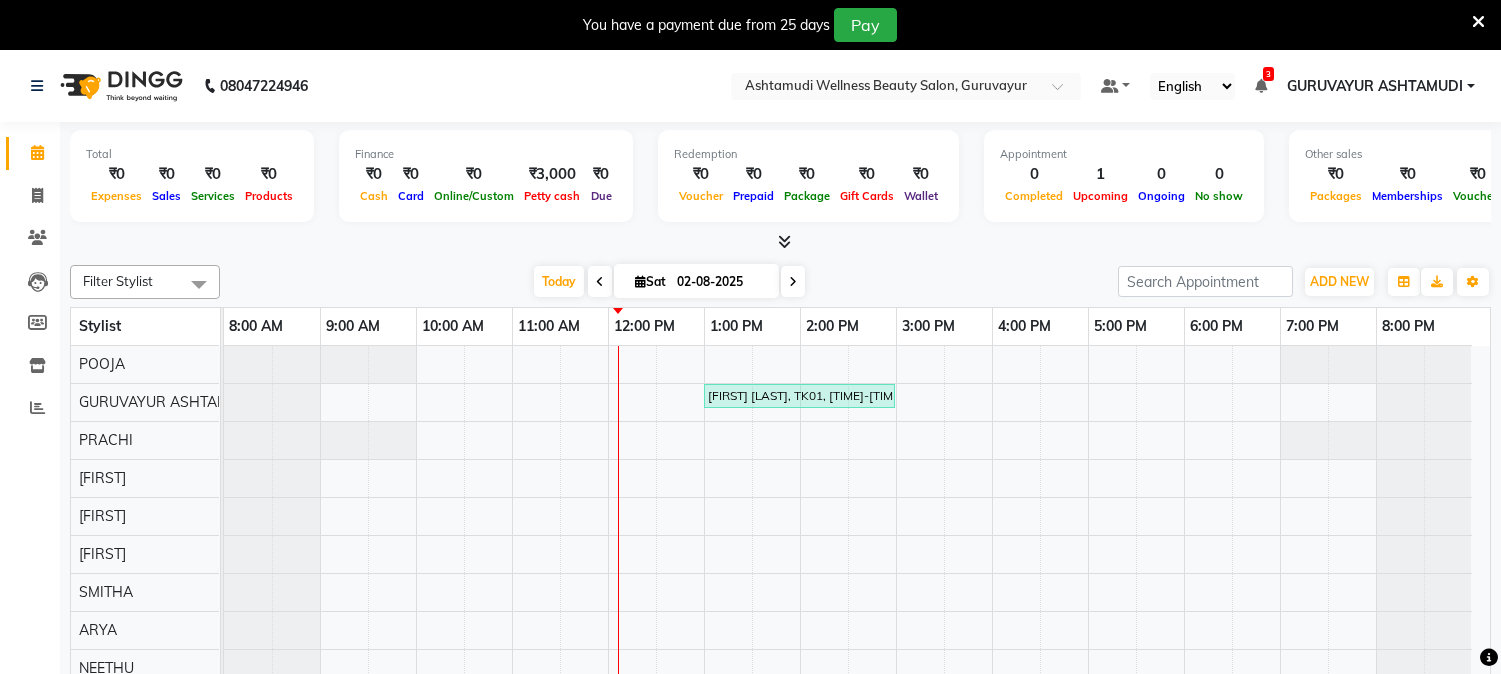 scroll, scrollTop: 50, scrollLeft: 0, axis: vertical 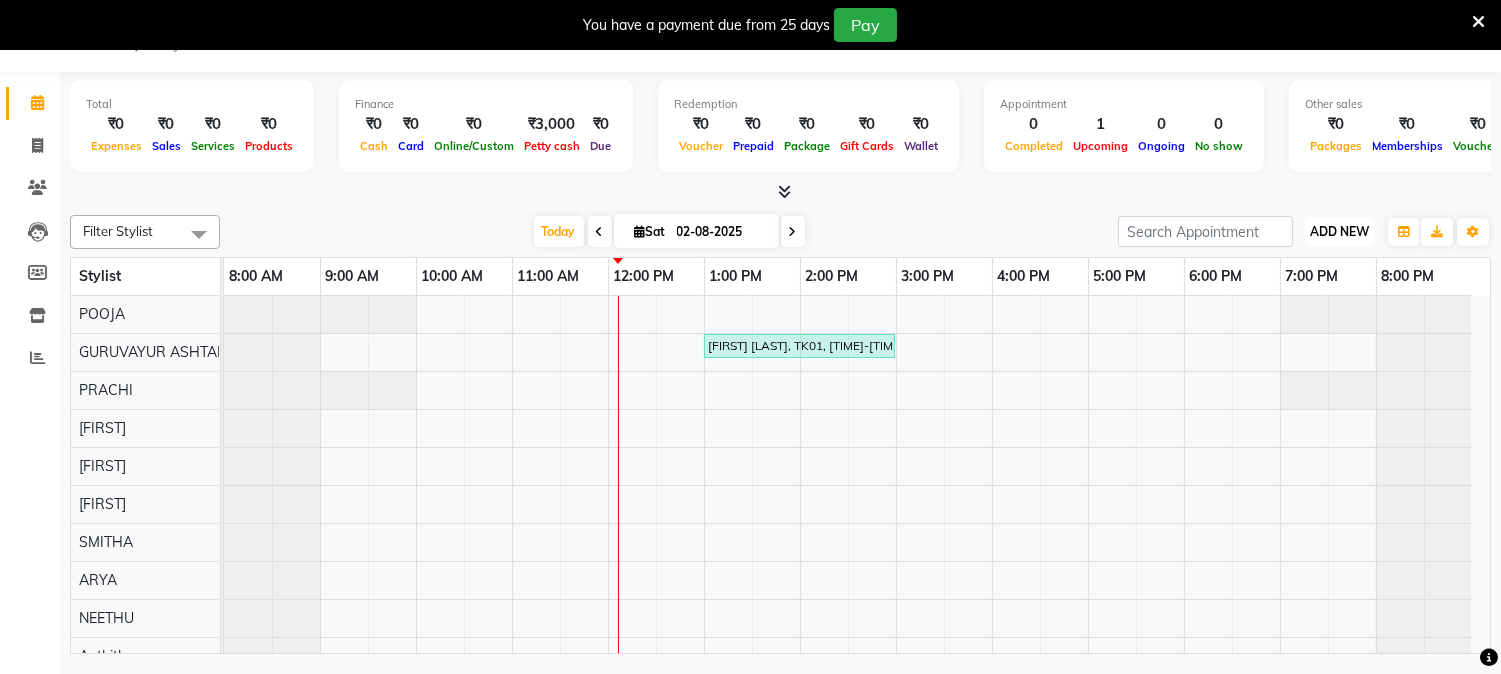 click on "ADD NEW" at bounding box center (1339, 231) 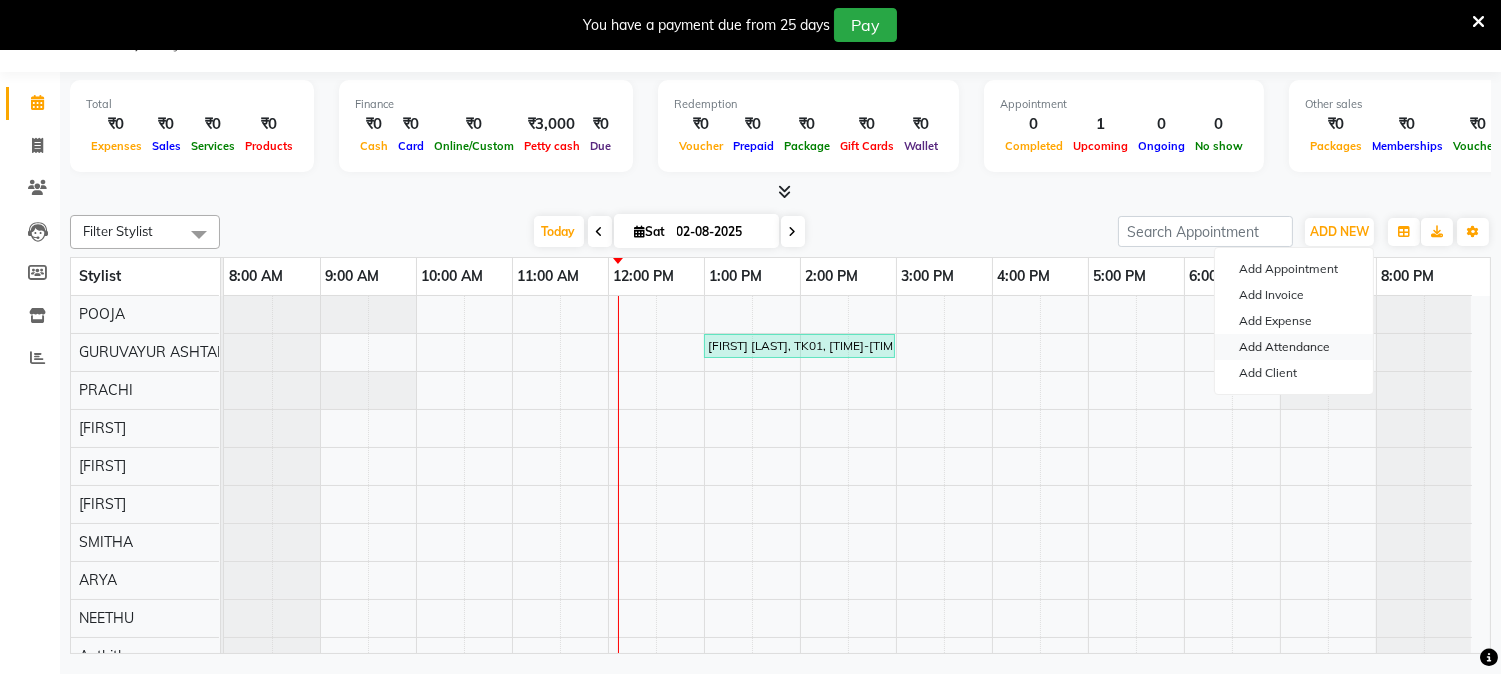 click on "Add Attendance" at bounding box center [1294, 347] 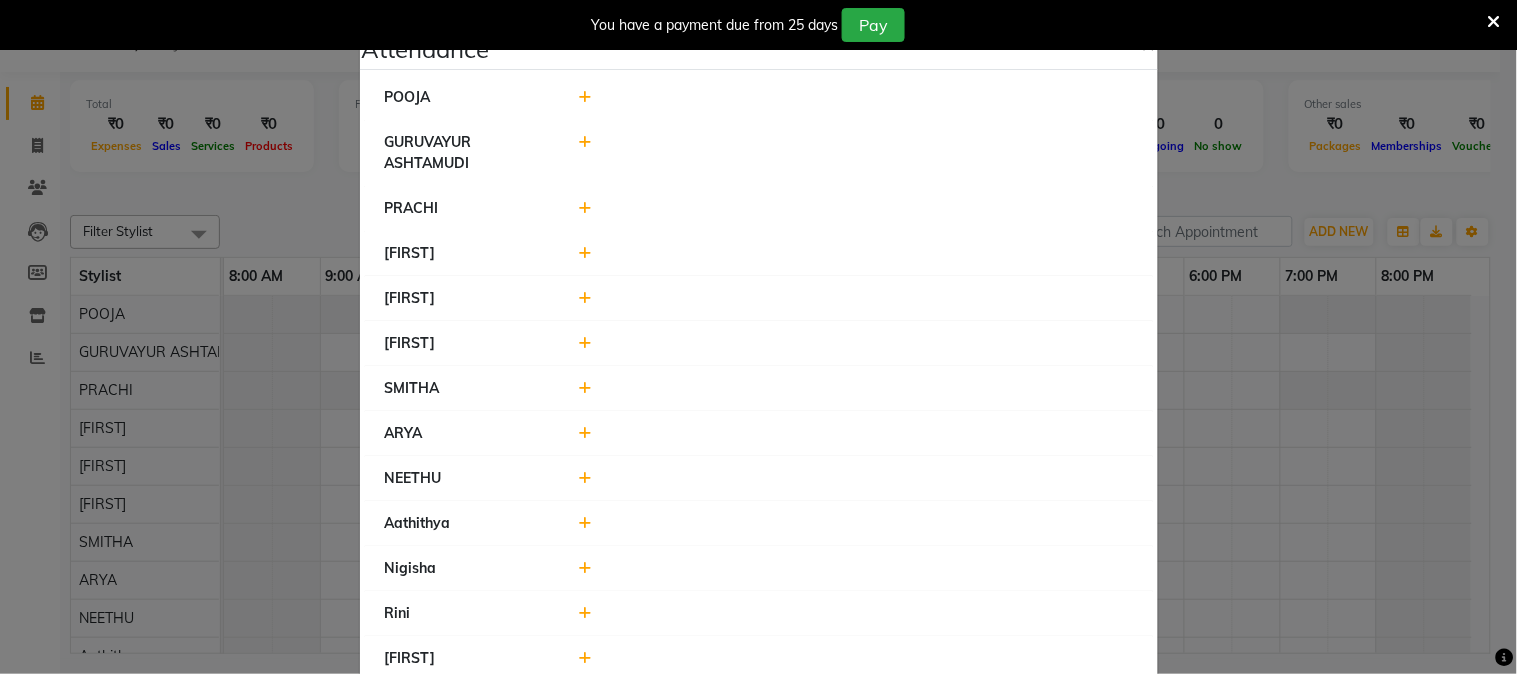 click 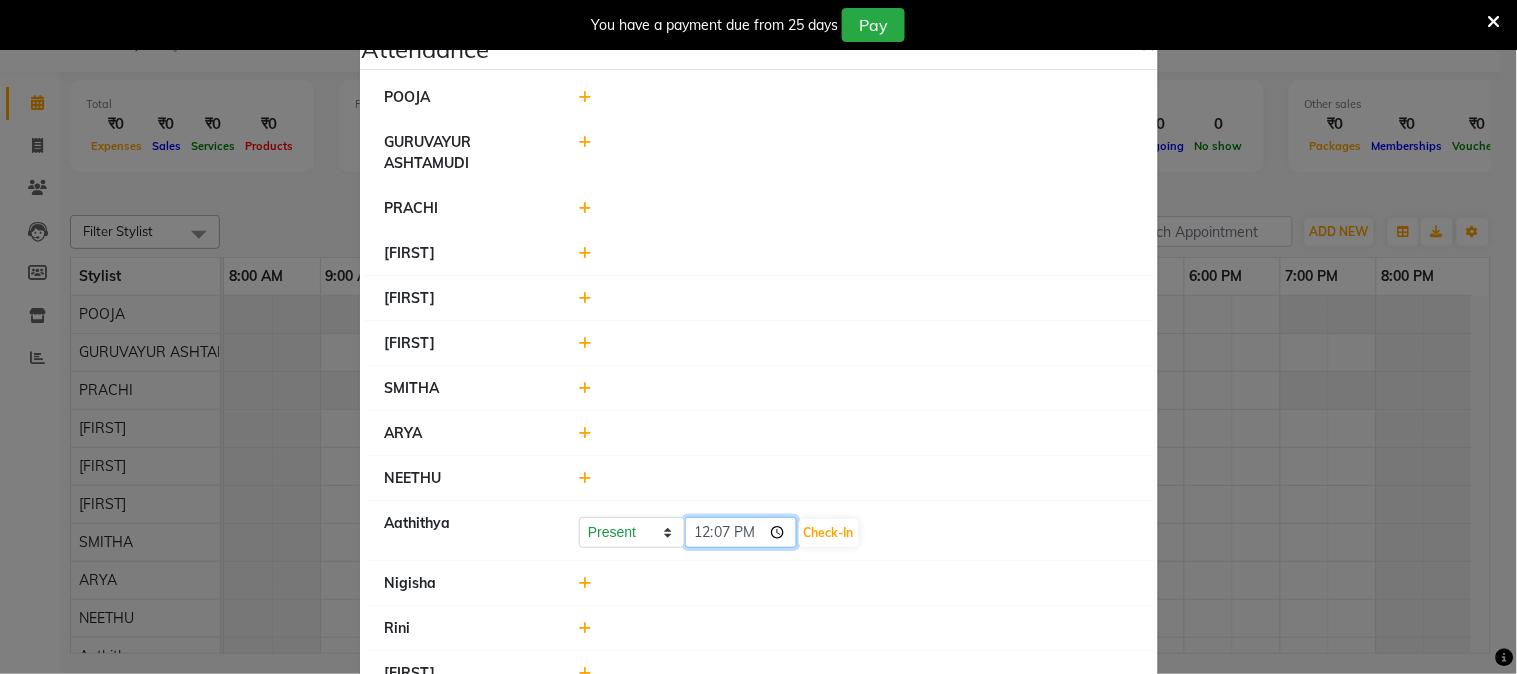 click on "12:07" 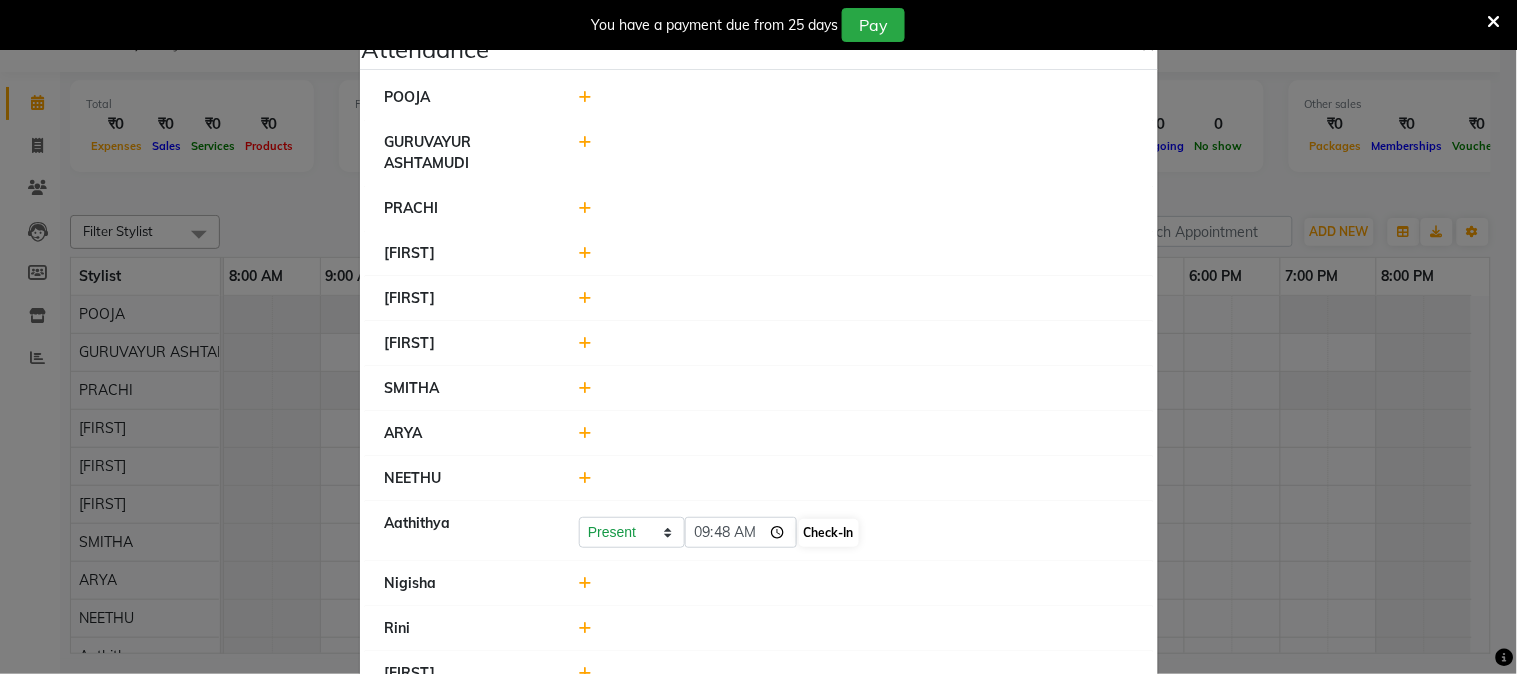 type on "09:48" 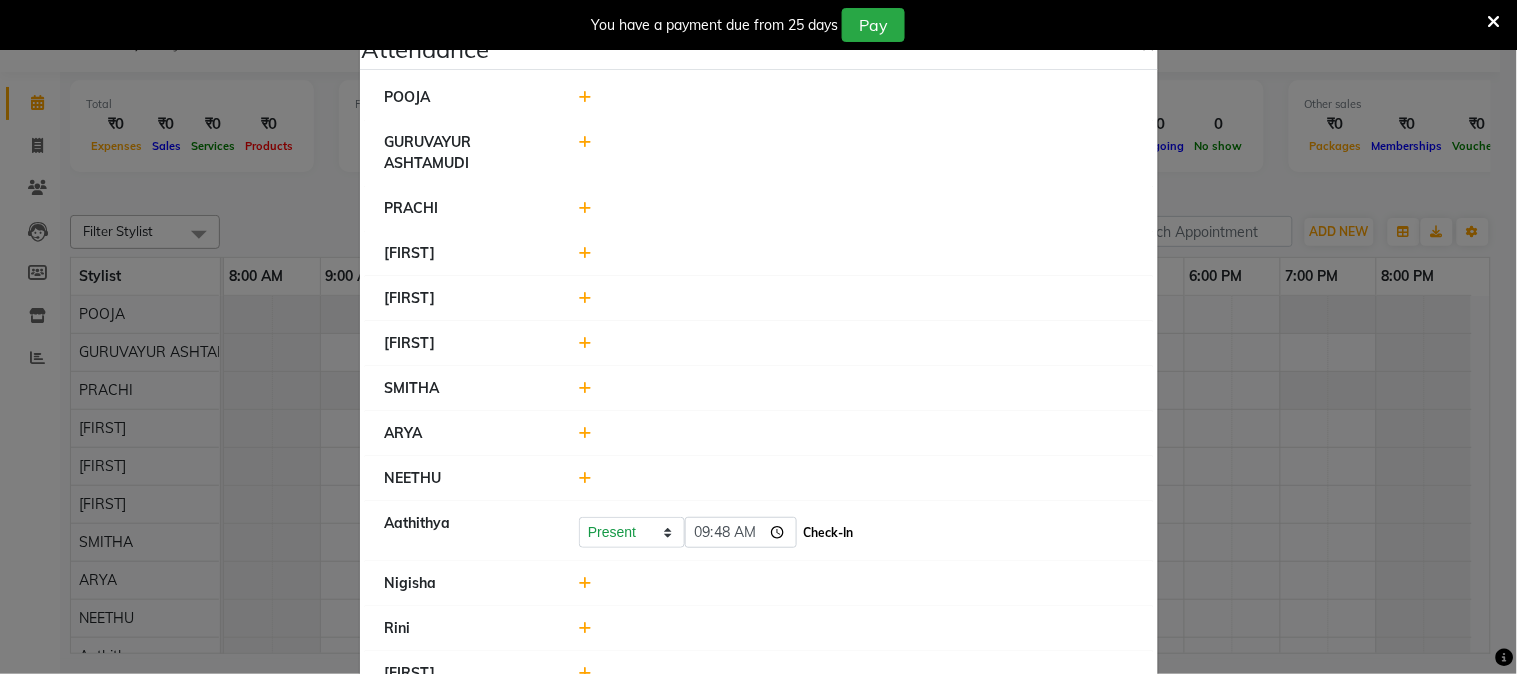 click on "Check-In" 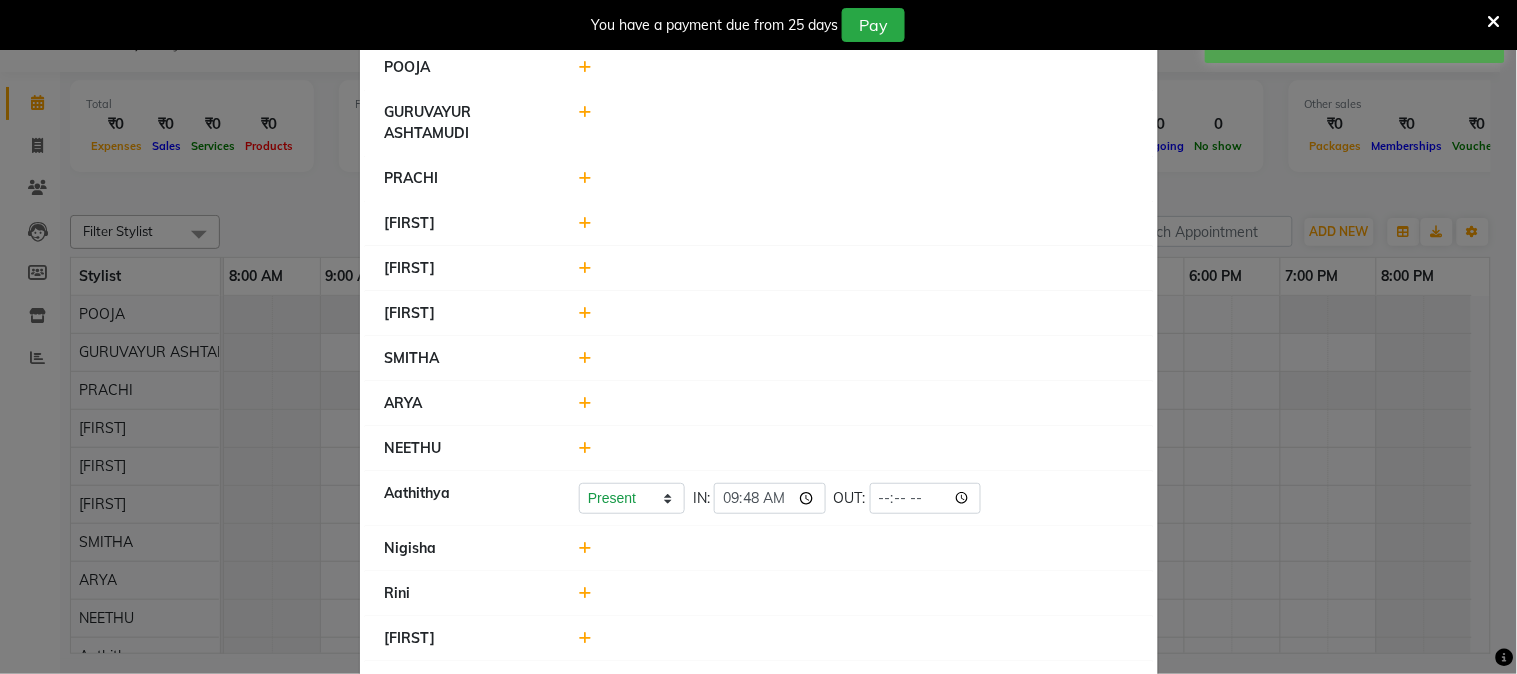 scroll, scrollTop: 0, scrollLeft: 0, axis: both 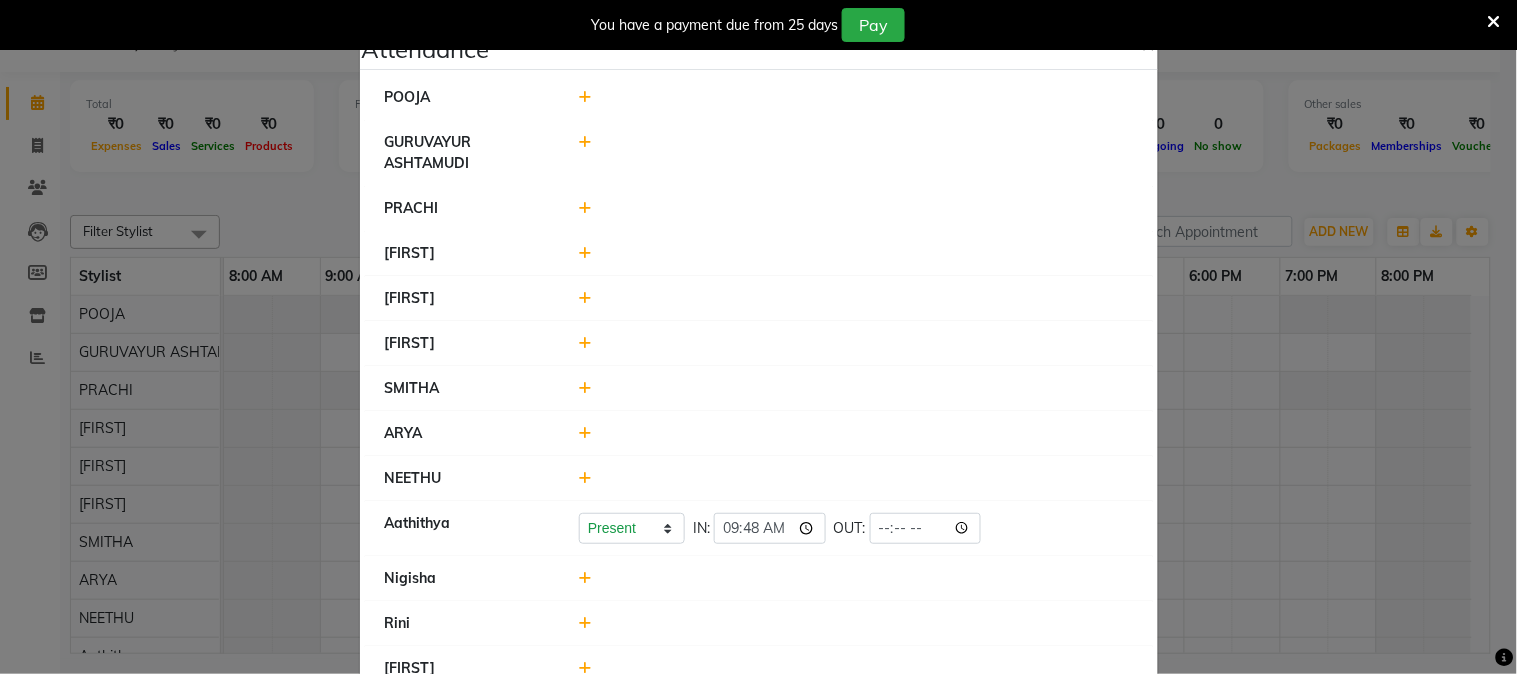 click 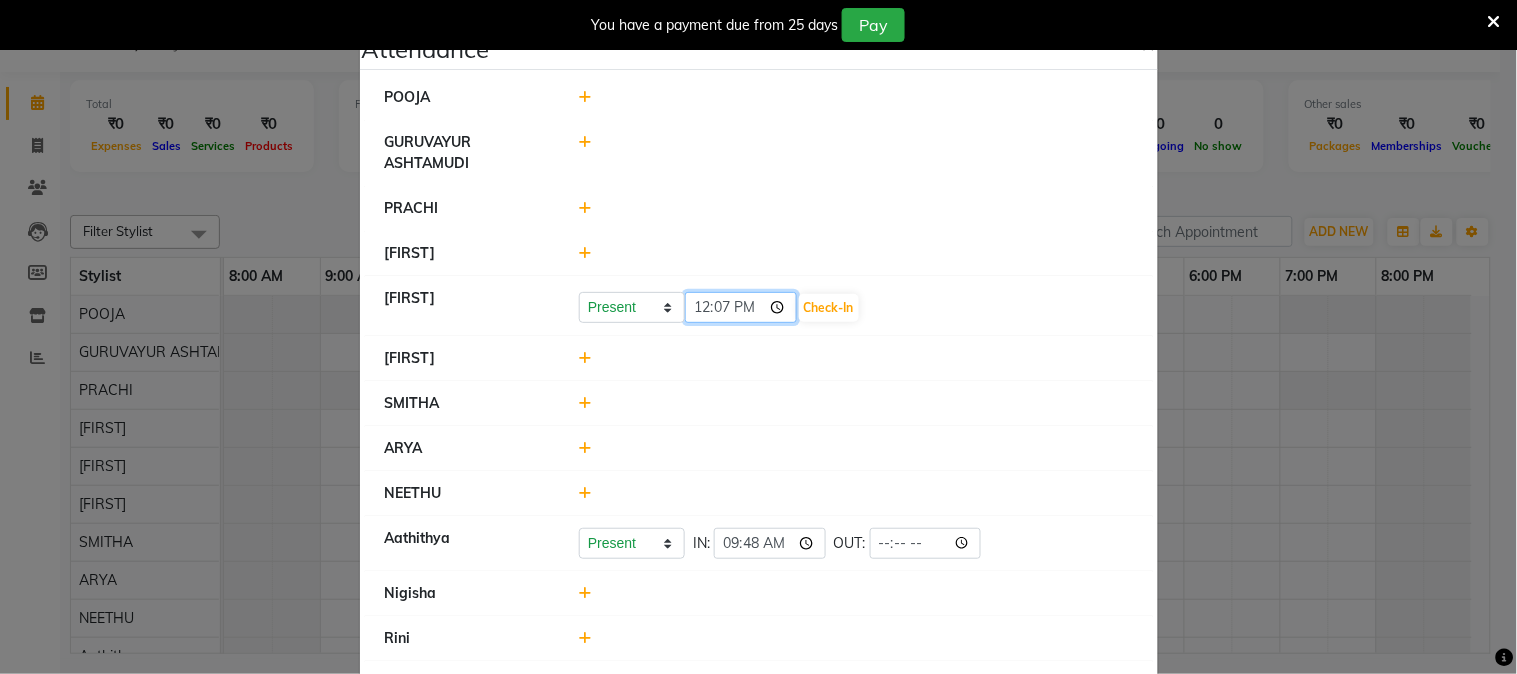 click on "12:07" 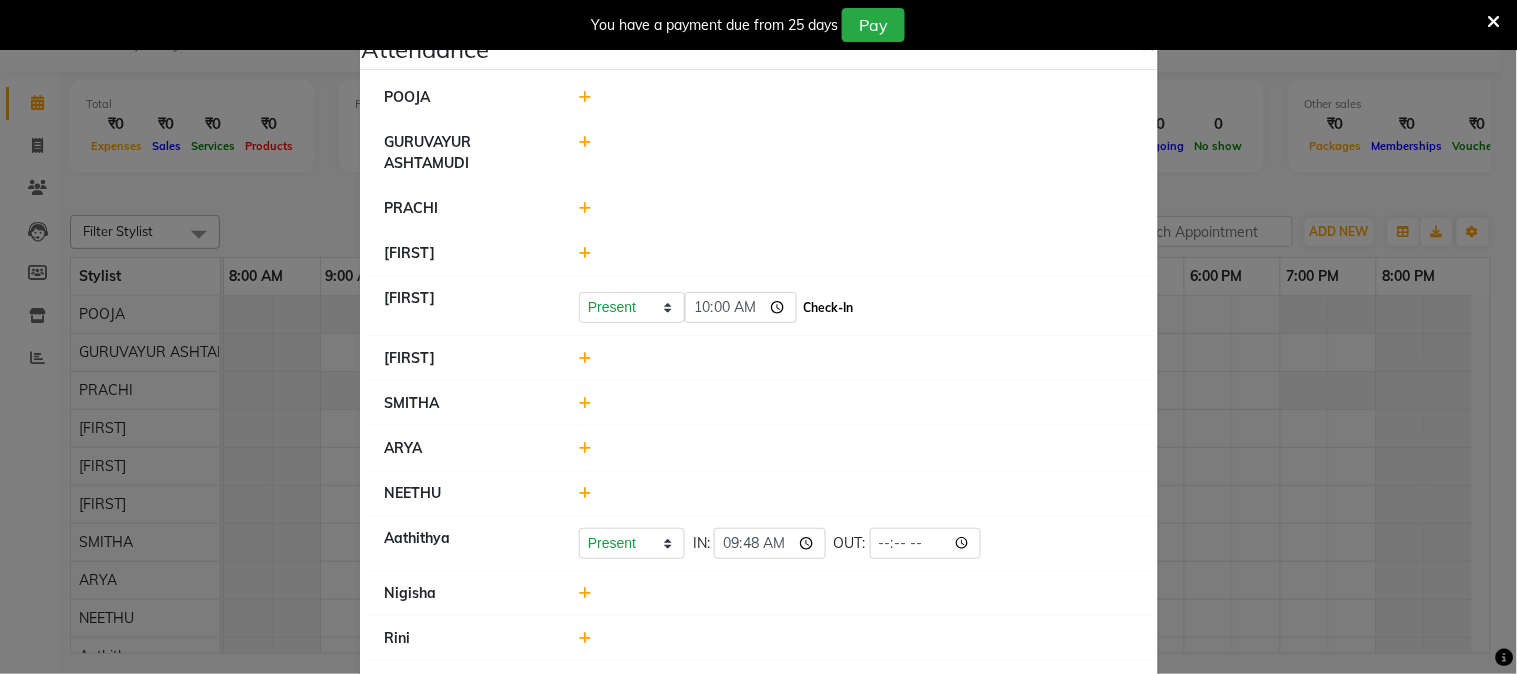 type on "10:00" 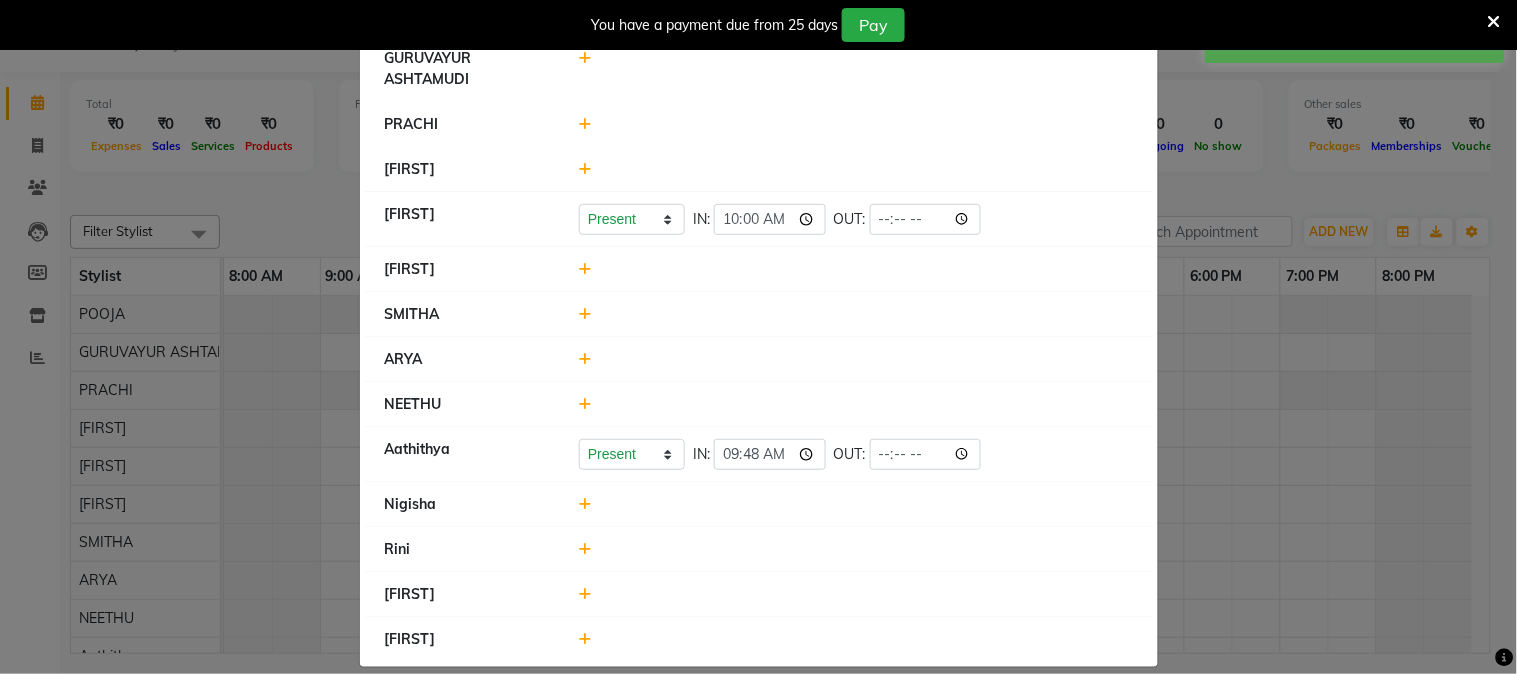 scroll, scrollTop: 106, scrollLeft: 0, axis: vertical 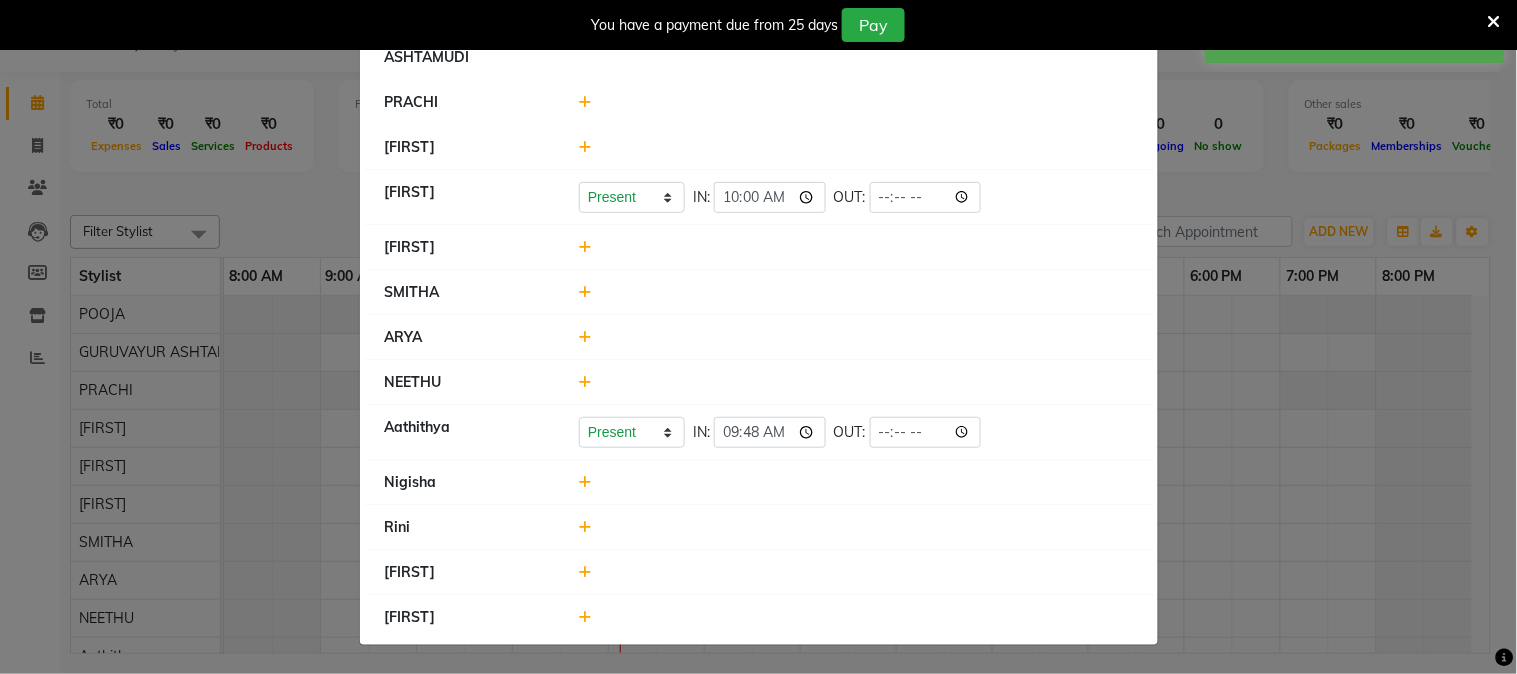 click 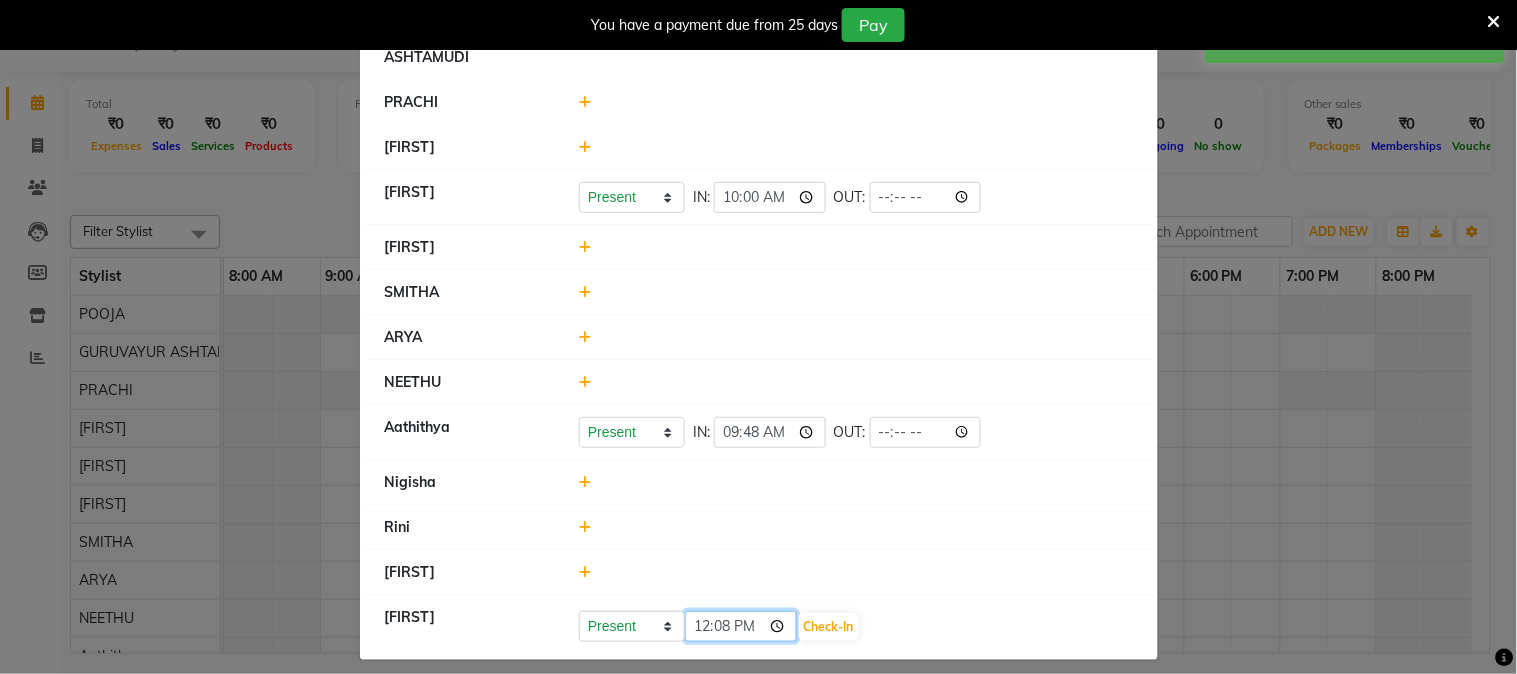 click on "12:08" 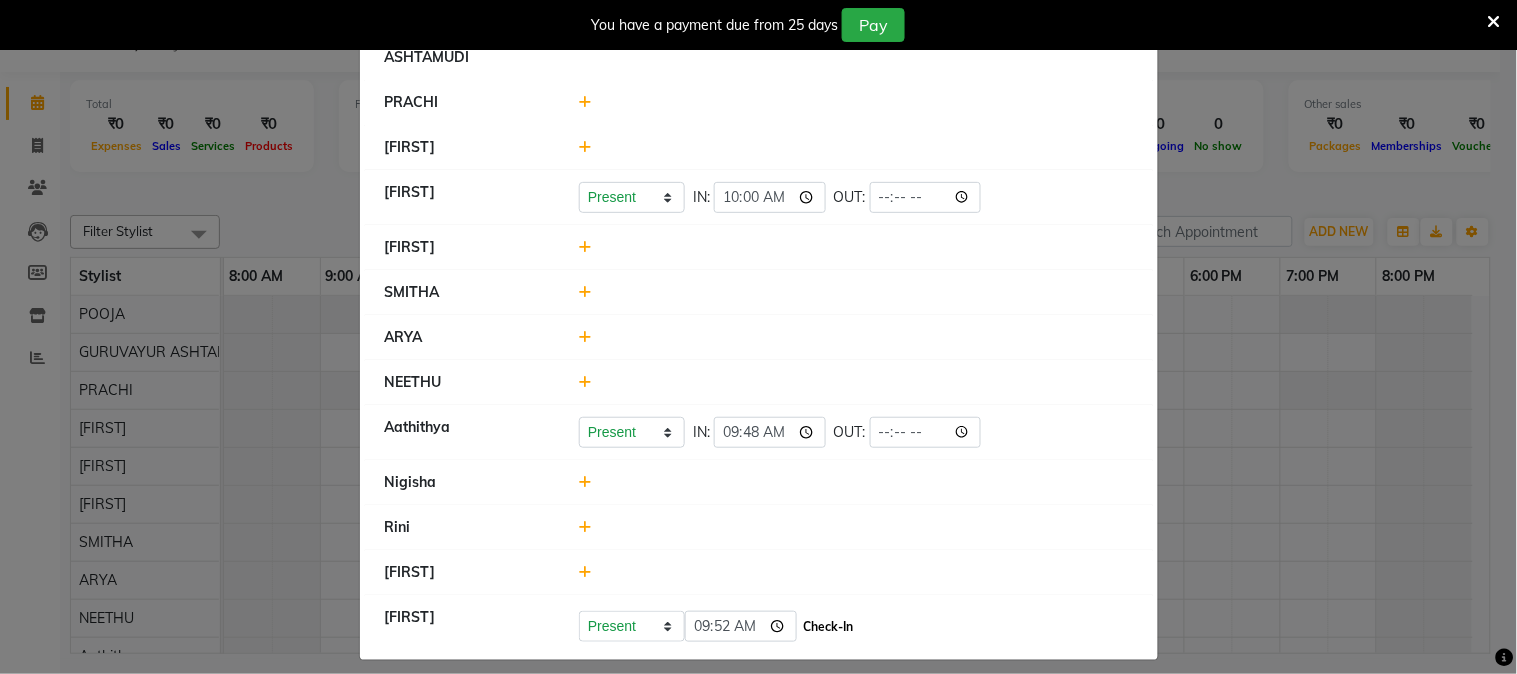 type on "09:52" 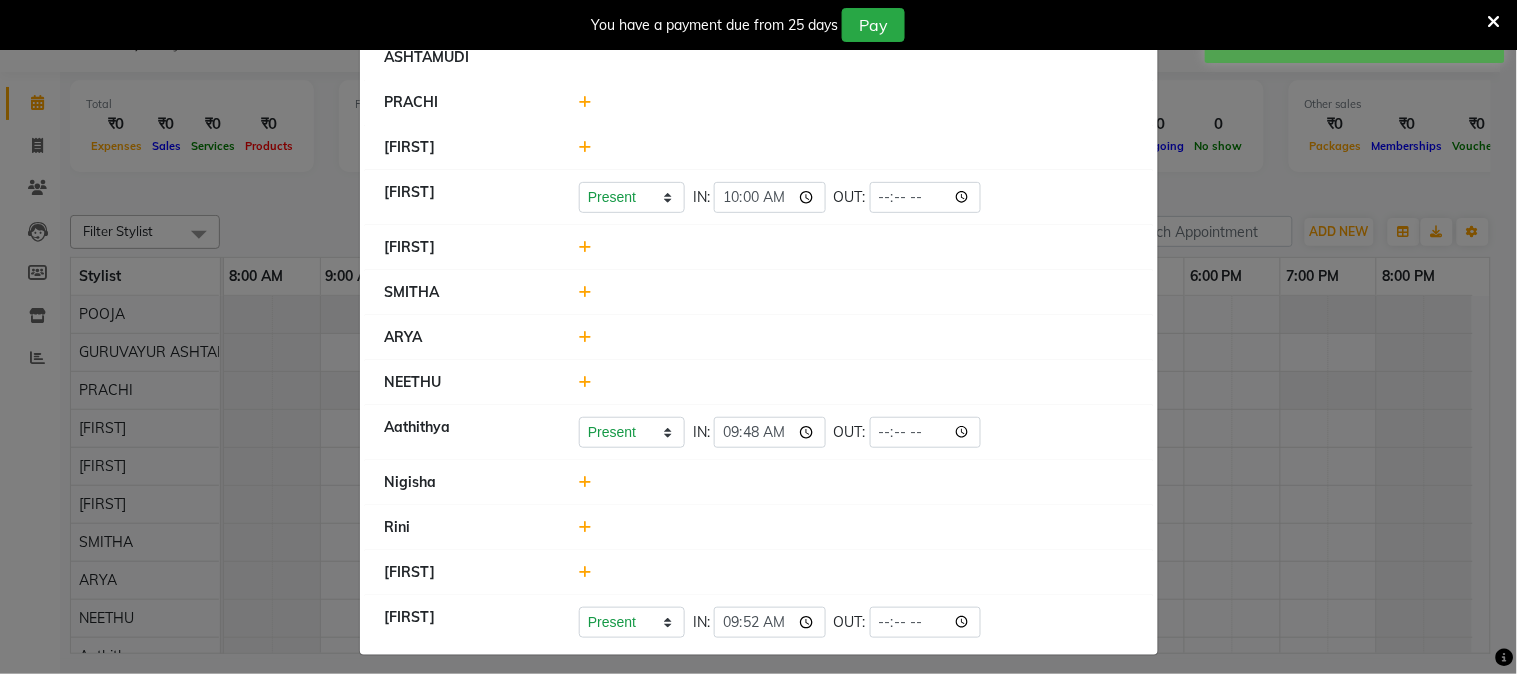 click 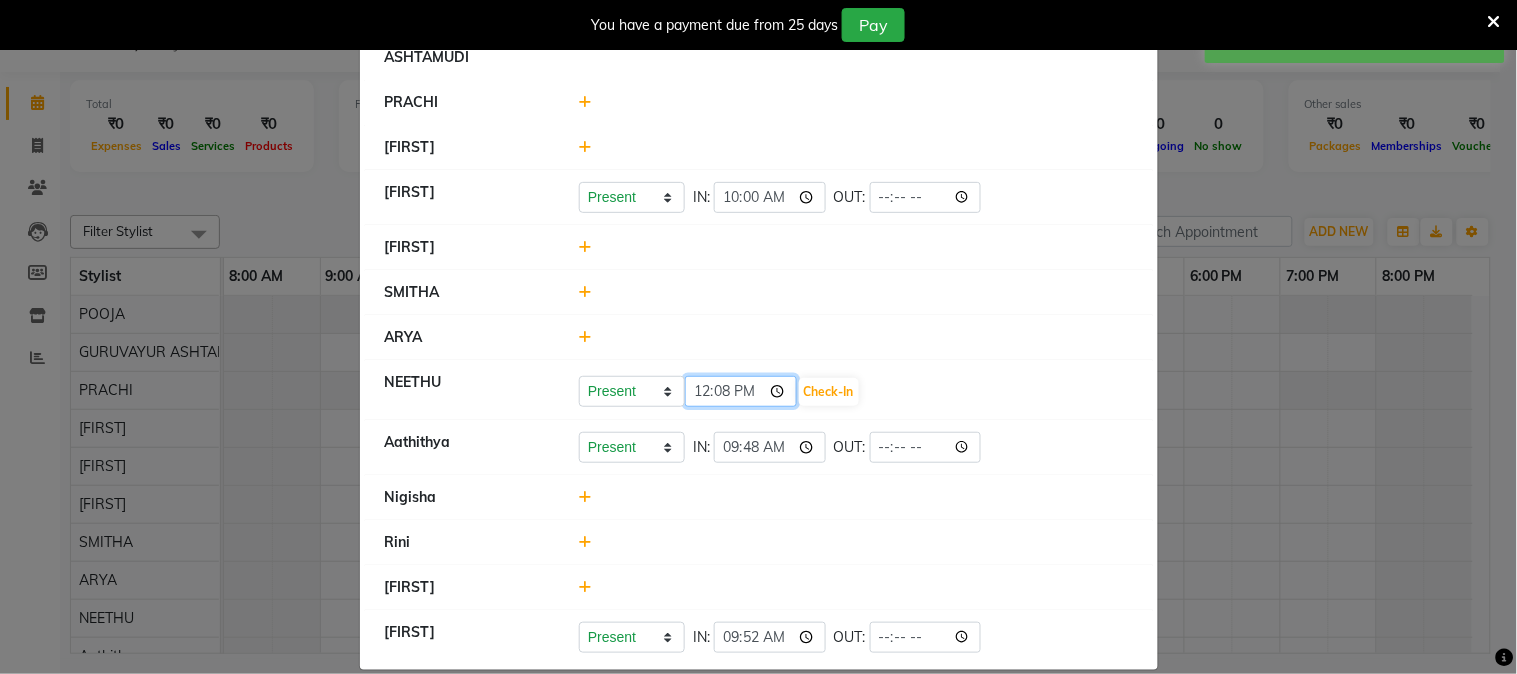 click on "12:08" 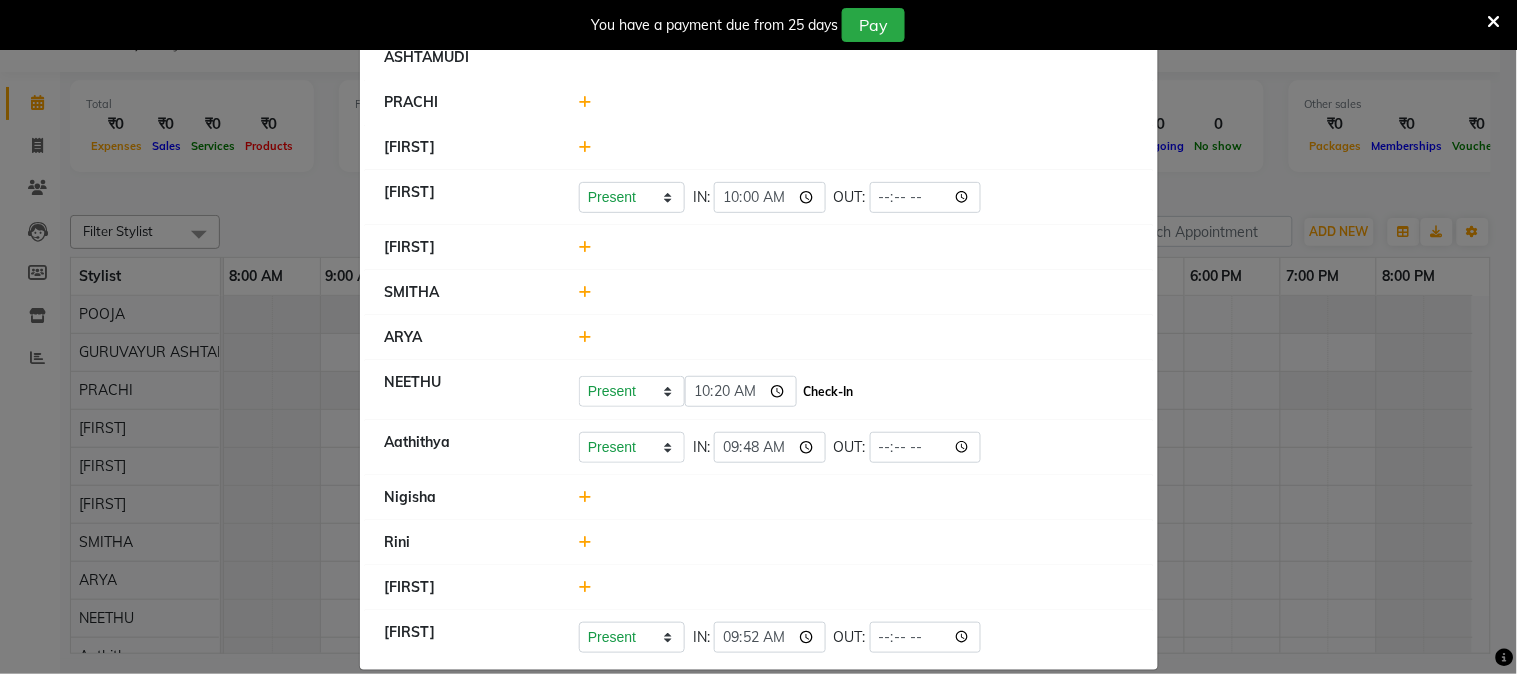 type on "10:20" 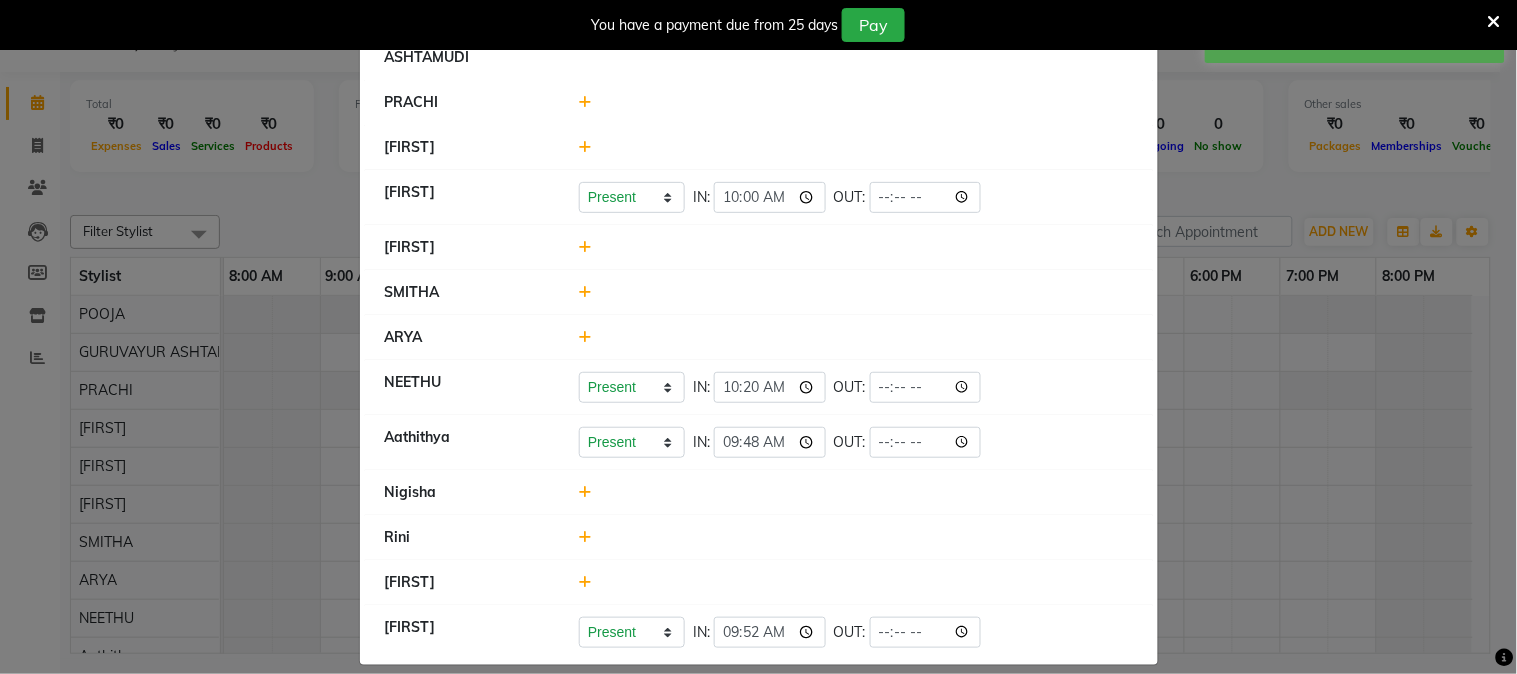 click 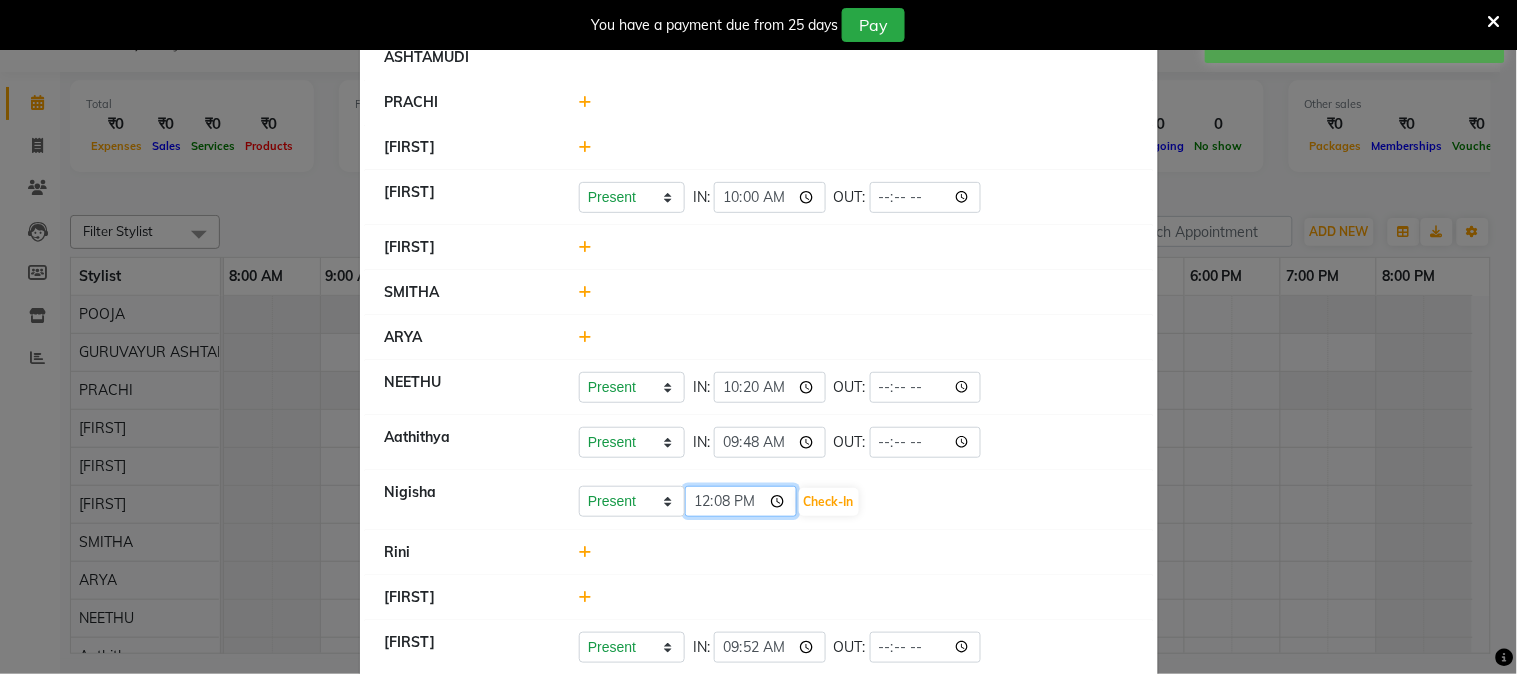 click on "12:08" 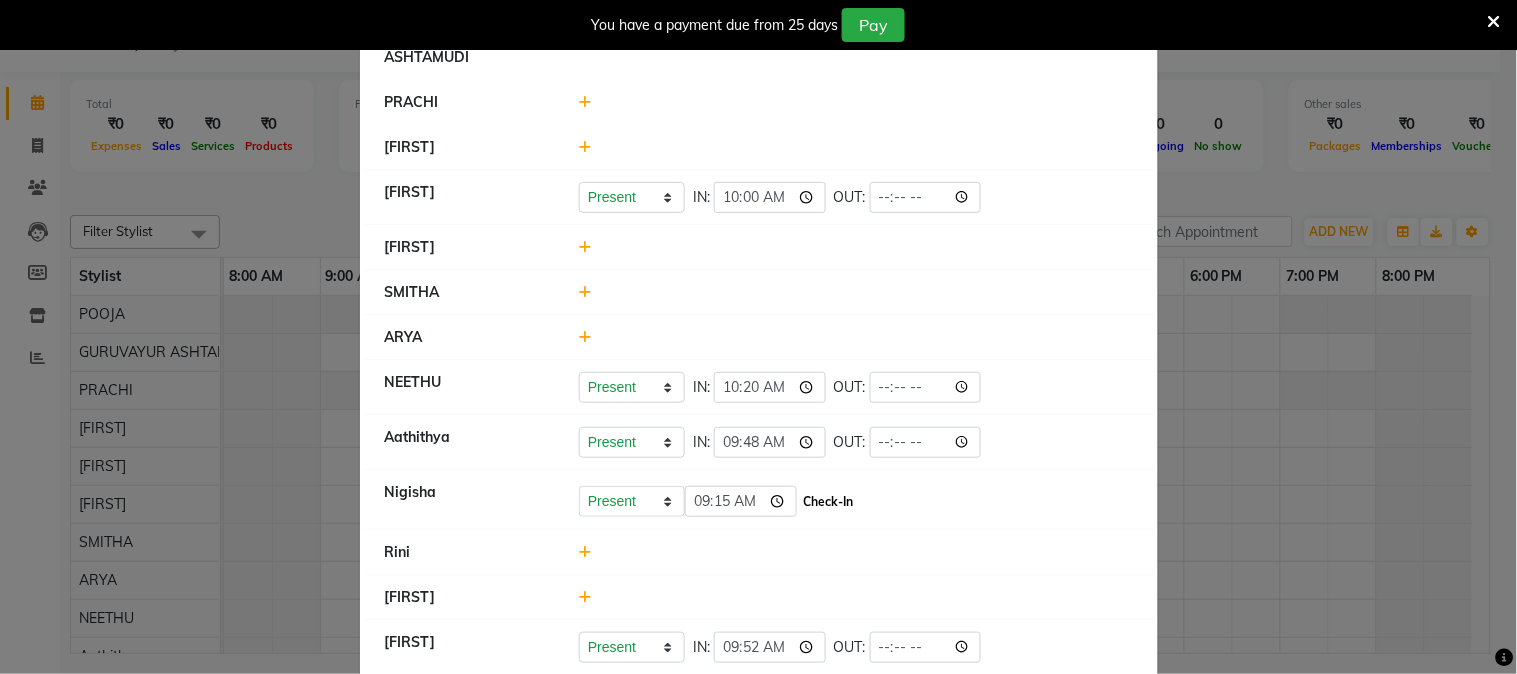 type on "09:15" 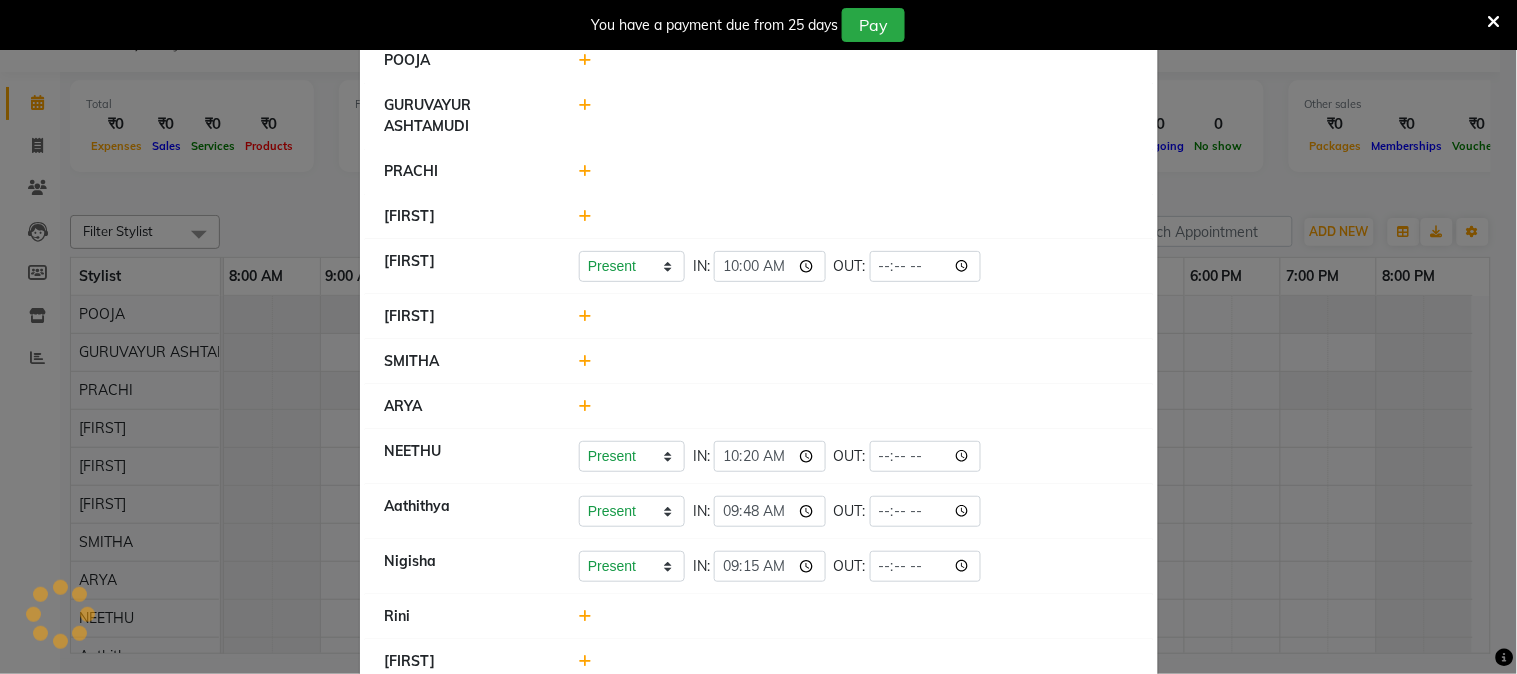 scroll, scrollTop: 0, scrollLeft: 0, axis: both 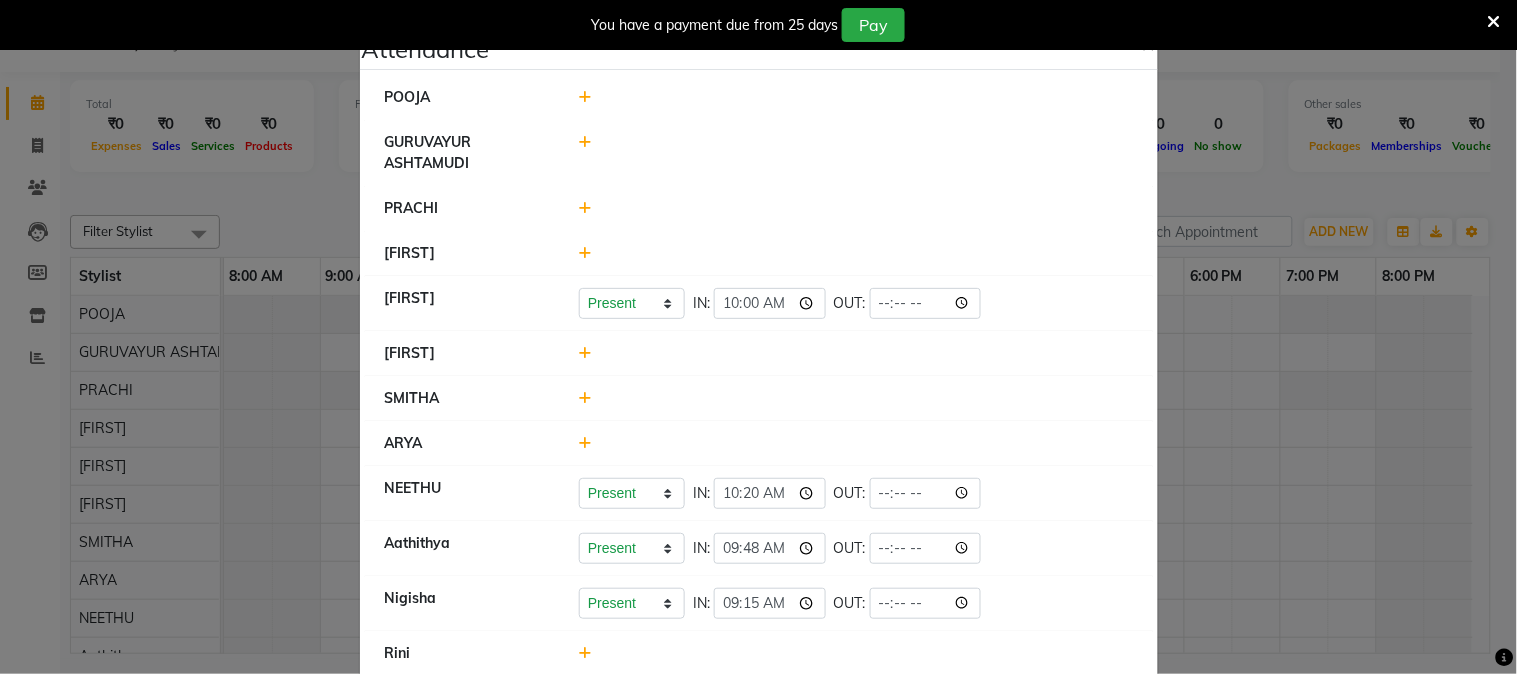 click 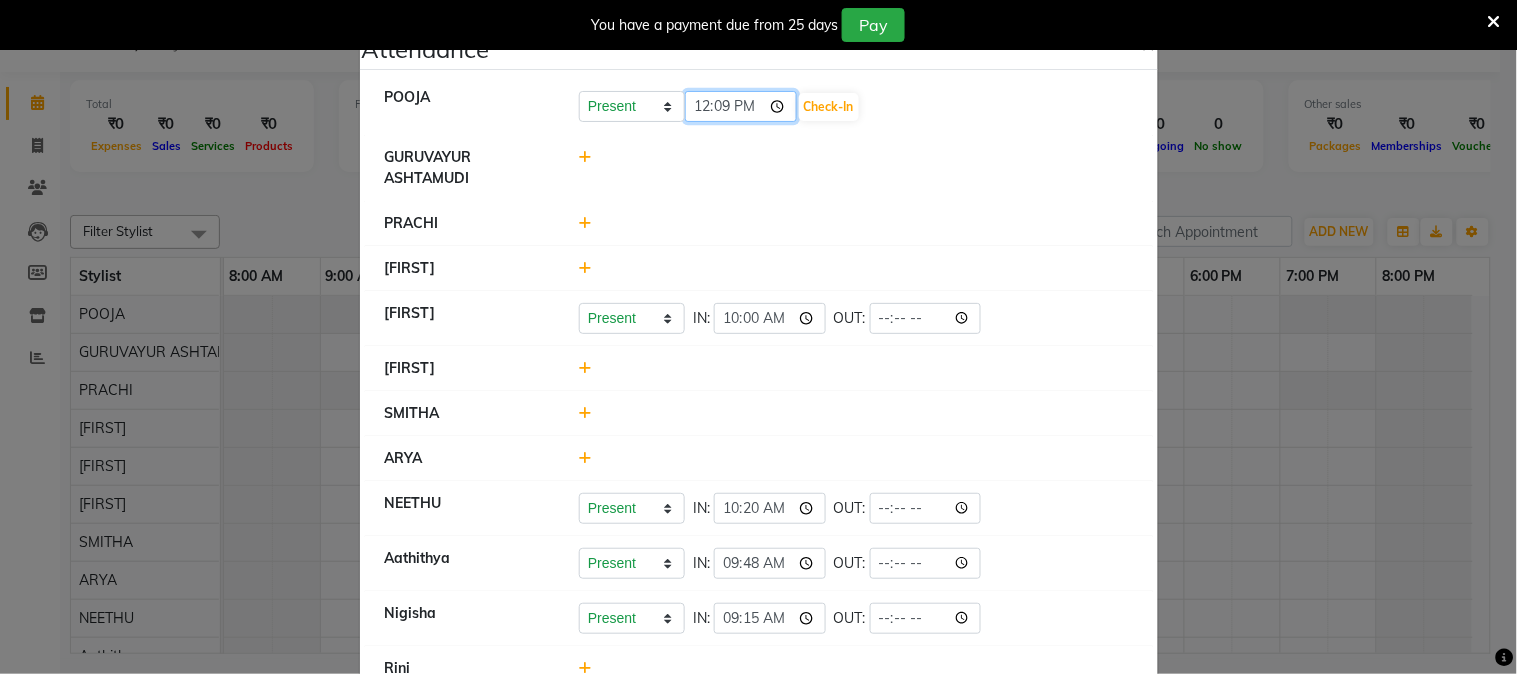 click on "12:09" 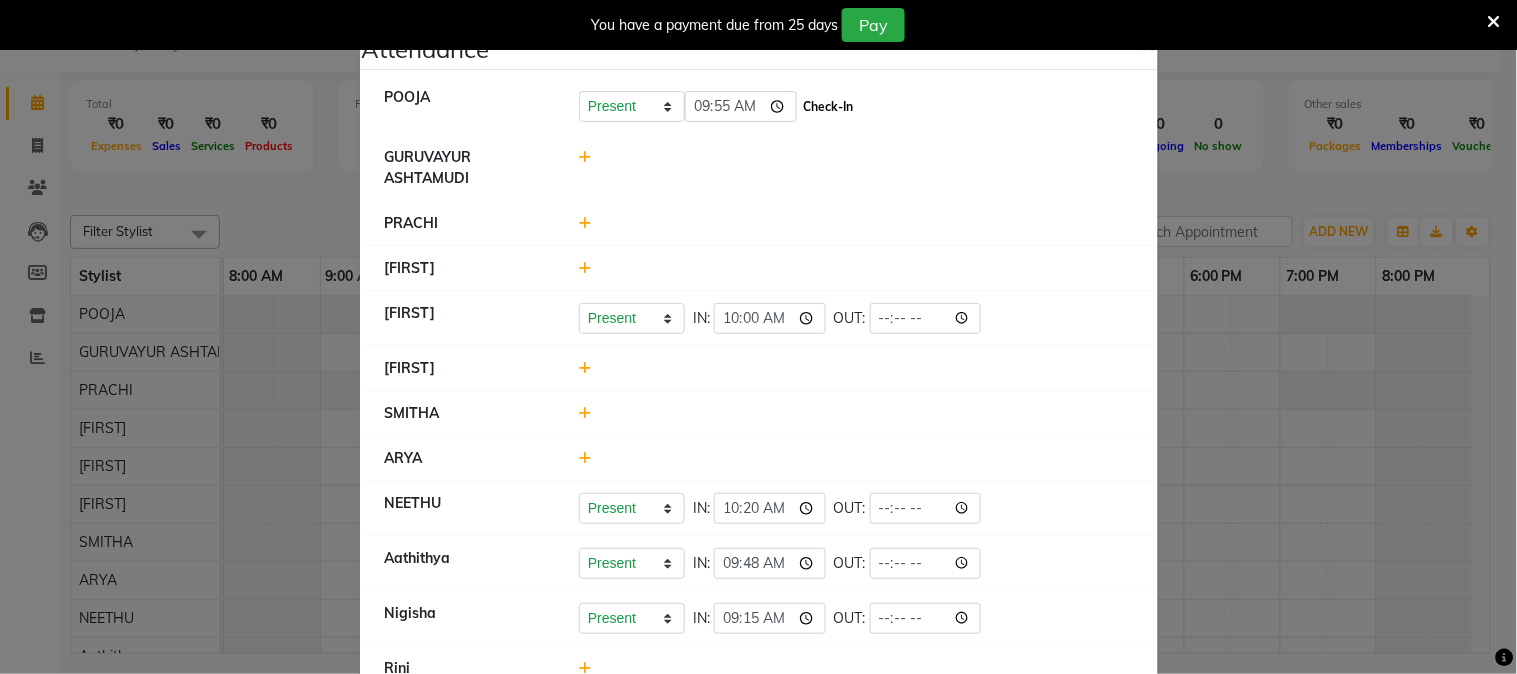 type on "09:55" 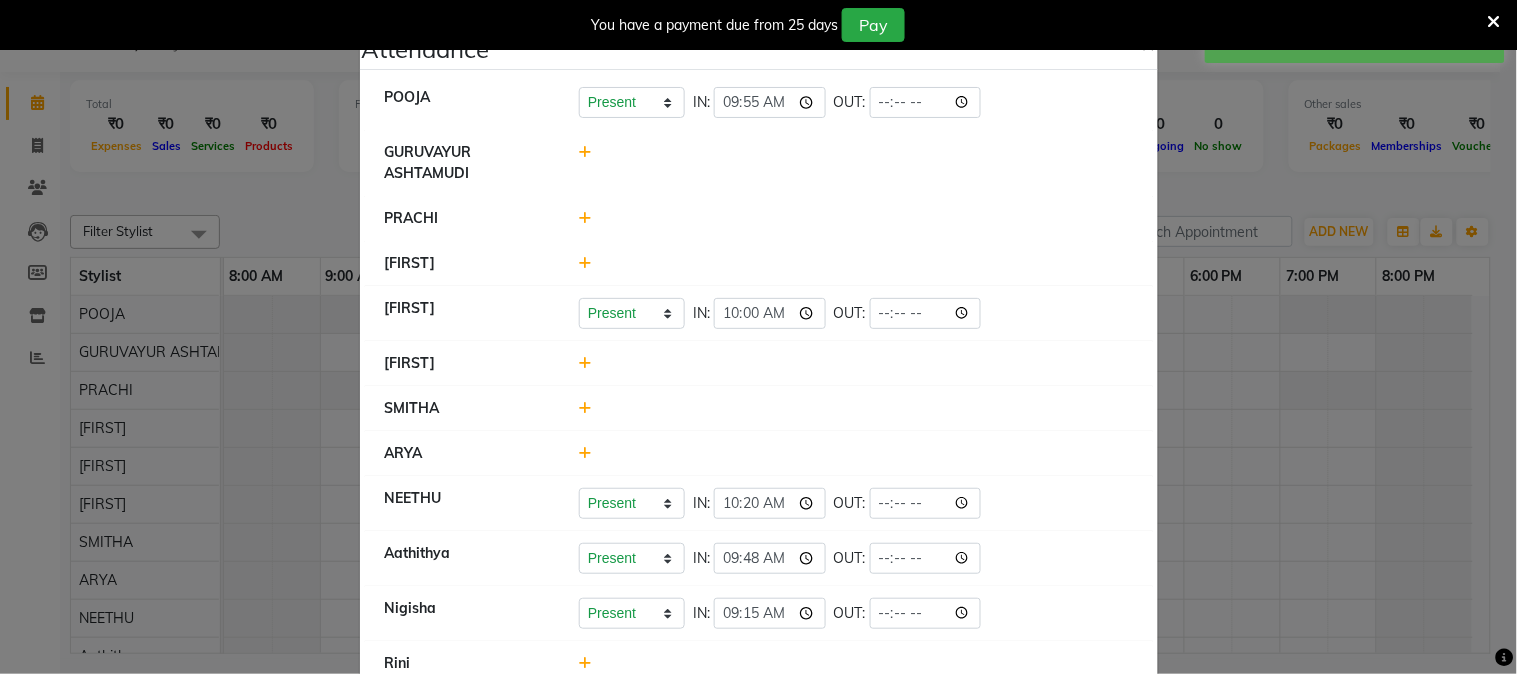 click 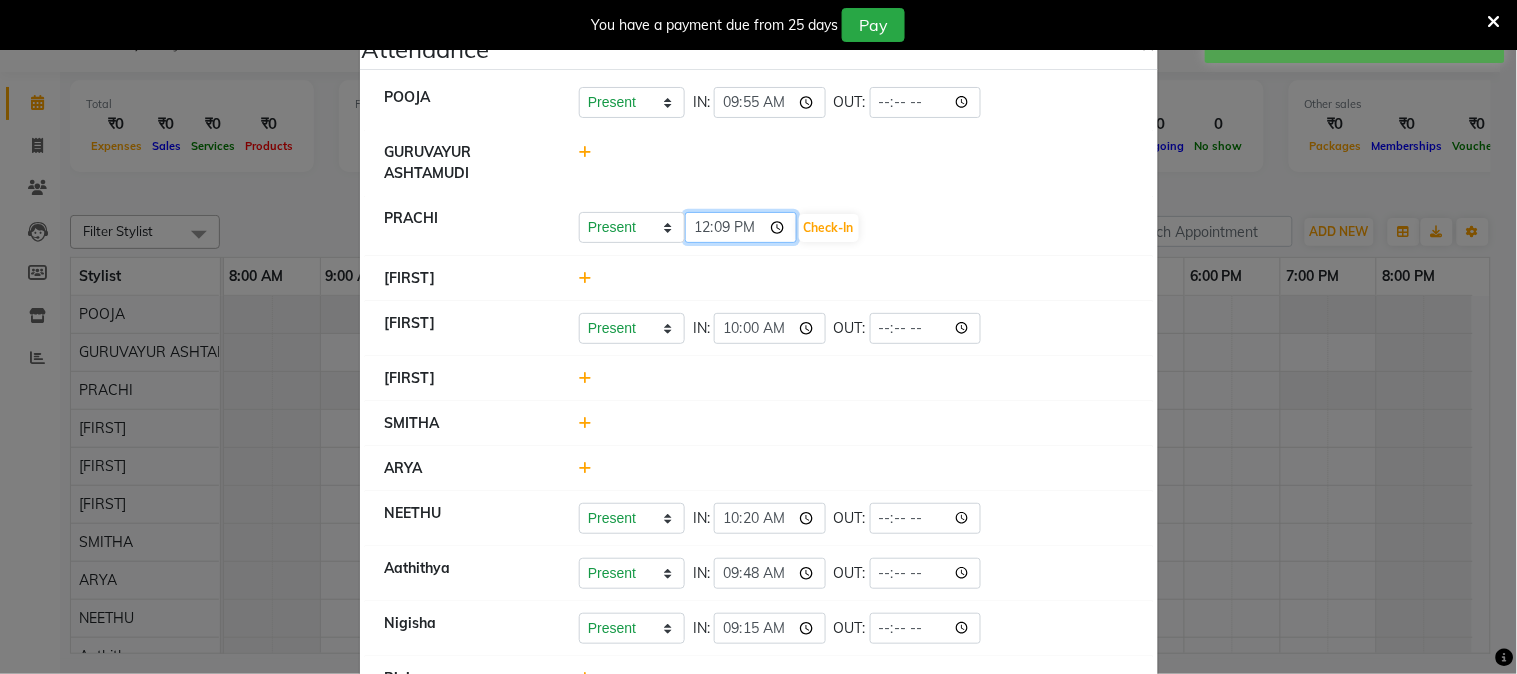 click on "12:09" 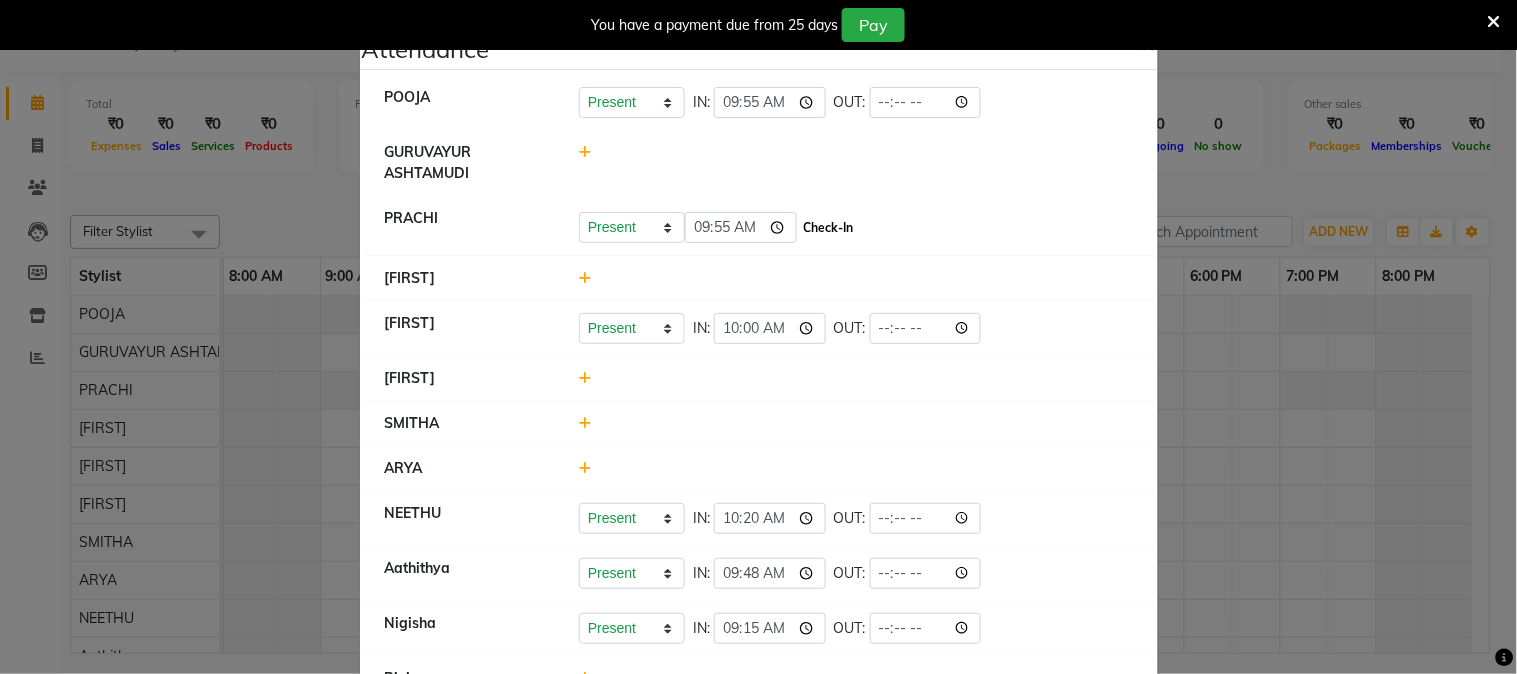 type on "09:55" 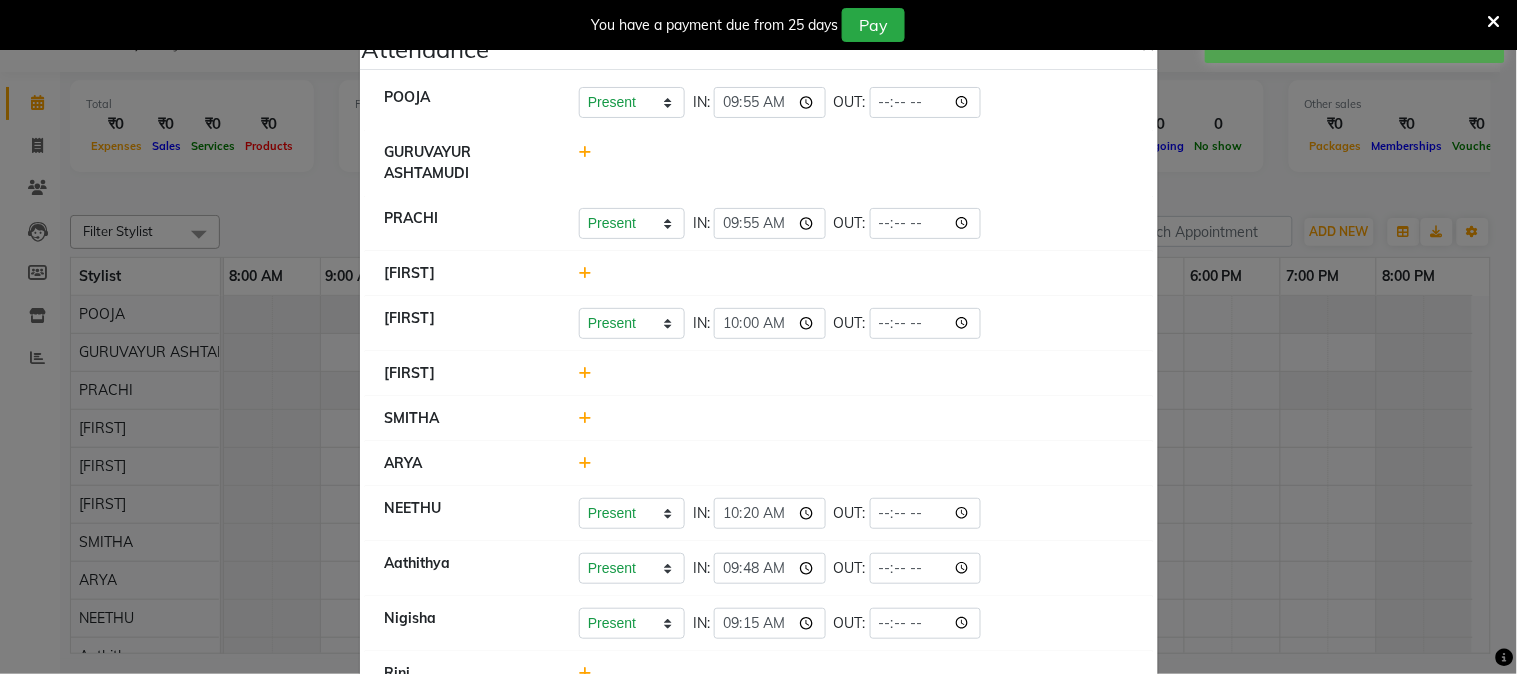 click 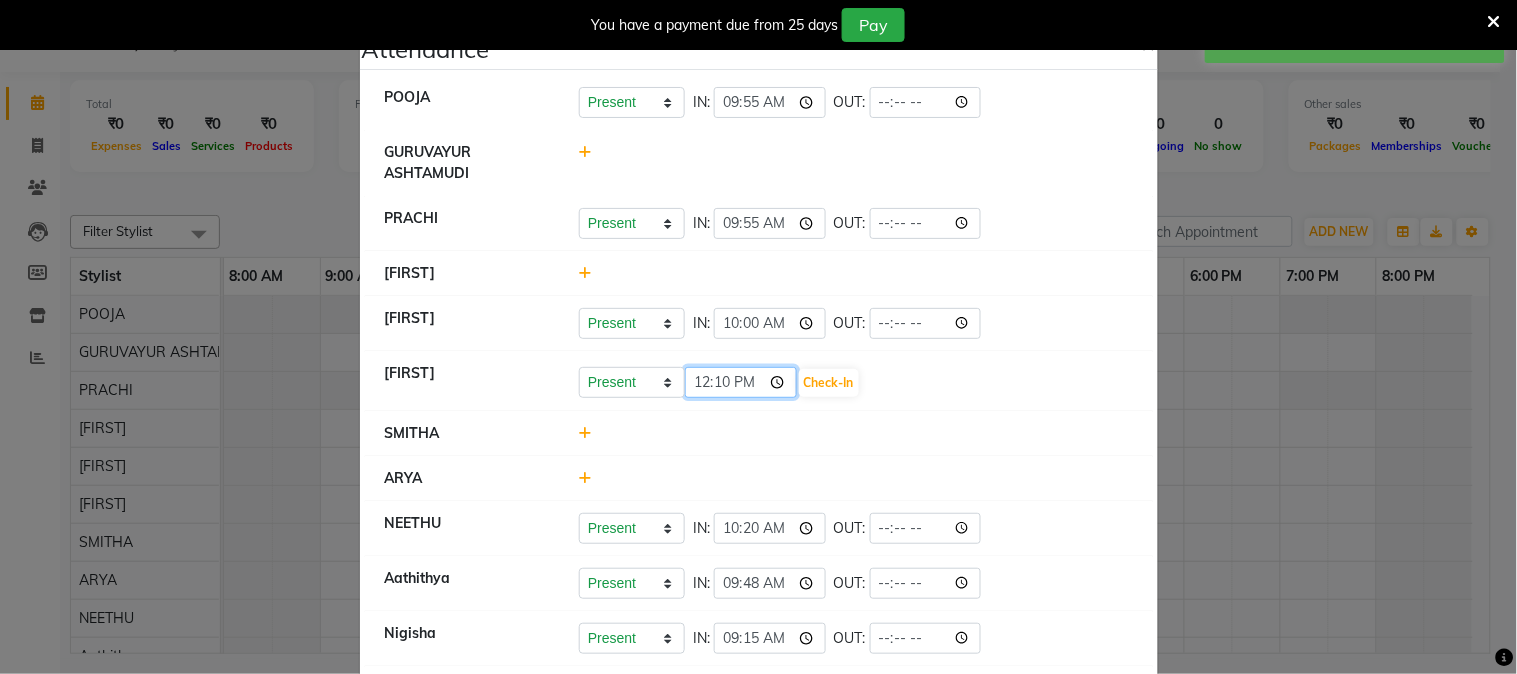 click on "12:10" 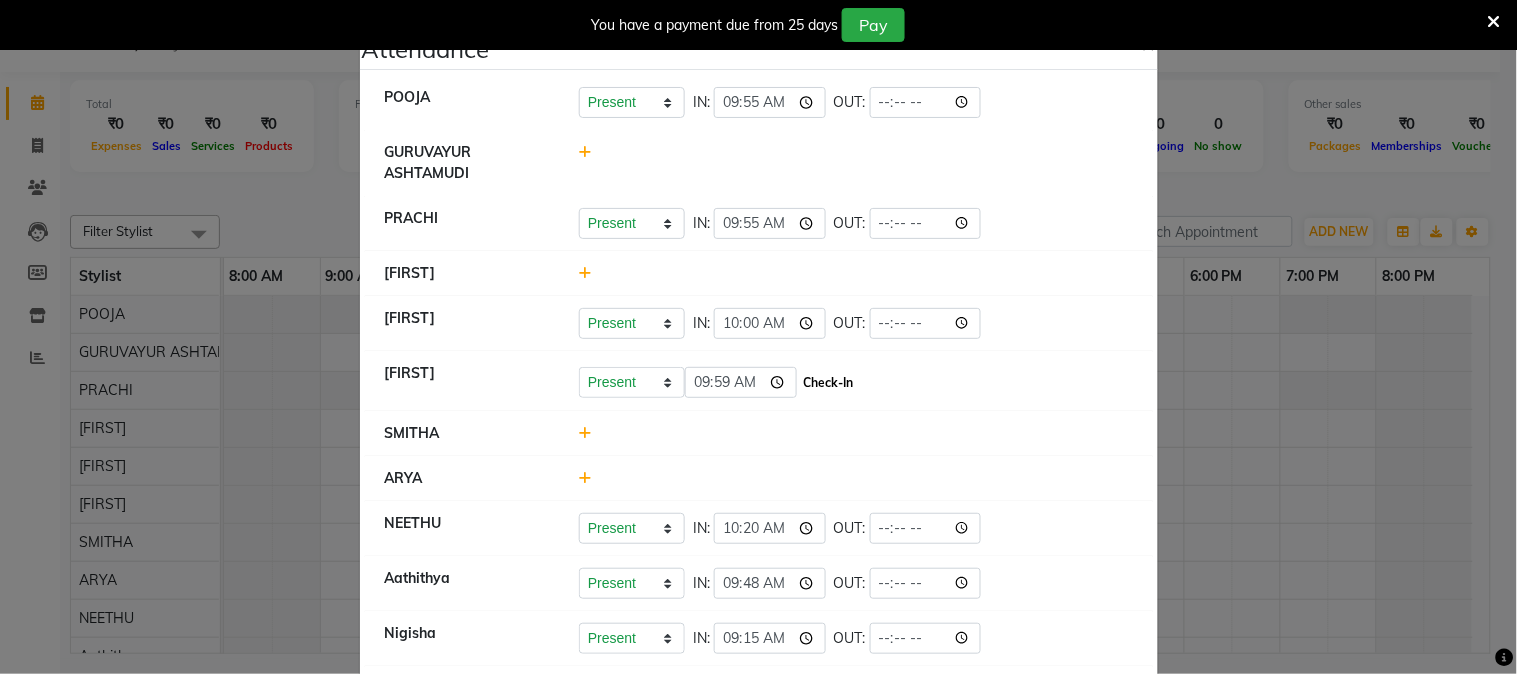 type on "09:59" 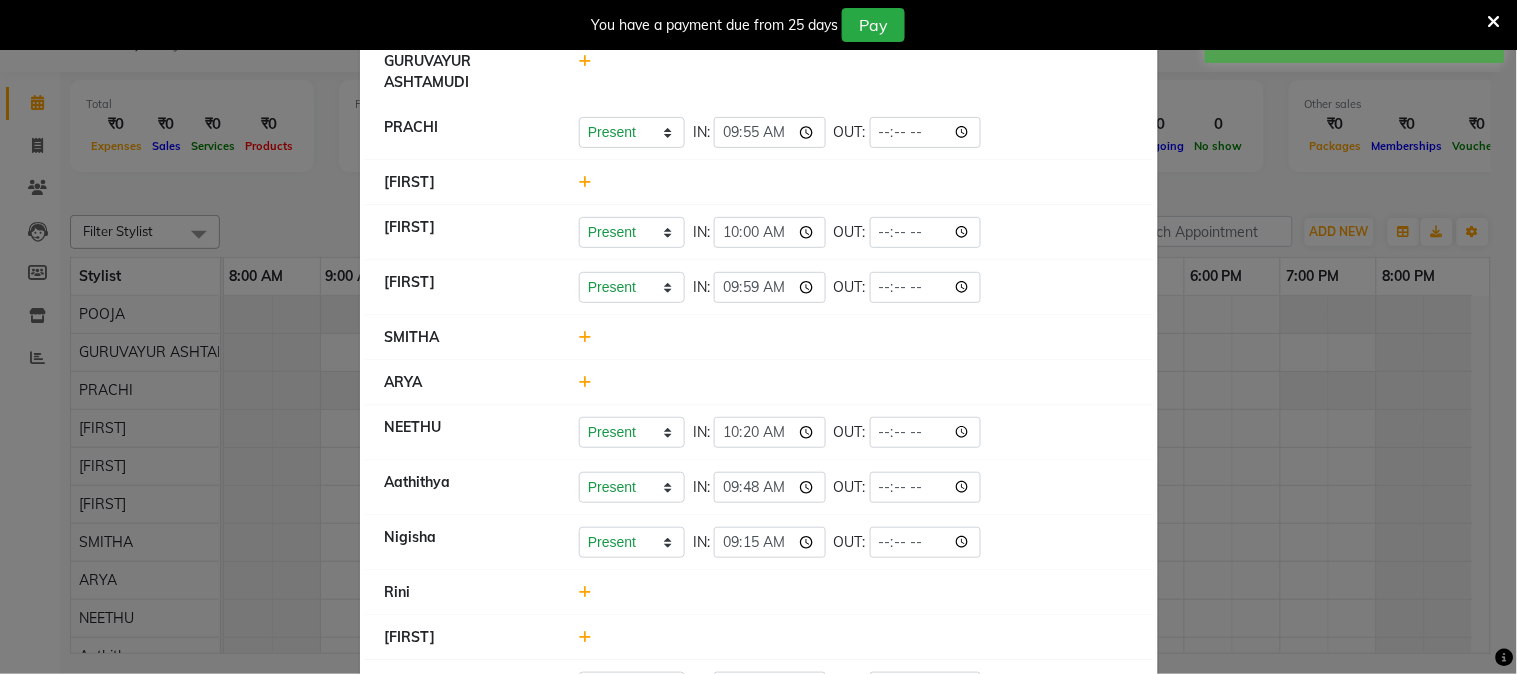 scroll, scrollTop: 166, scrollLeft: 0, axis: vertical 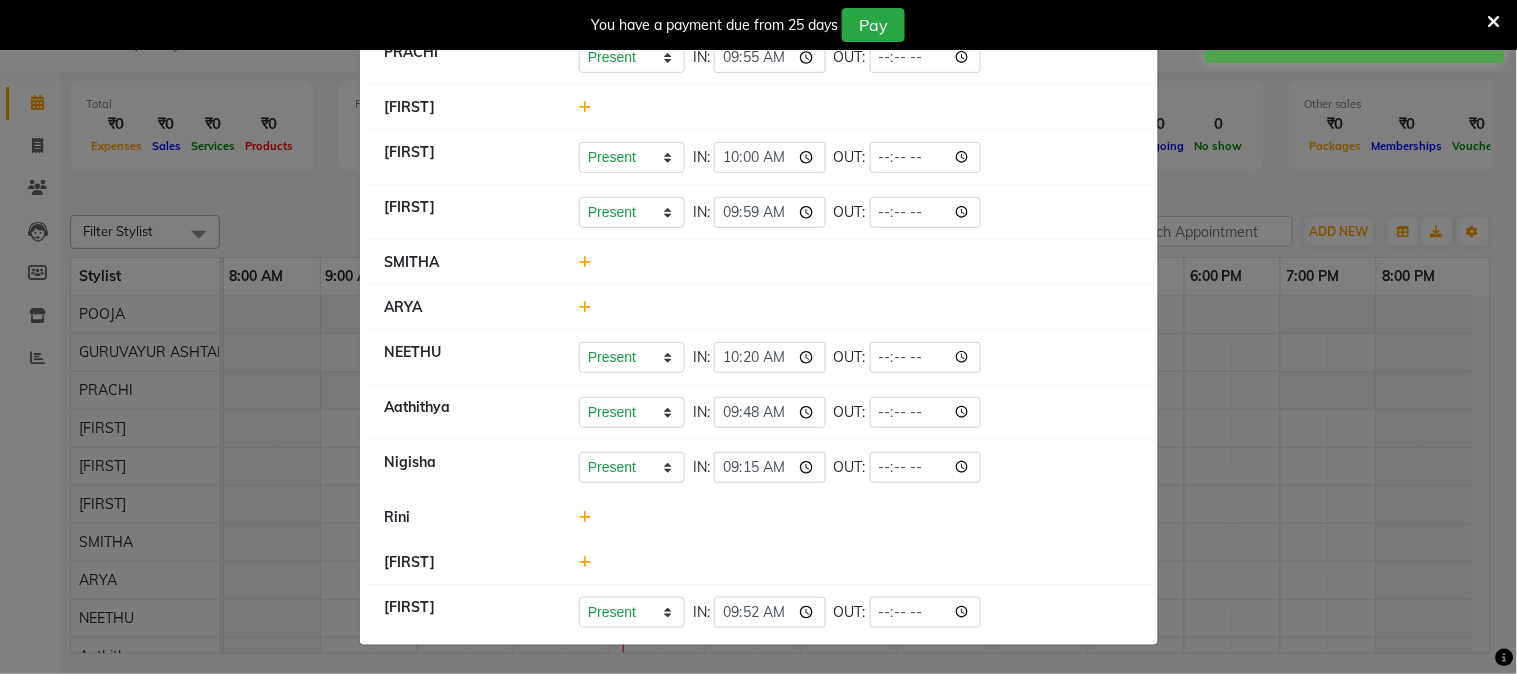 click 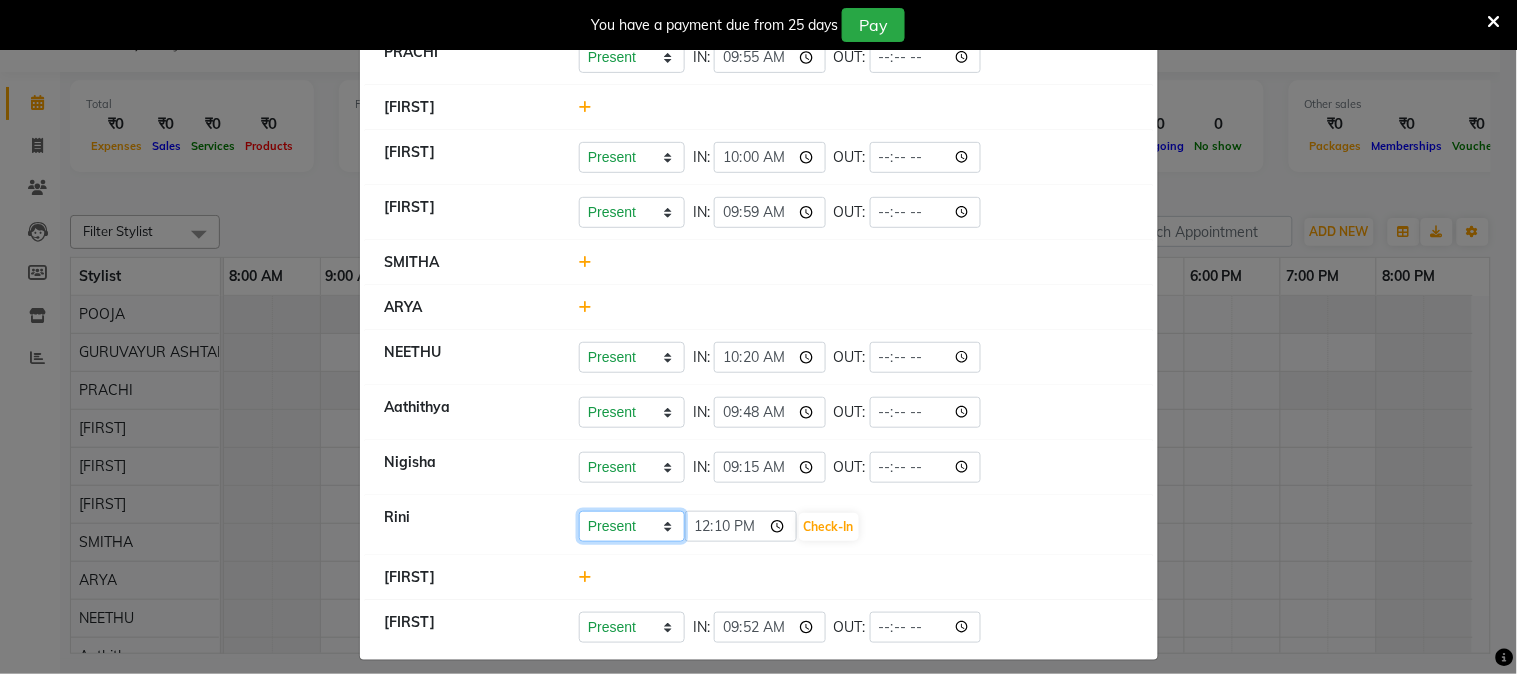click on "Present Absent Late Half Day Weekly Off" 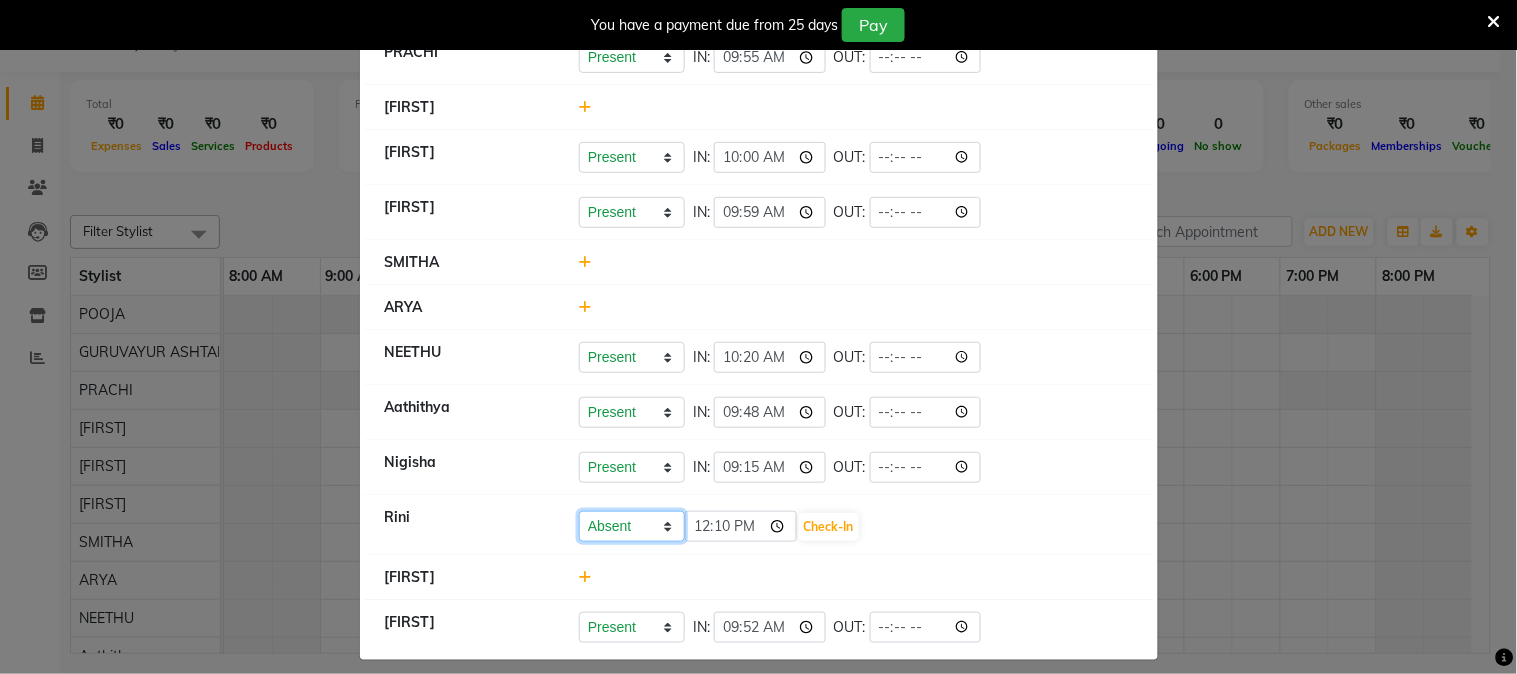 click on "Present Absent Late Half Day Weekly Off" 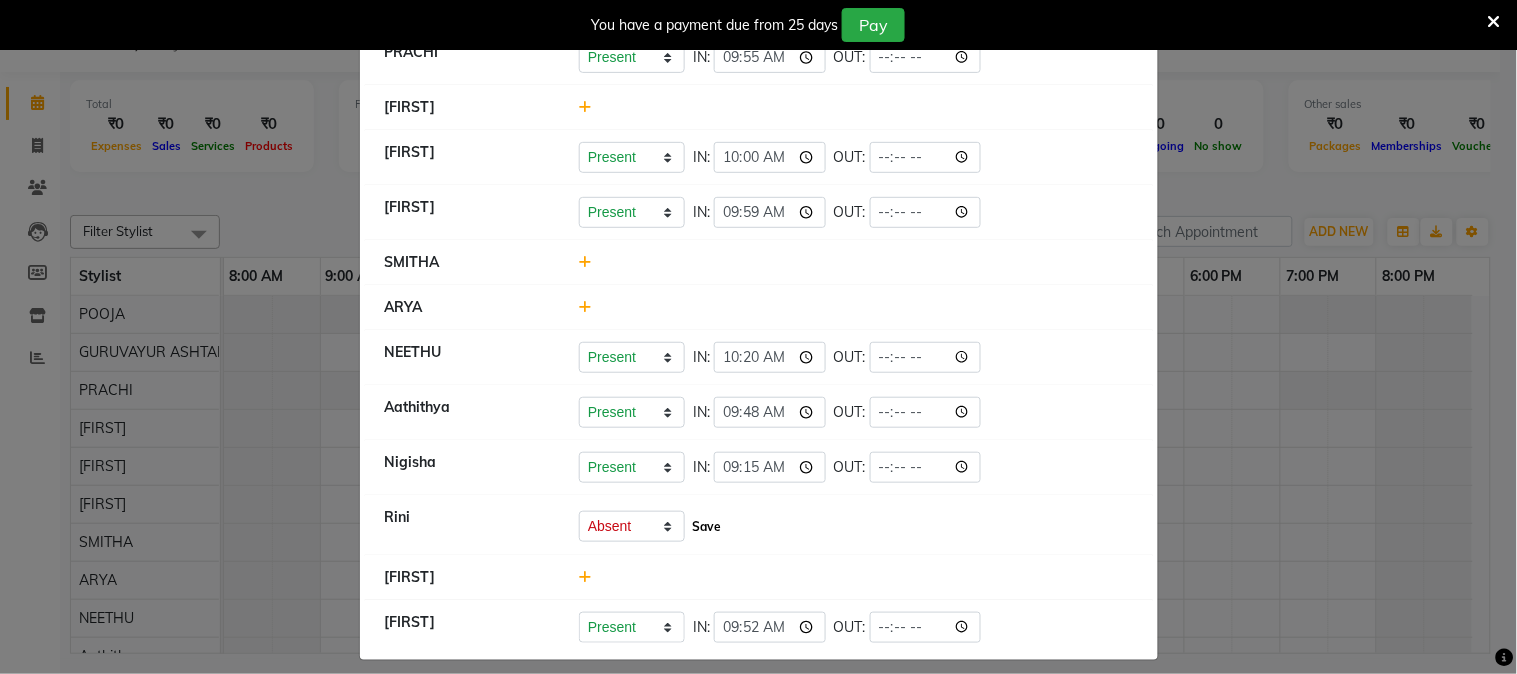 click on "Save" 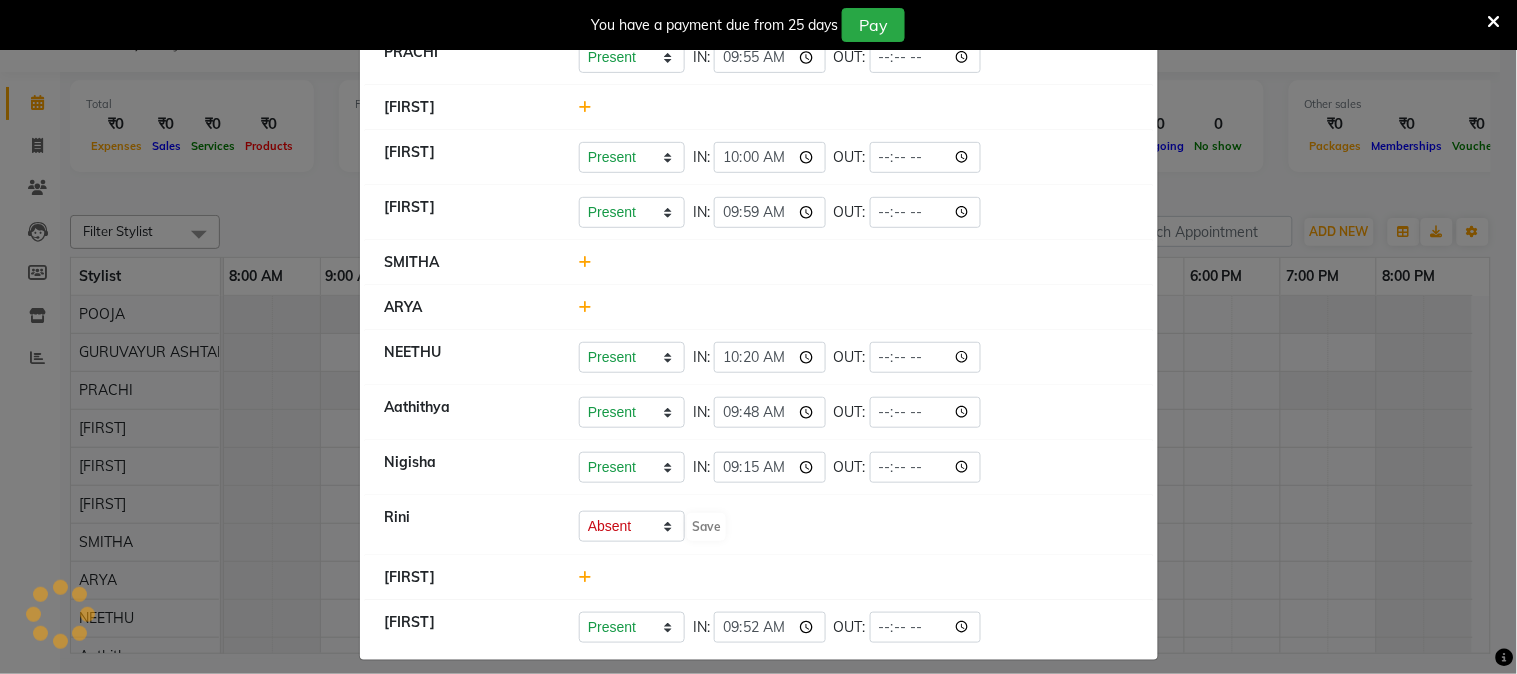 select on "A" 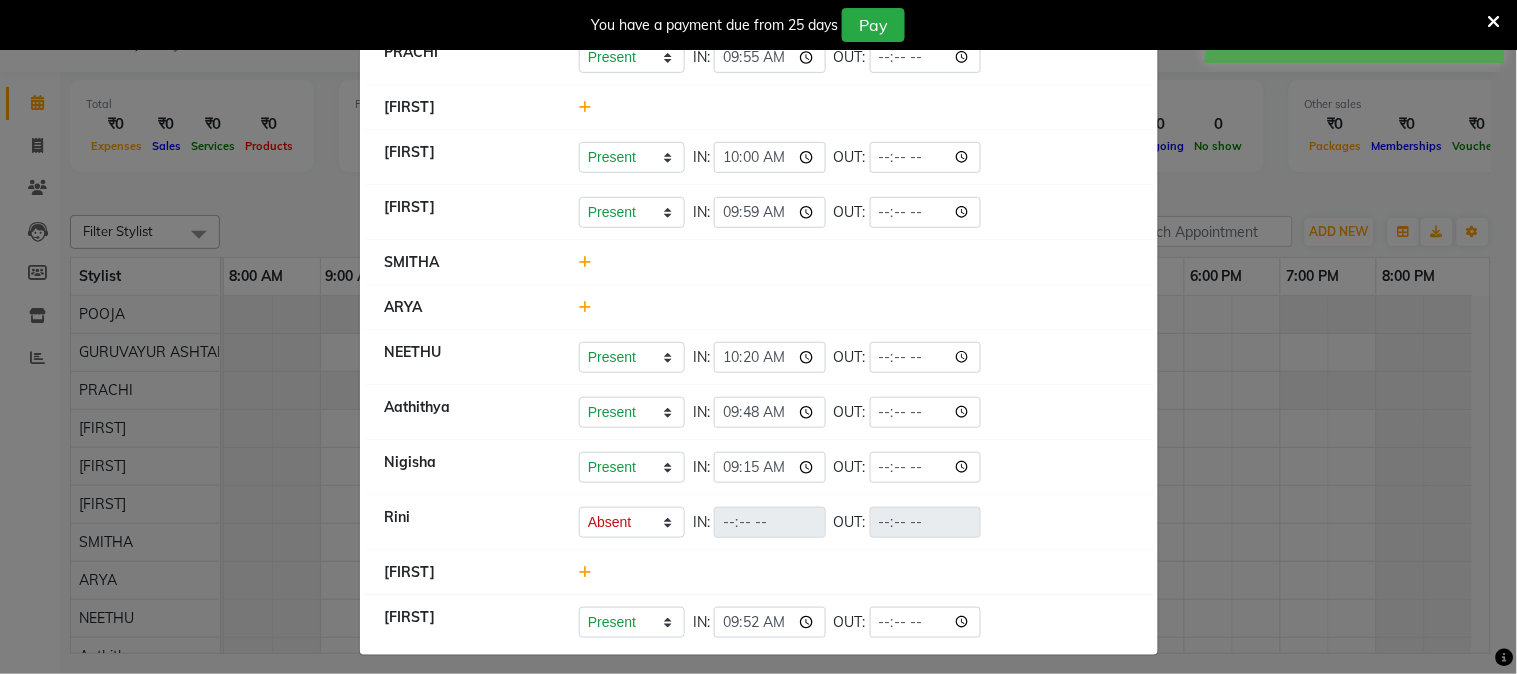 click 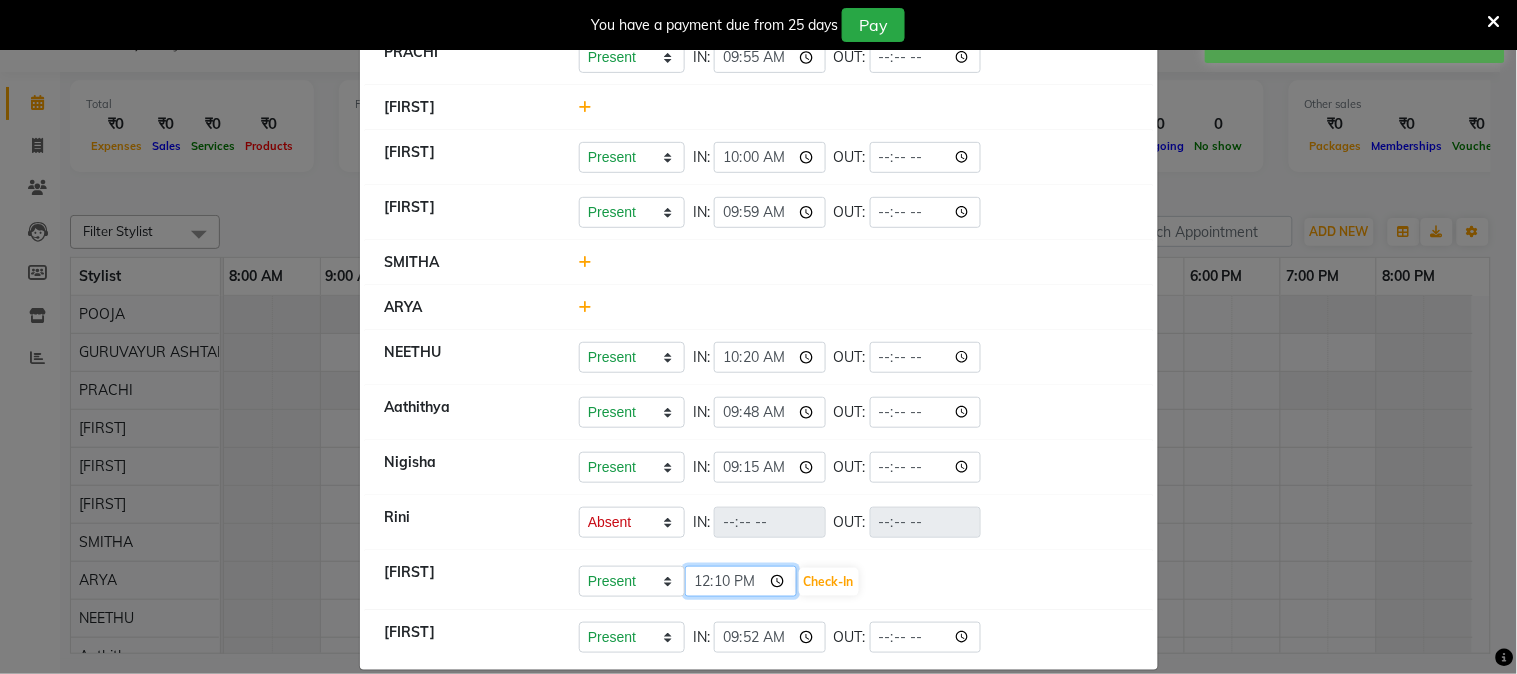 click on "12:10" 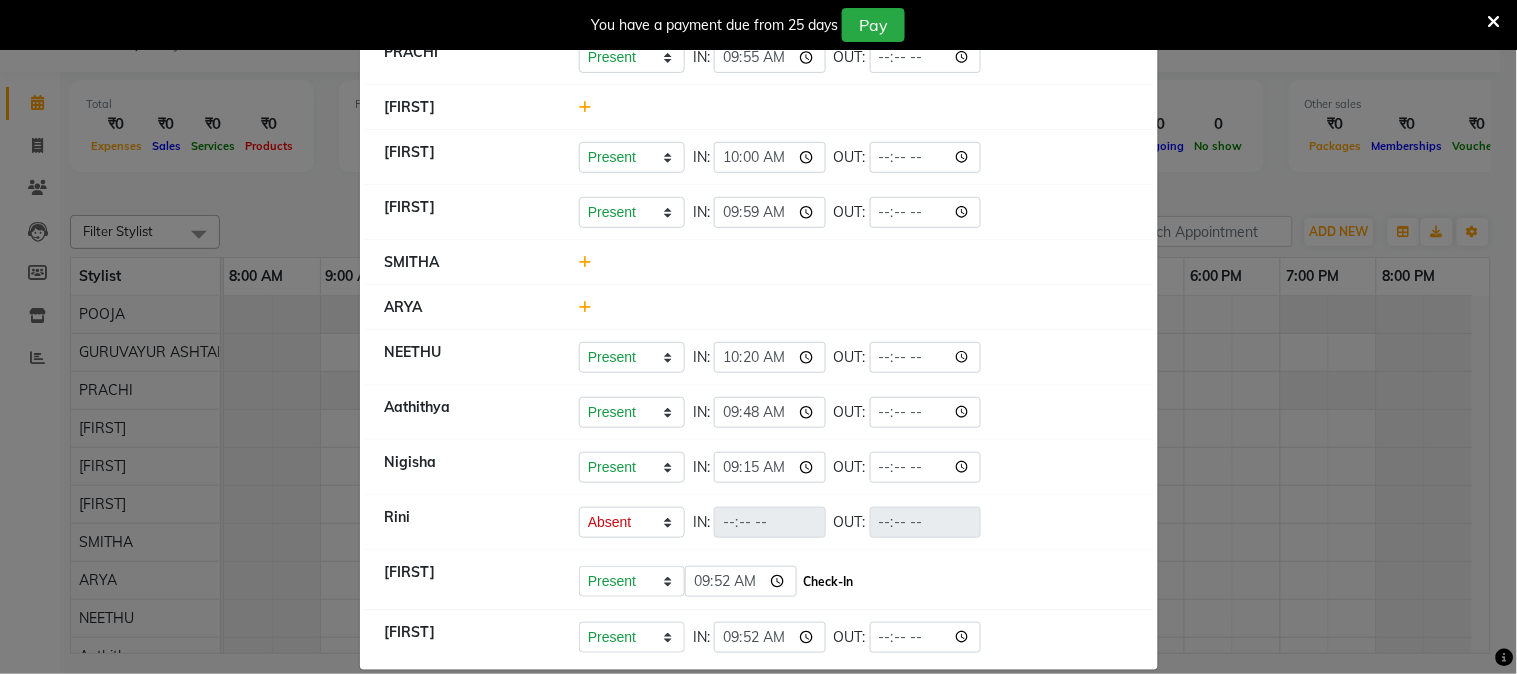 type on "09:52" 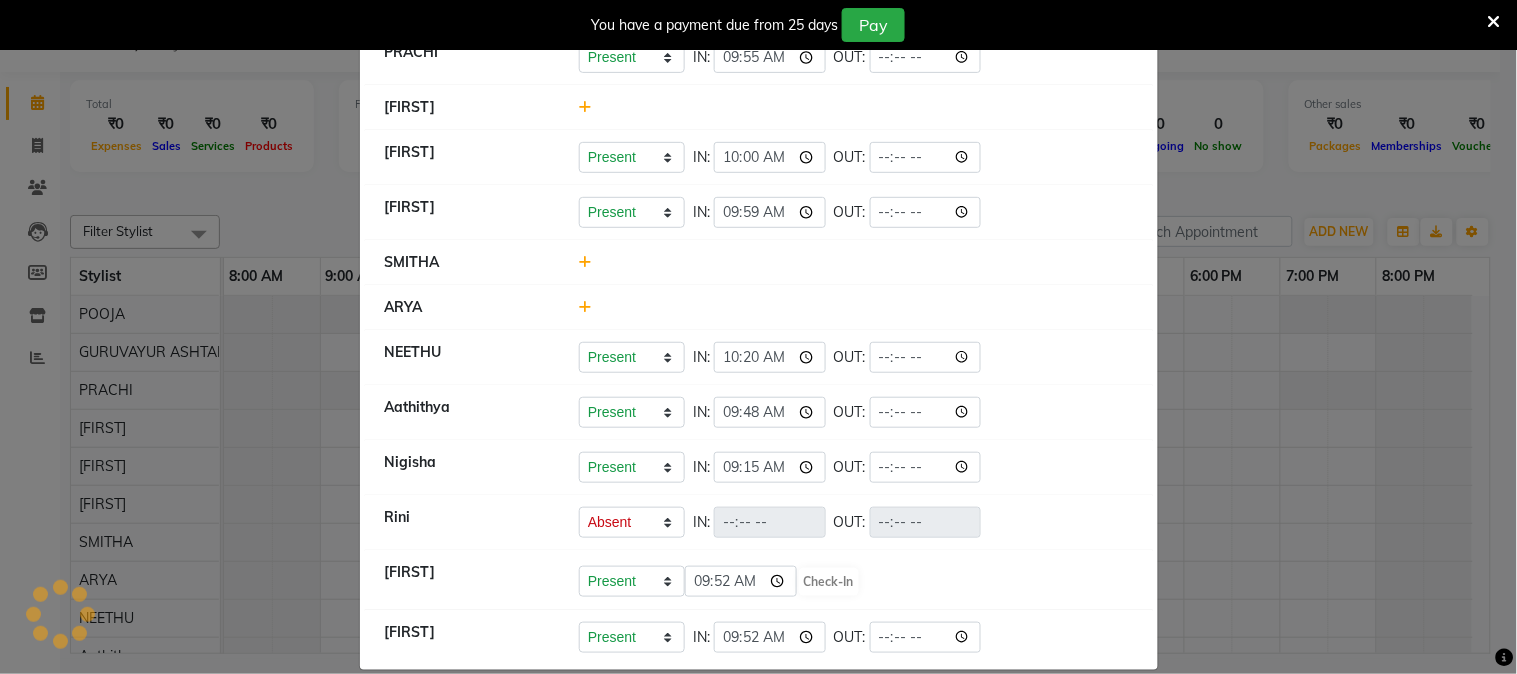 select on "A" 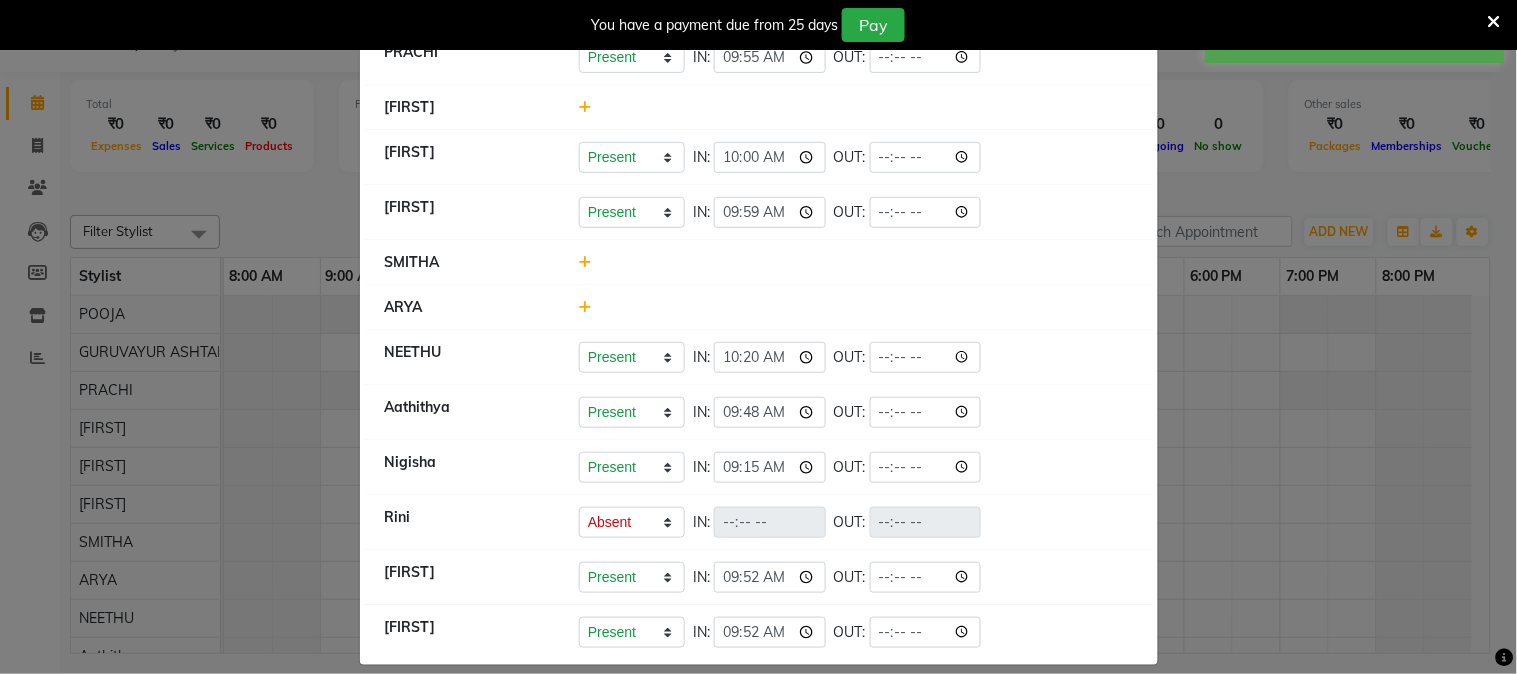 click 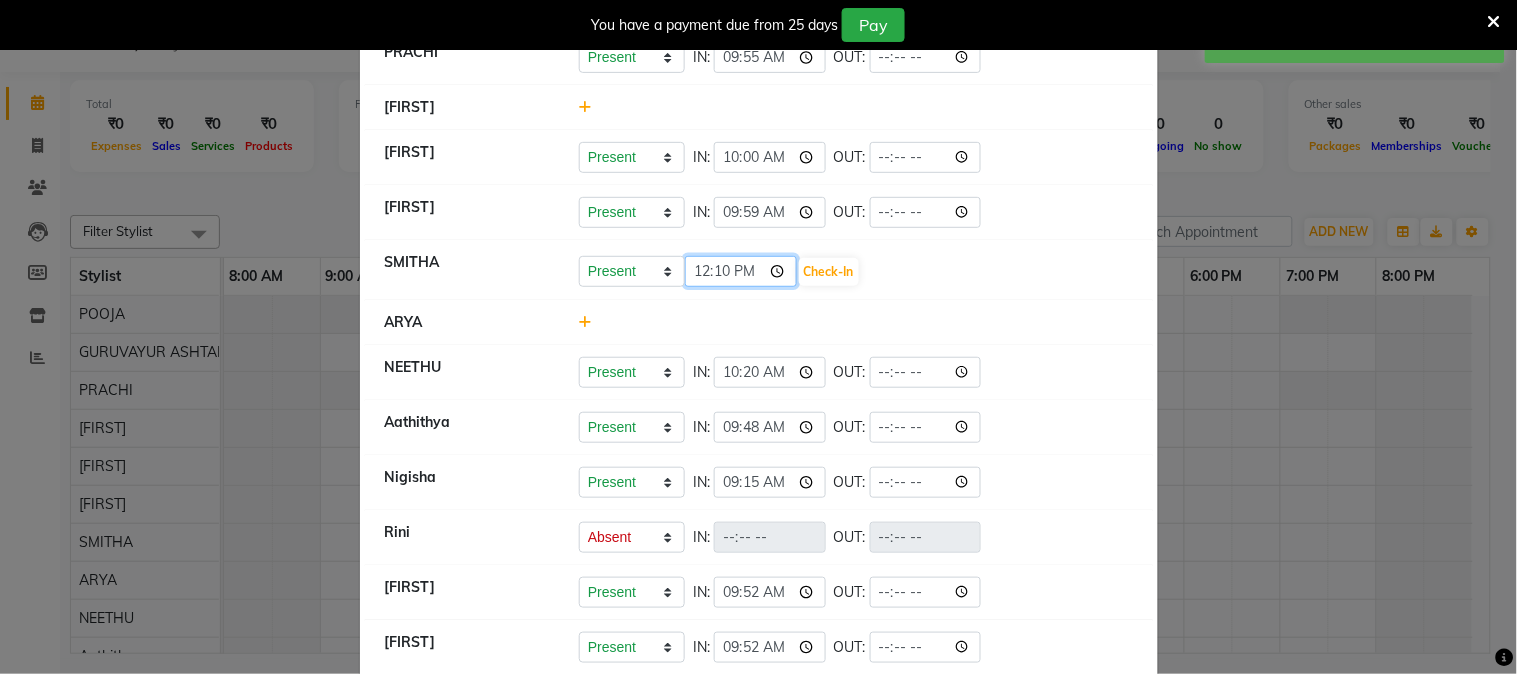click on "12:10" 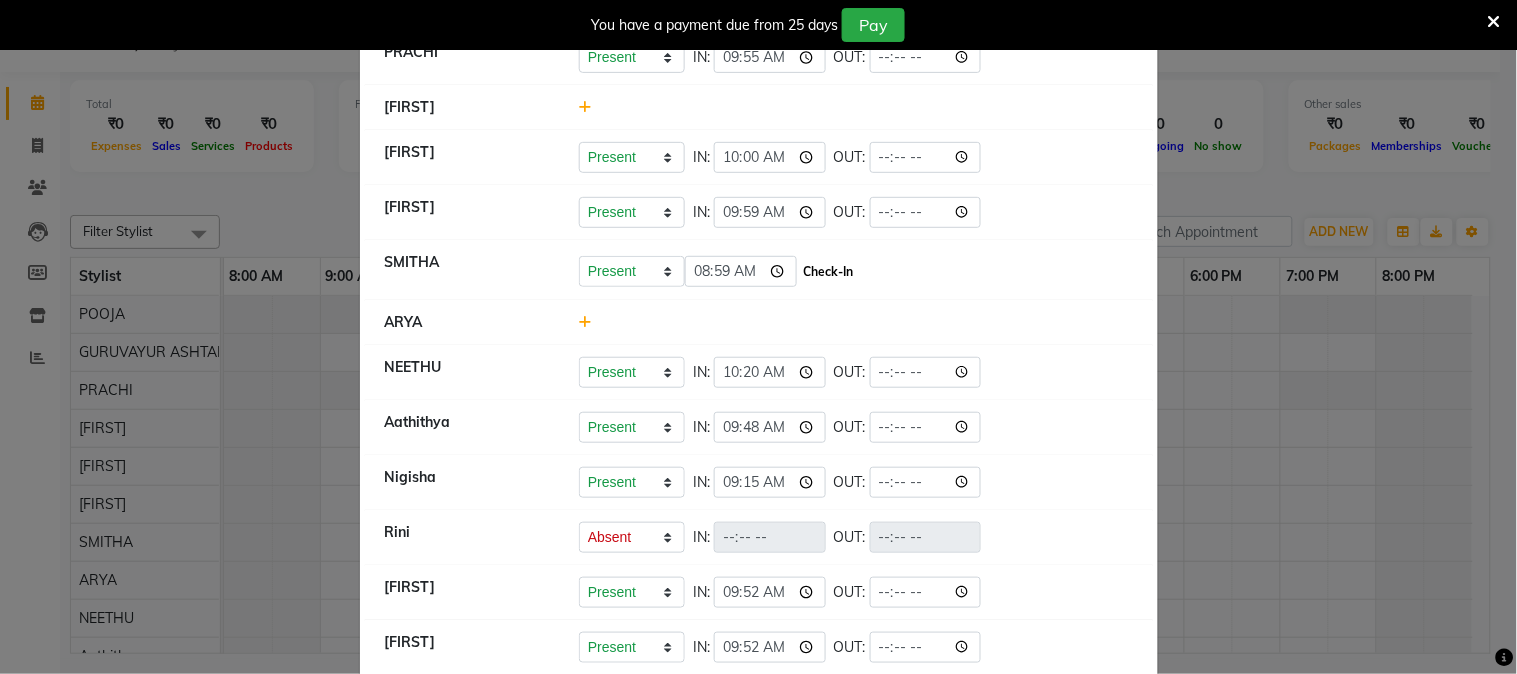 type on "08:59" 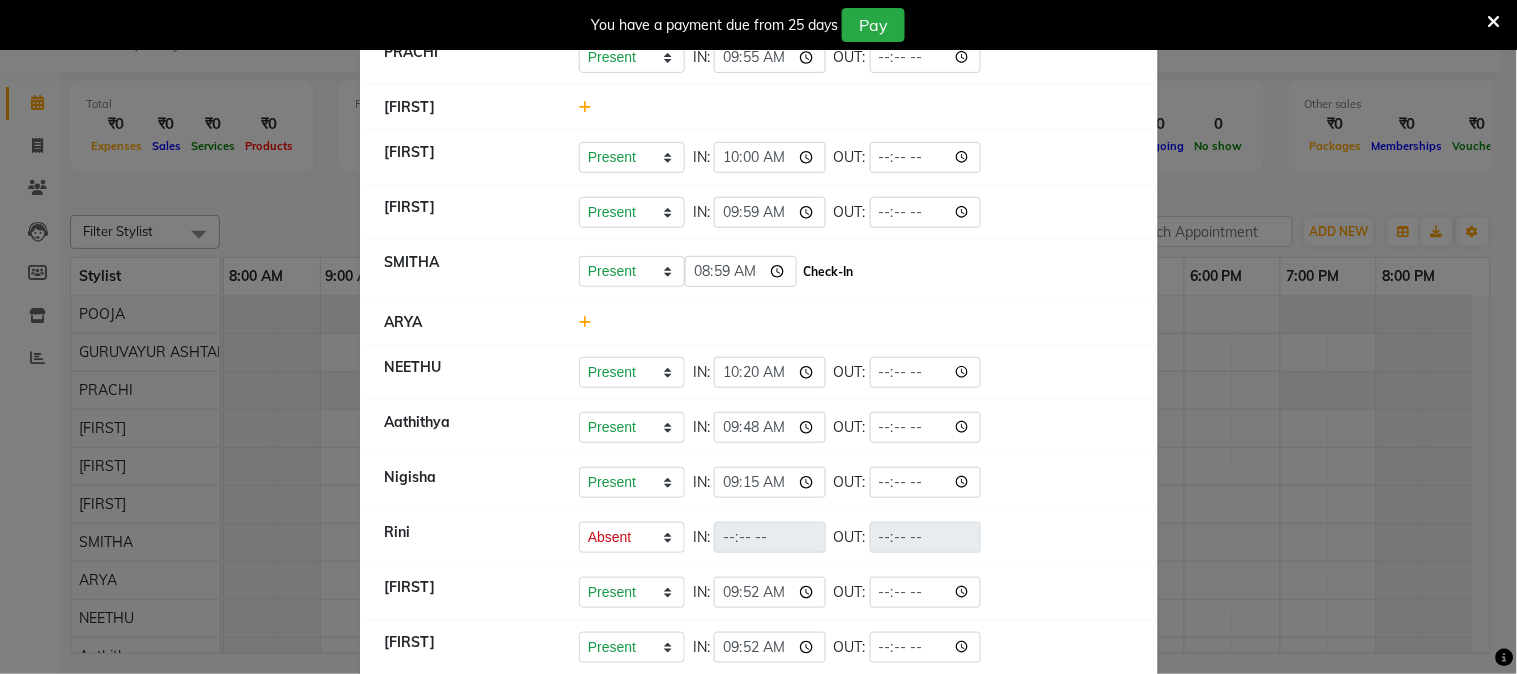 click on "Check-In" 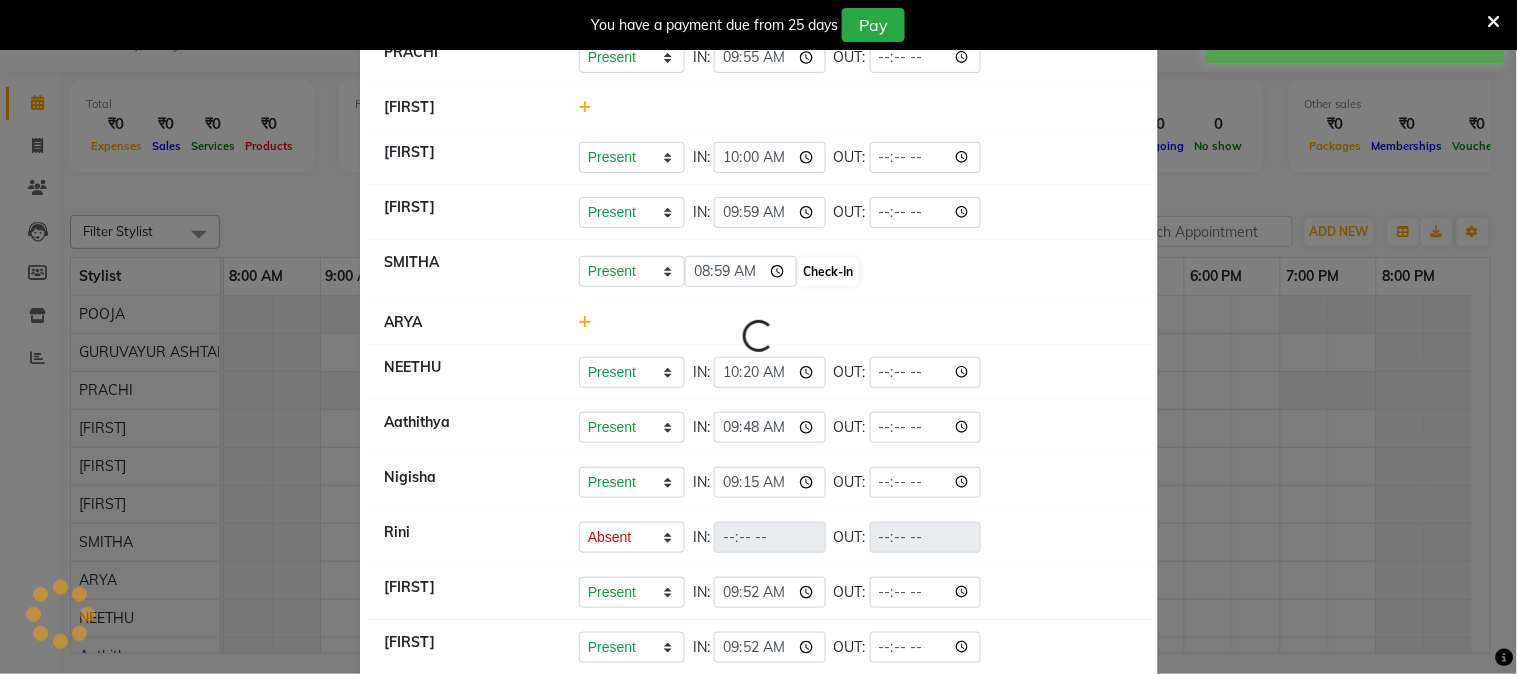 select on "A" 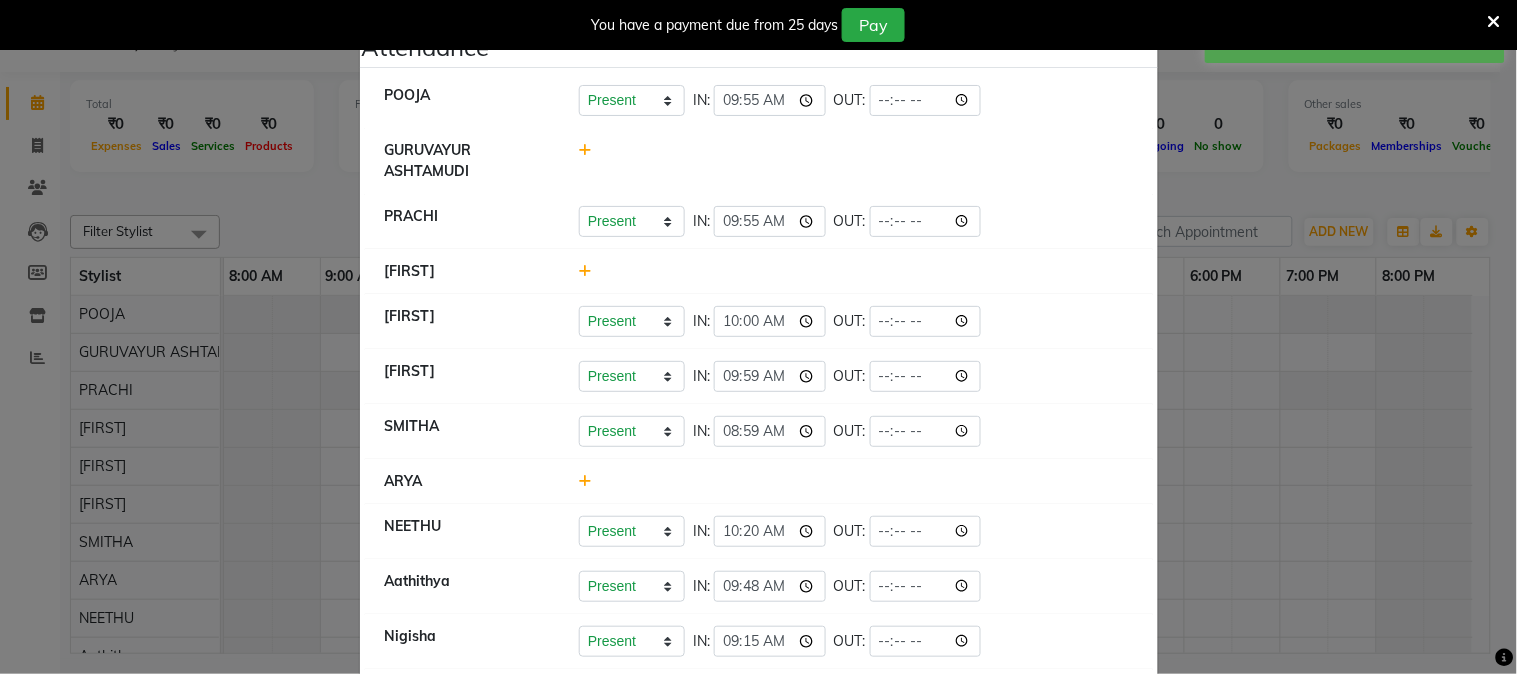 scroll, scrollTop: 0, scrollLeft: 0, axis: both 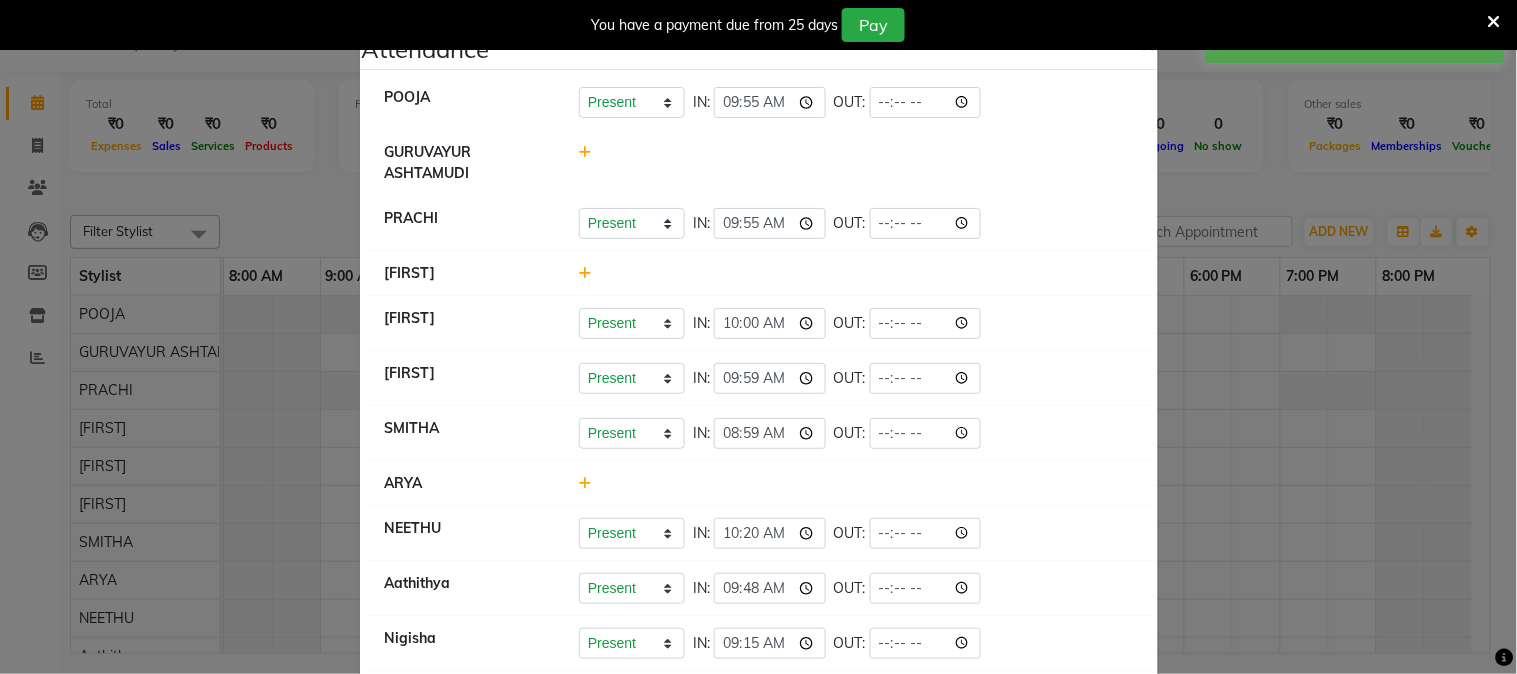 click 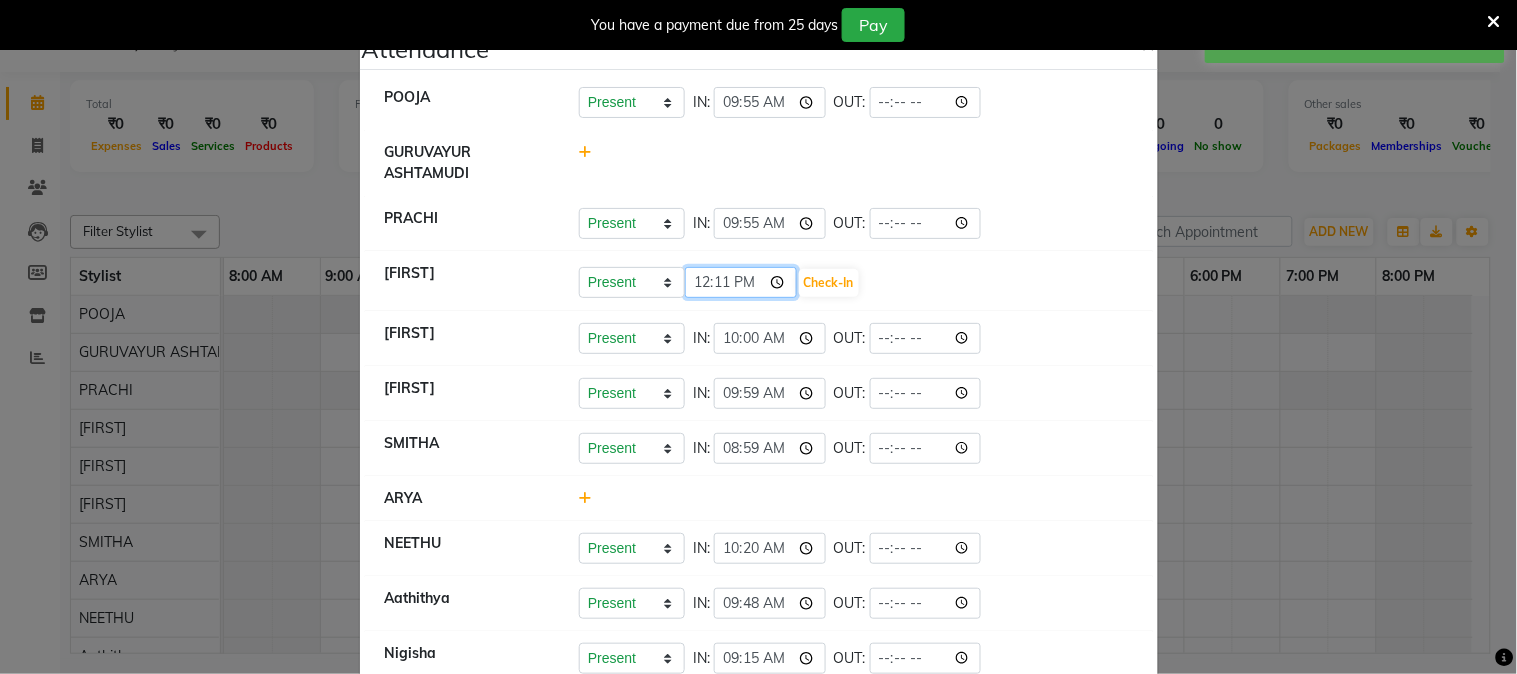 click on "12:11" 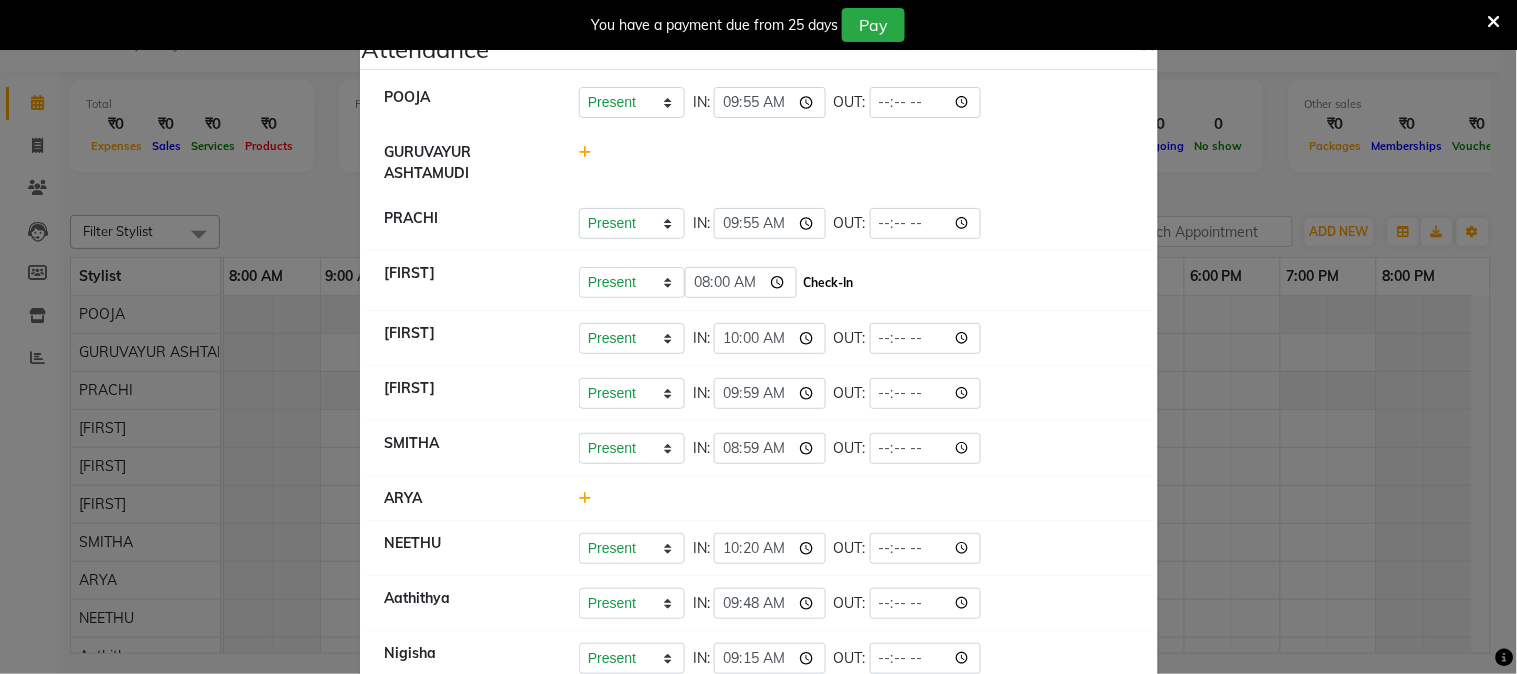 type on "08:00" 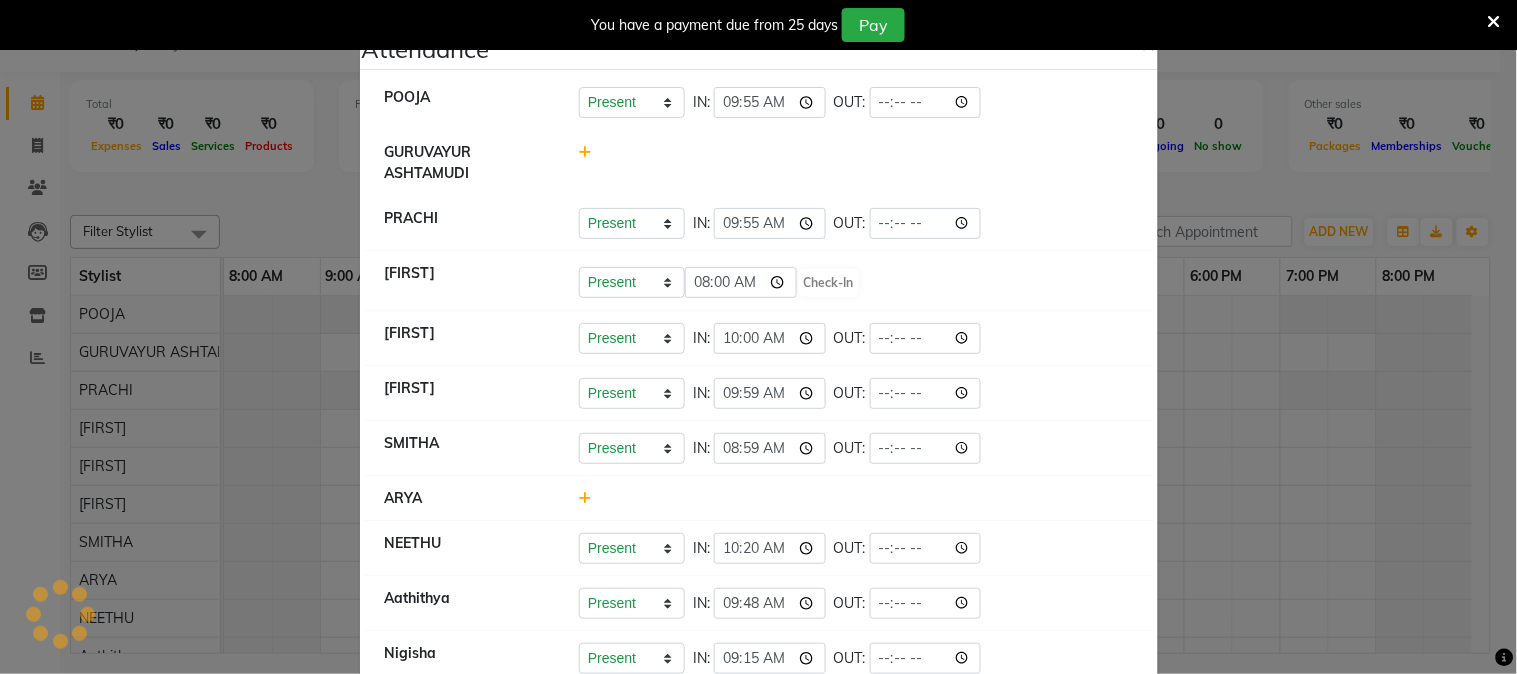 select on "A" 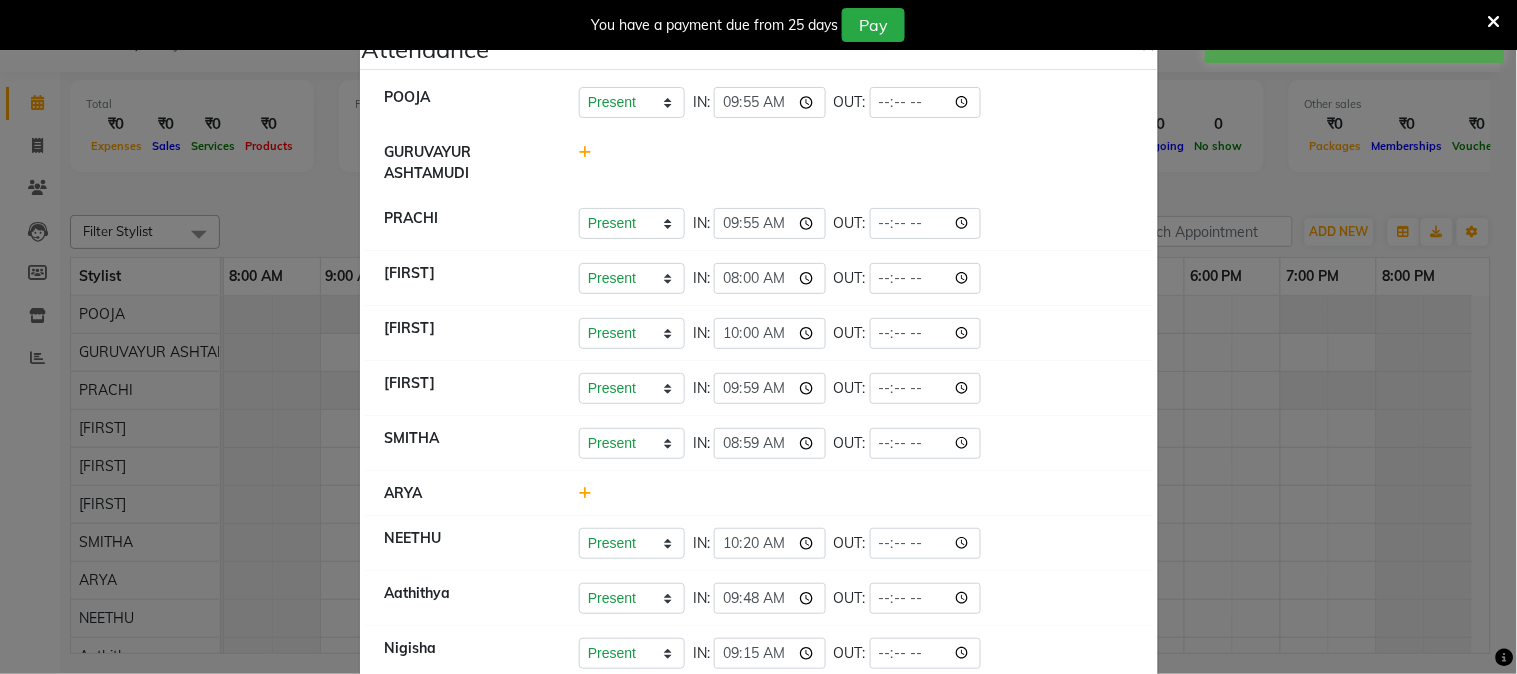 click 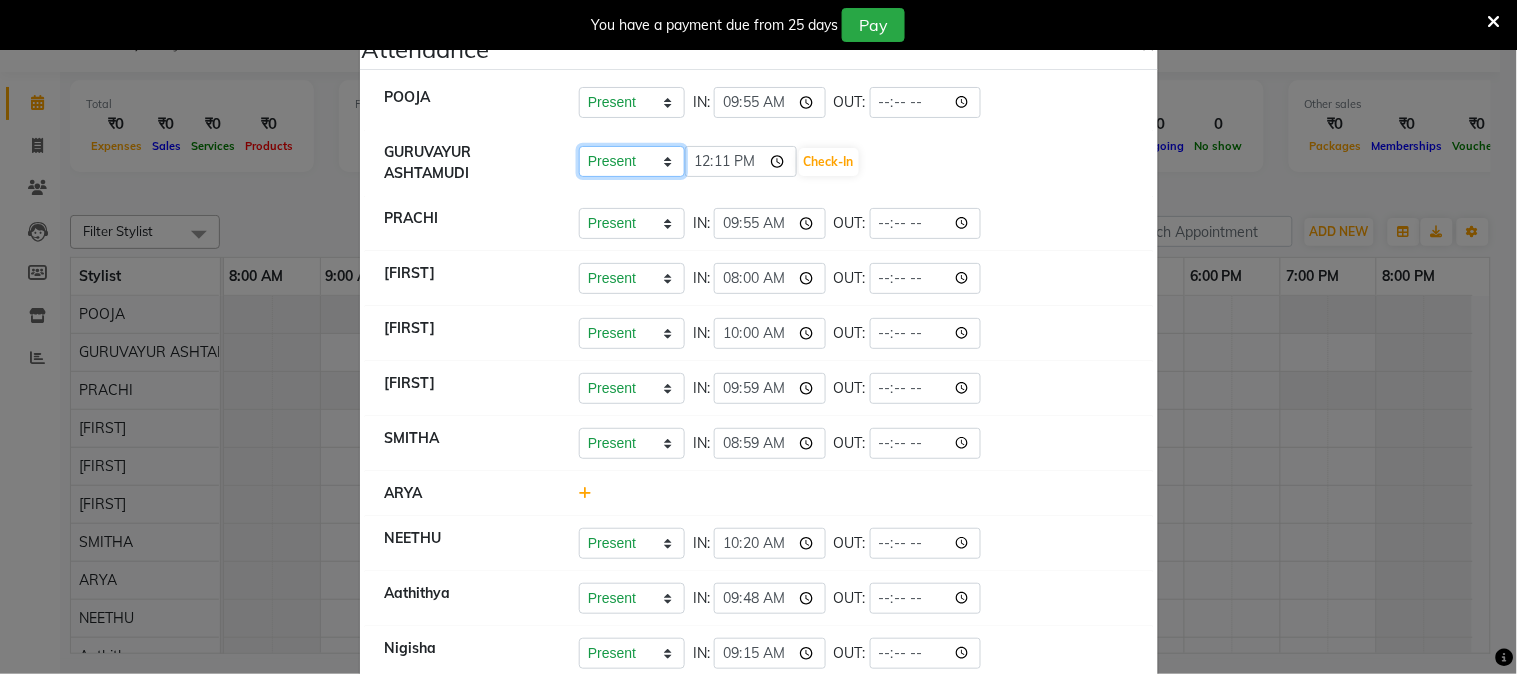 click on "Present Absent Late Half Day Weekly Off" 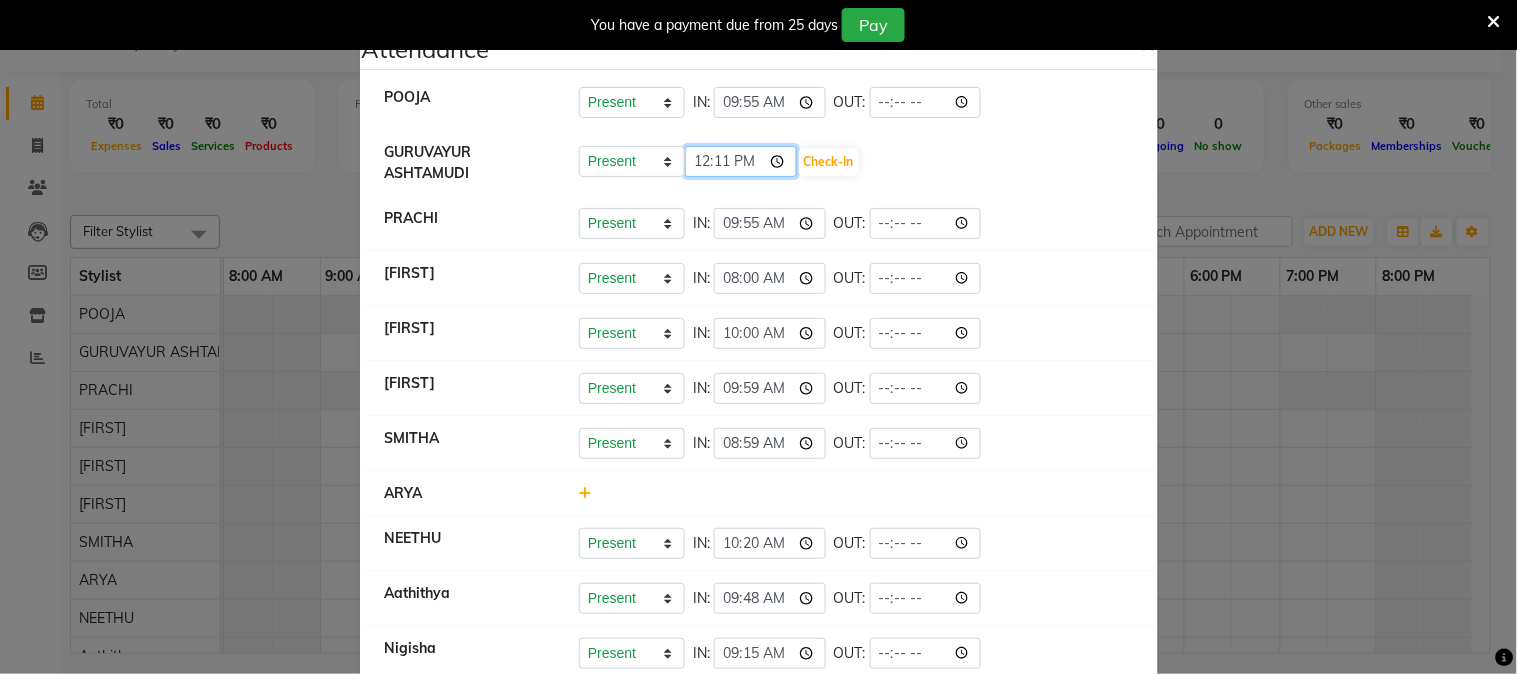 click on "12:11" 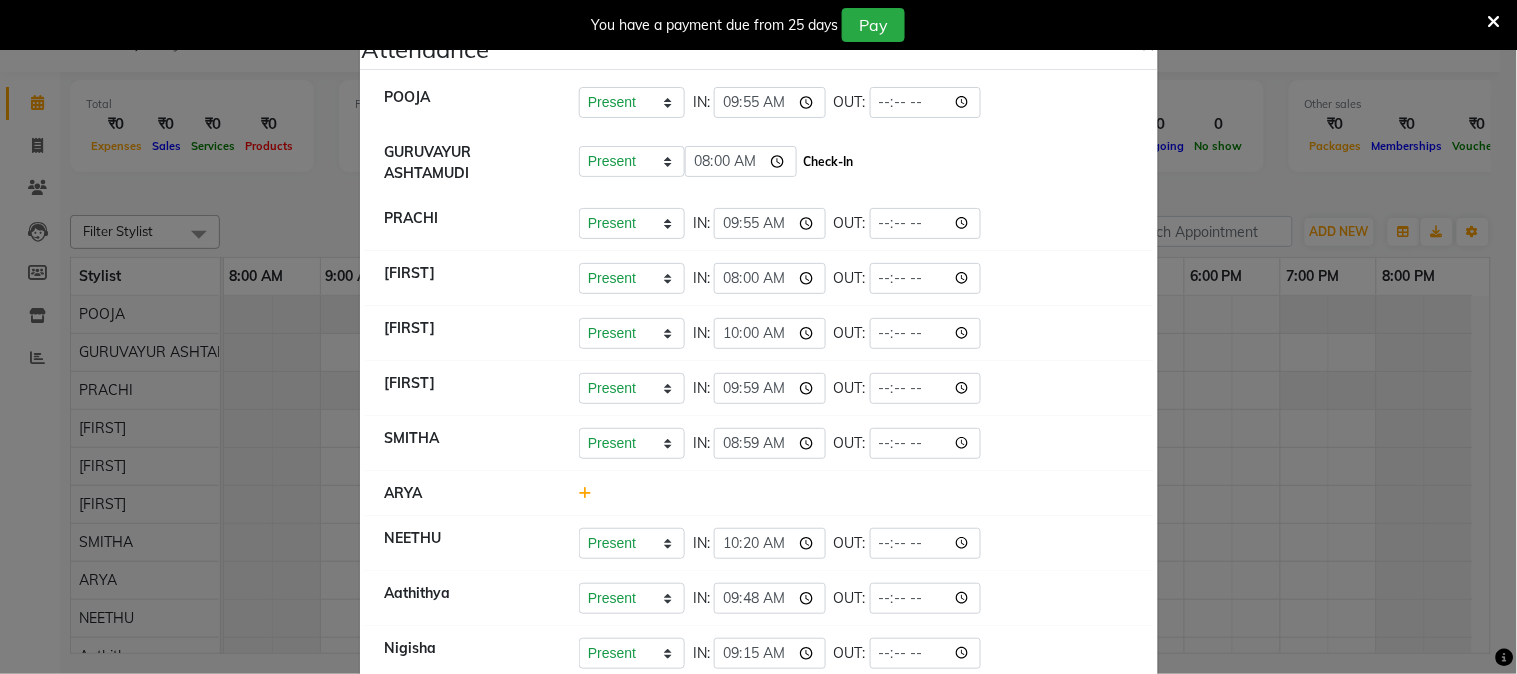 type on "08:00" 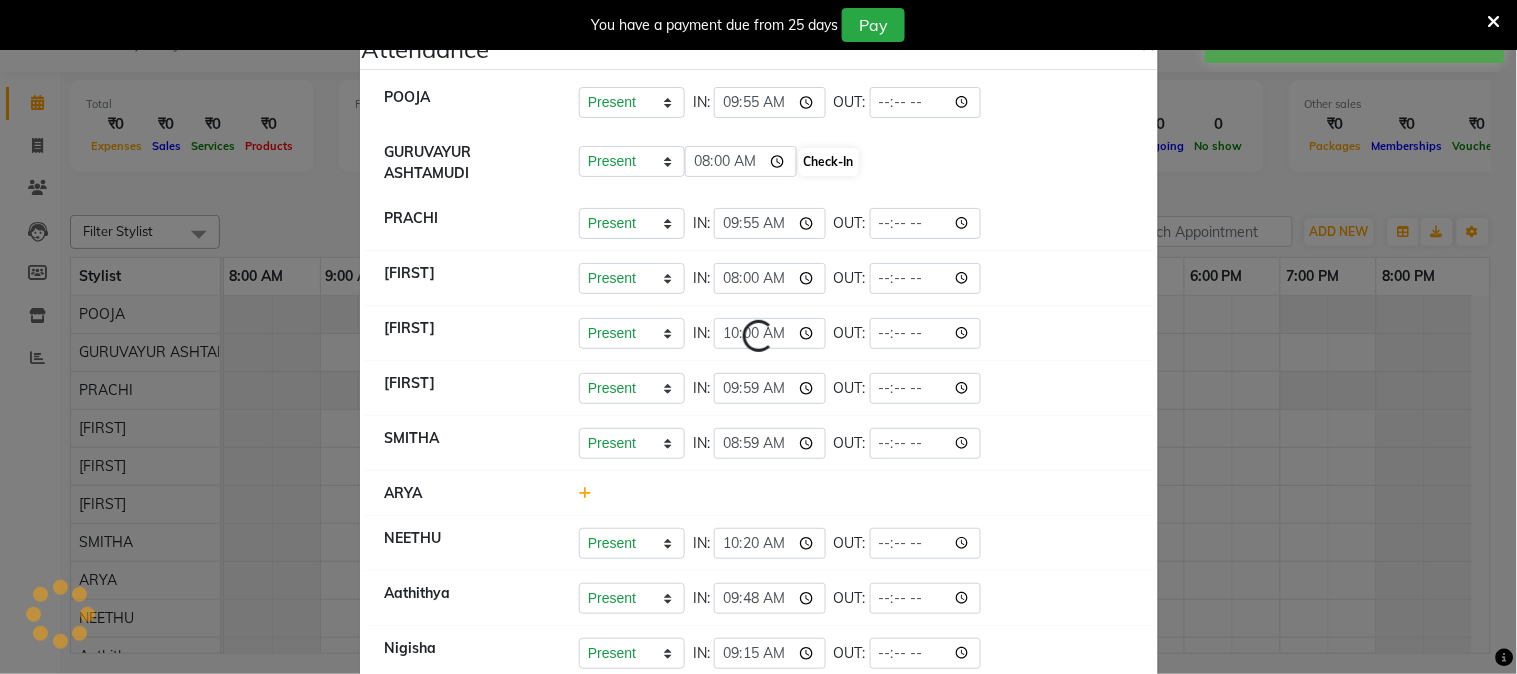 select on "A" 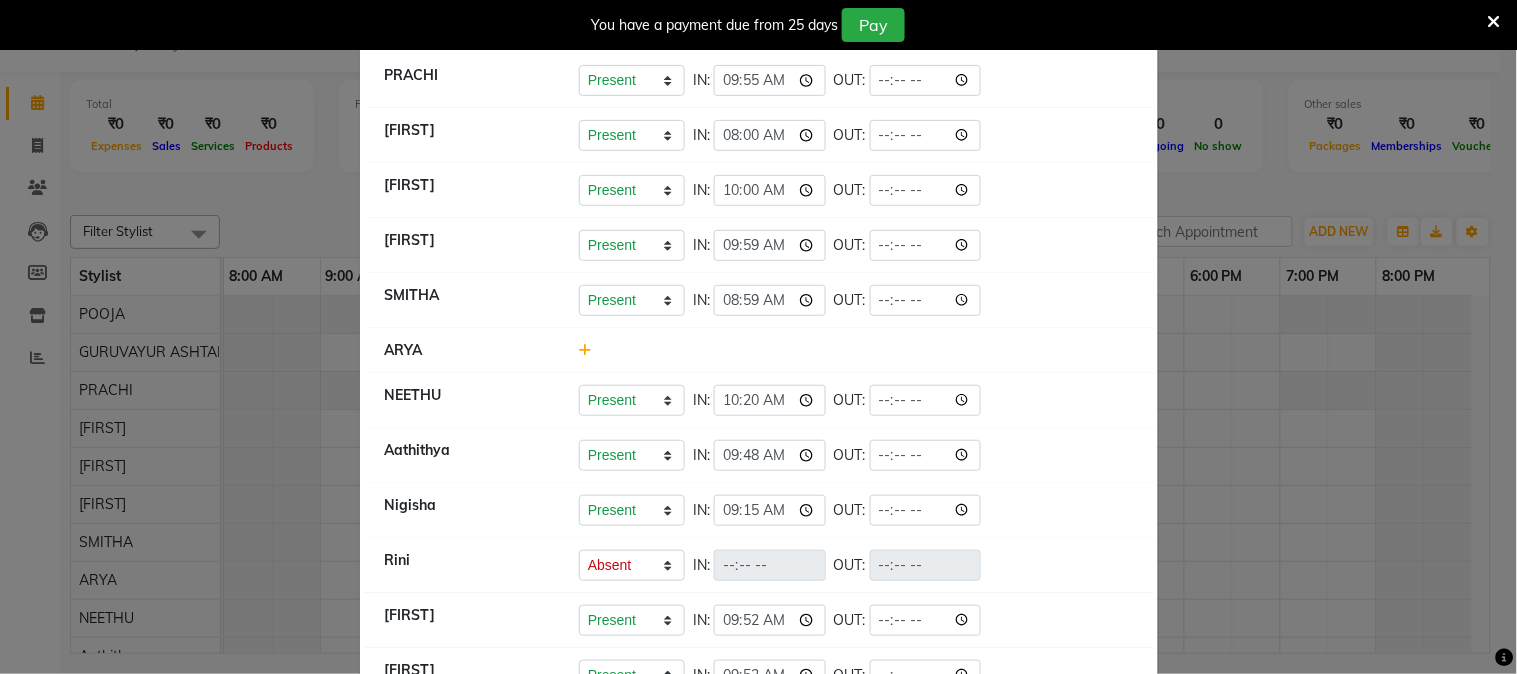 scroll, scrollTop: 0, scrollLeft: 0, axis: both 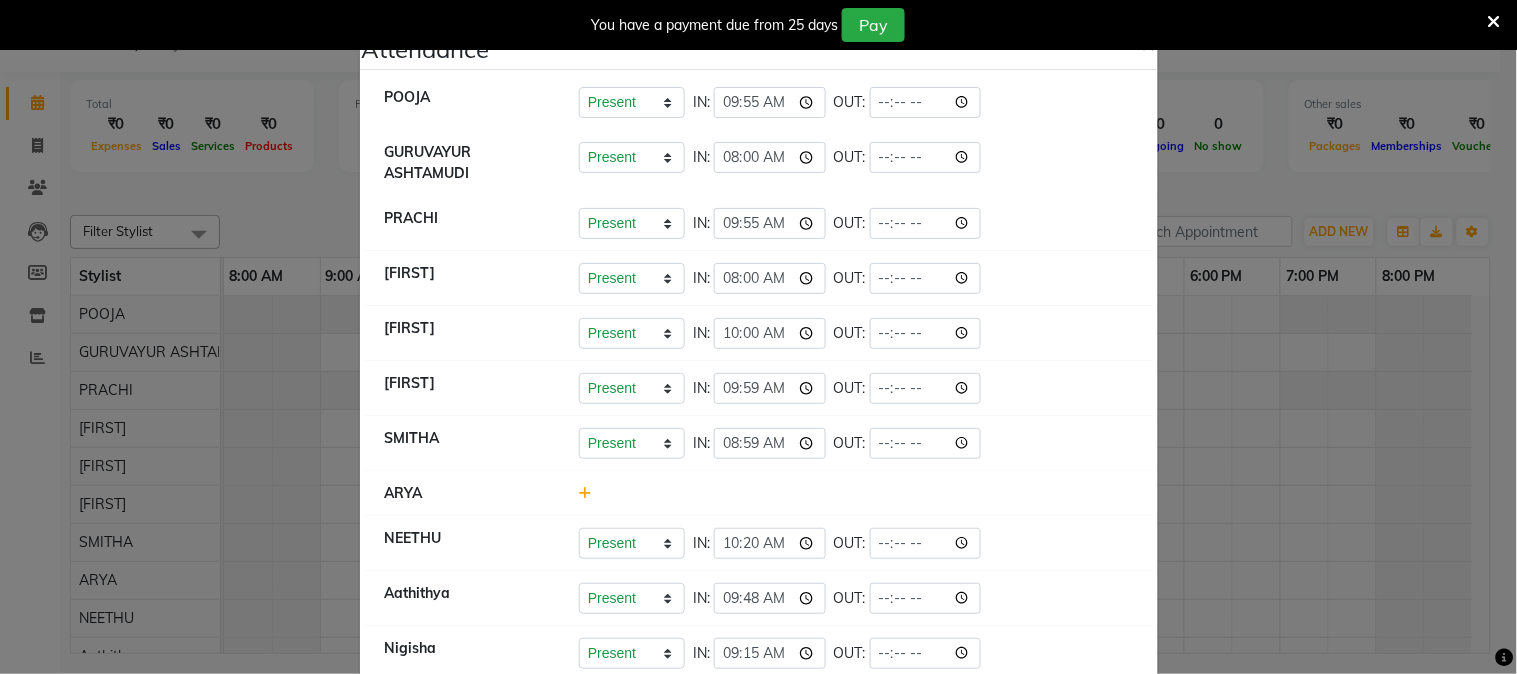click at bounding box center [1494, 22] 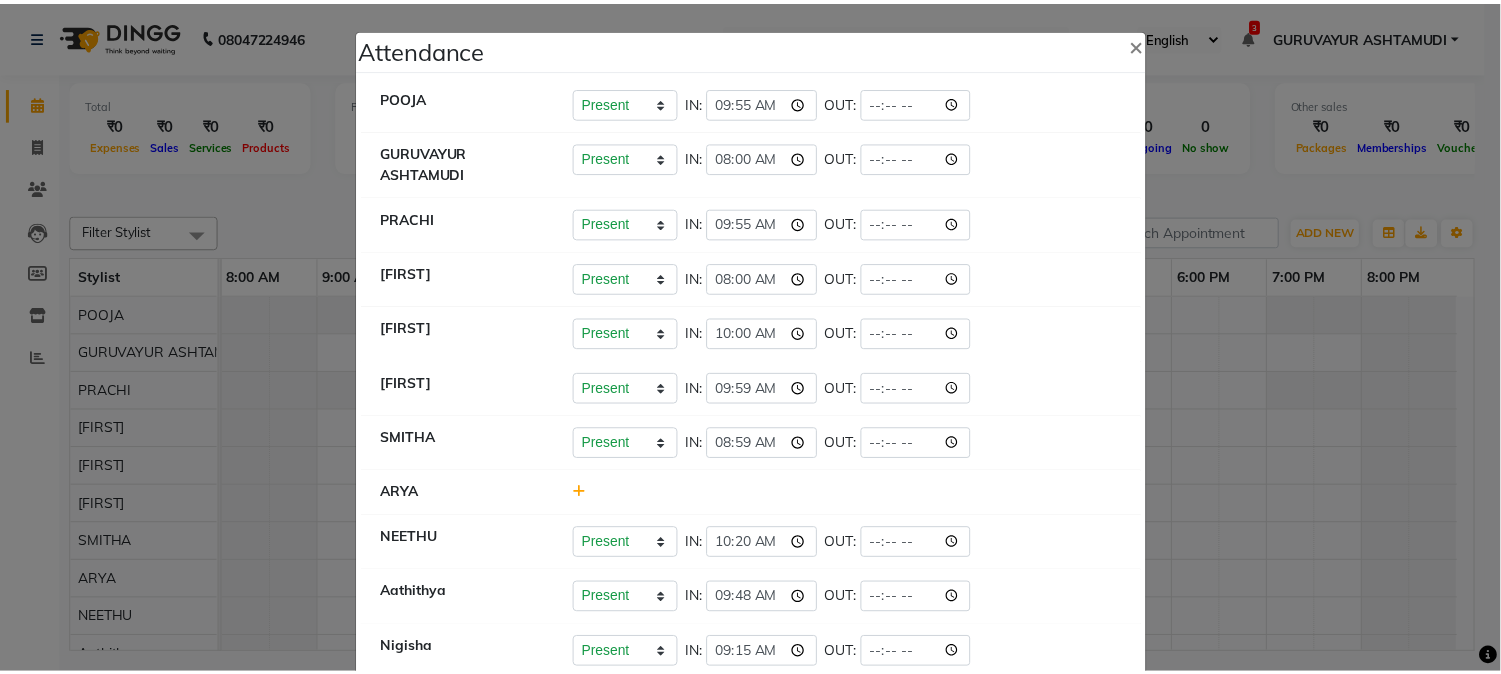 scroll, scrollTop: 0, scrollLeft: 0, axis: both 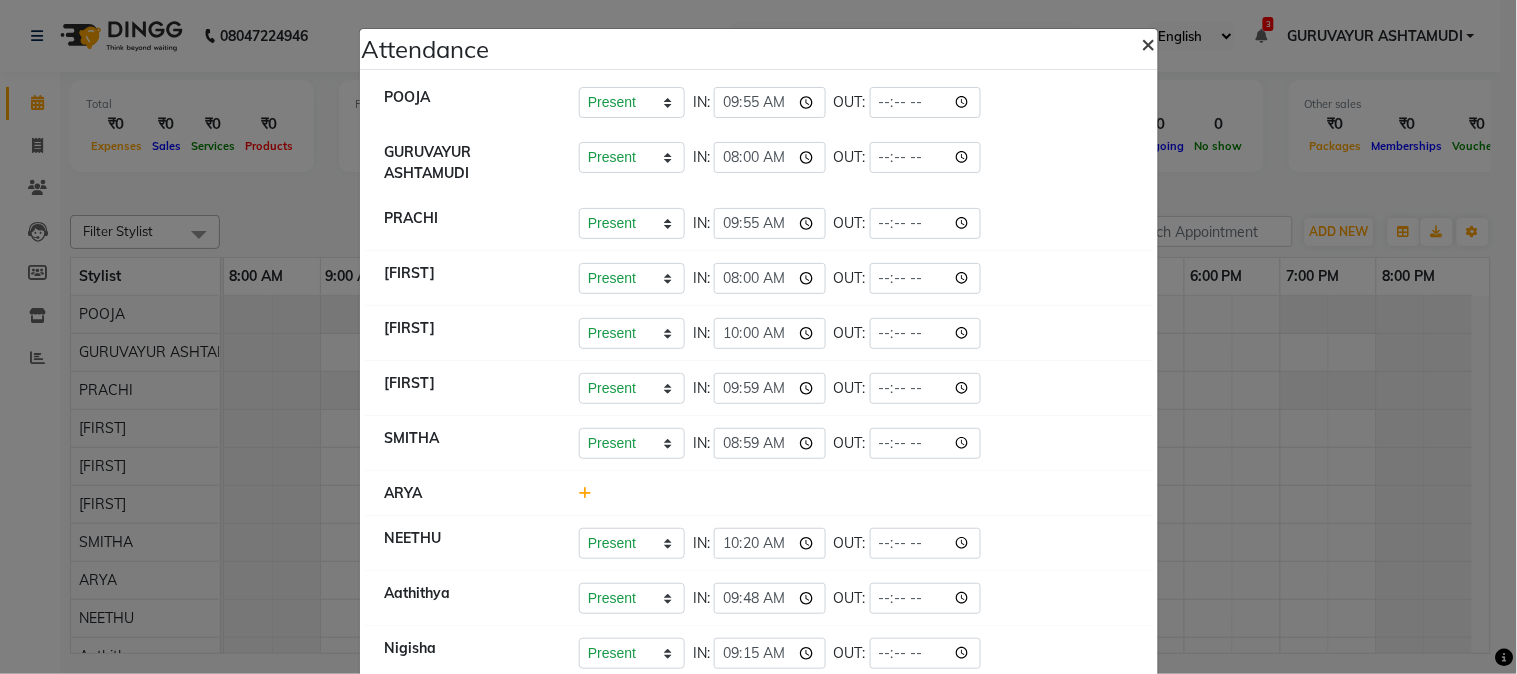 click on "×" 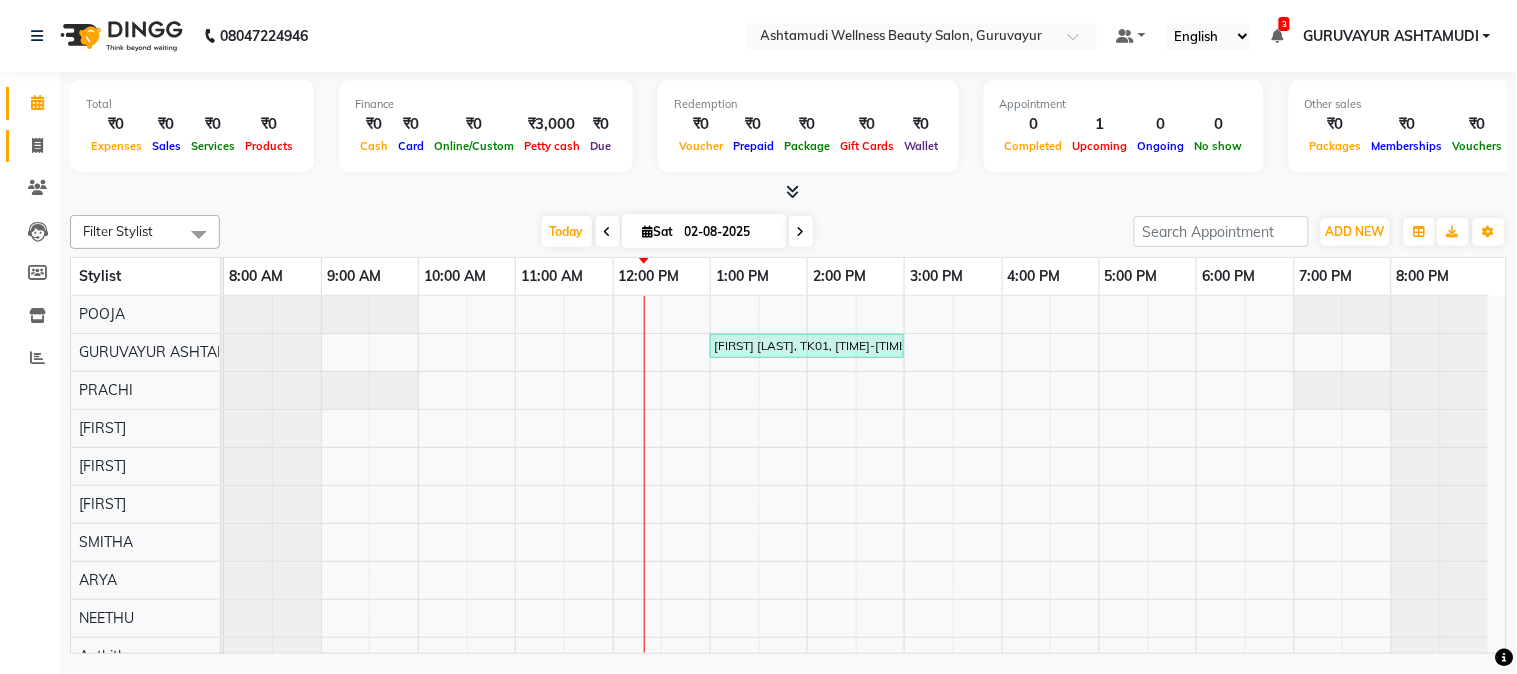 click 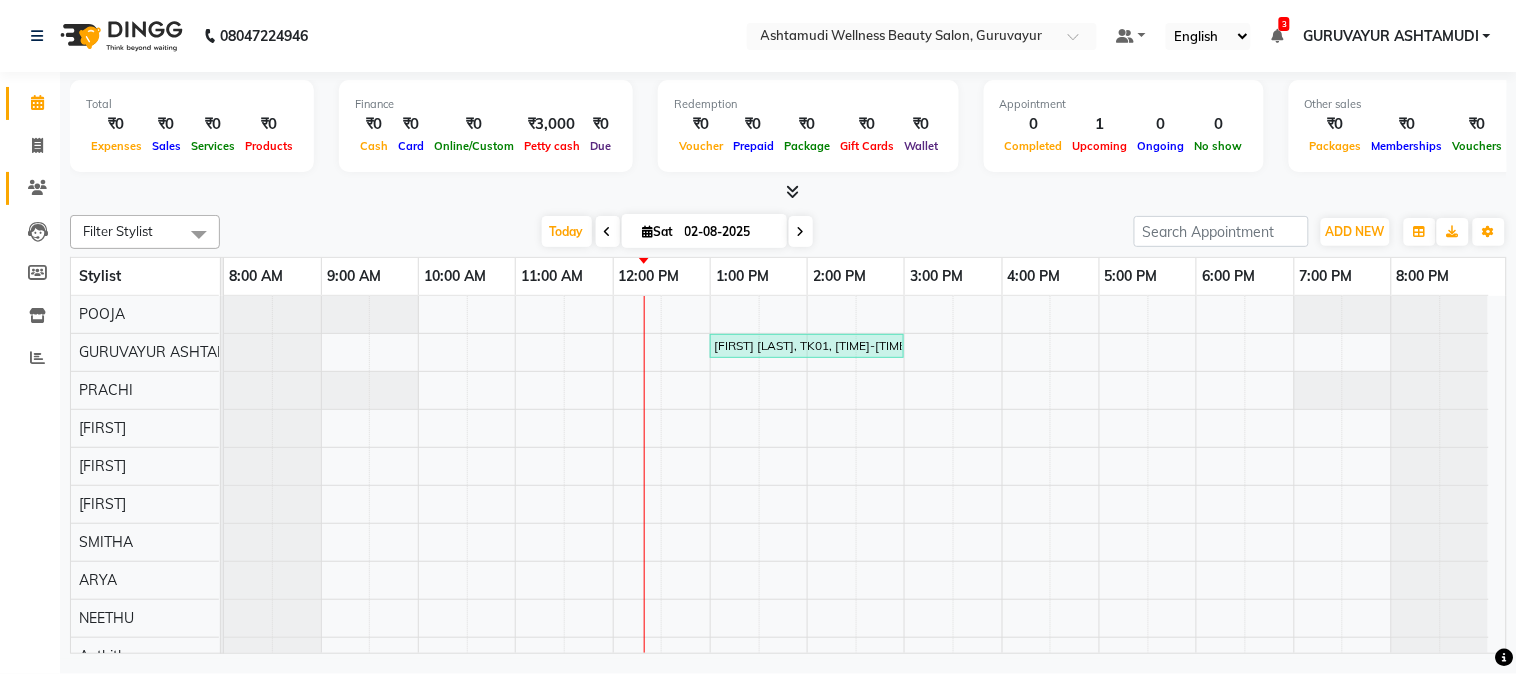 select on "service" 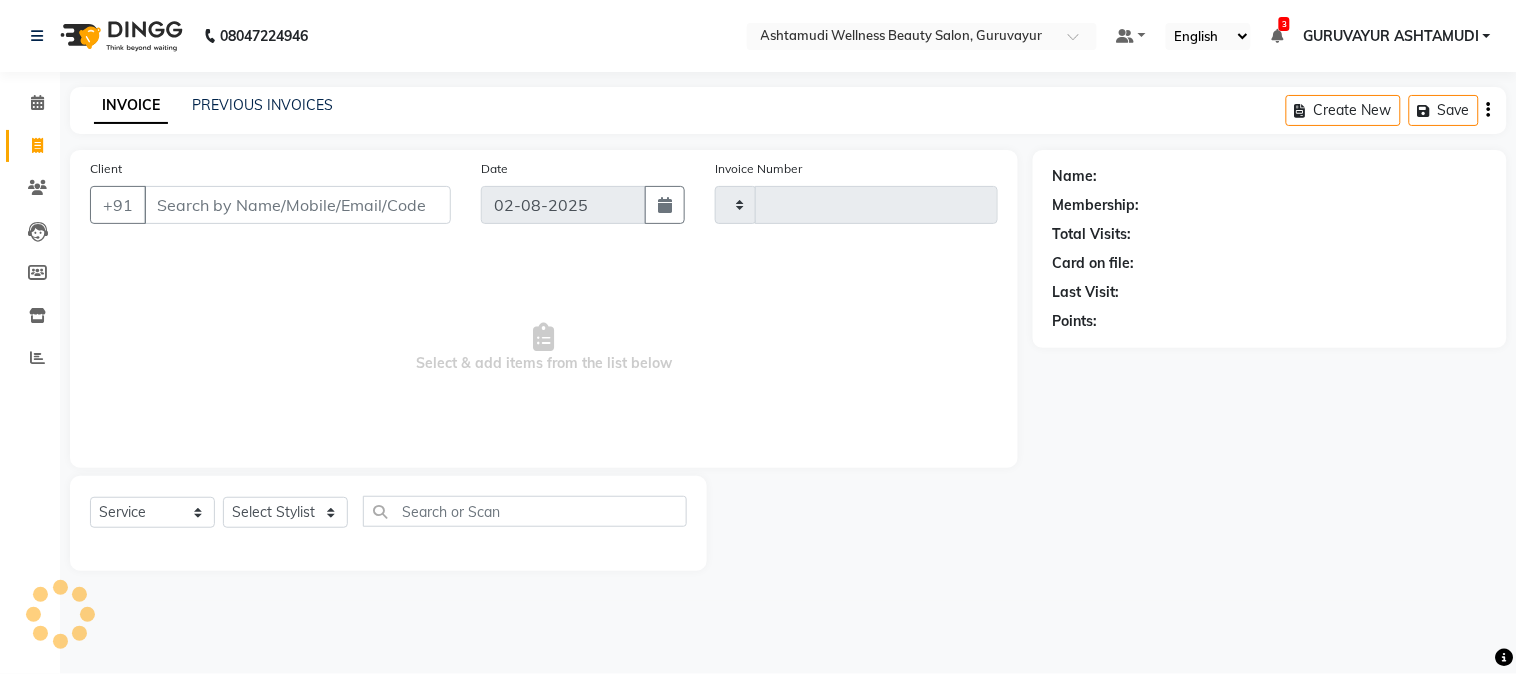 type on "1591" 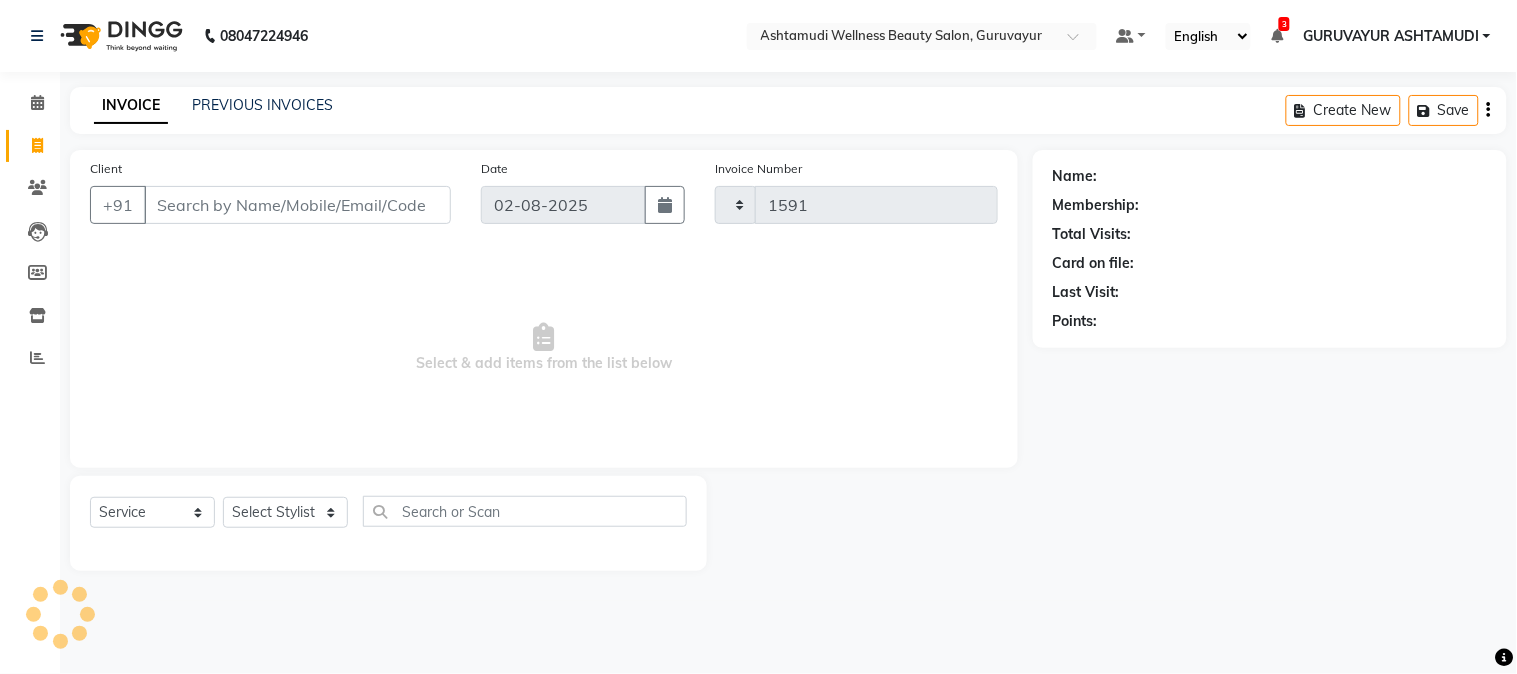 select on "4660" 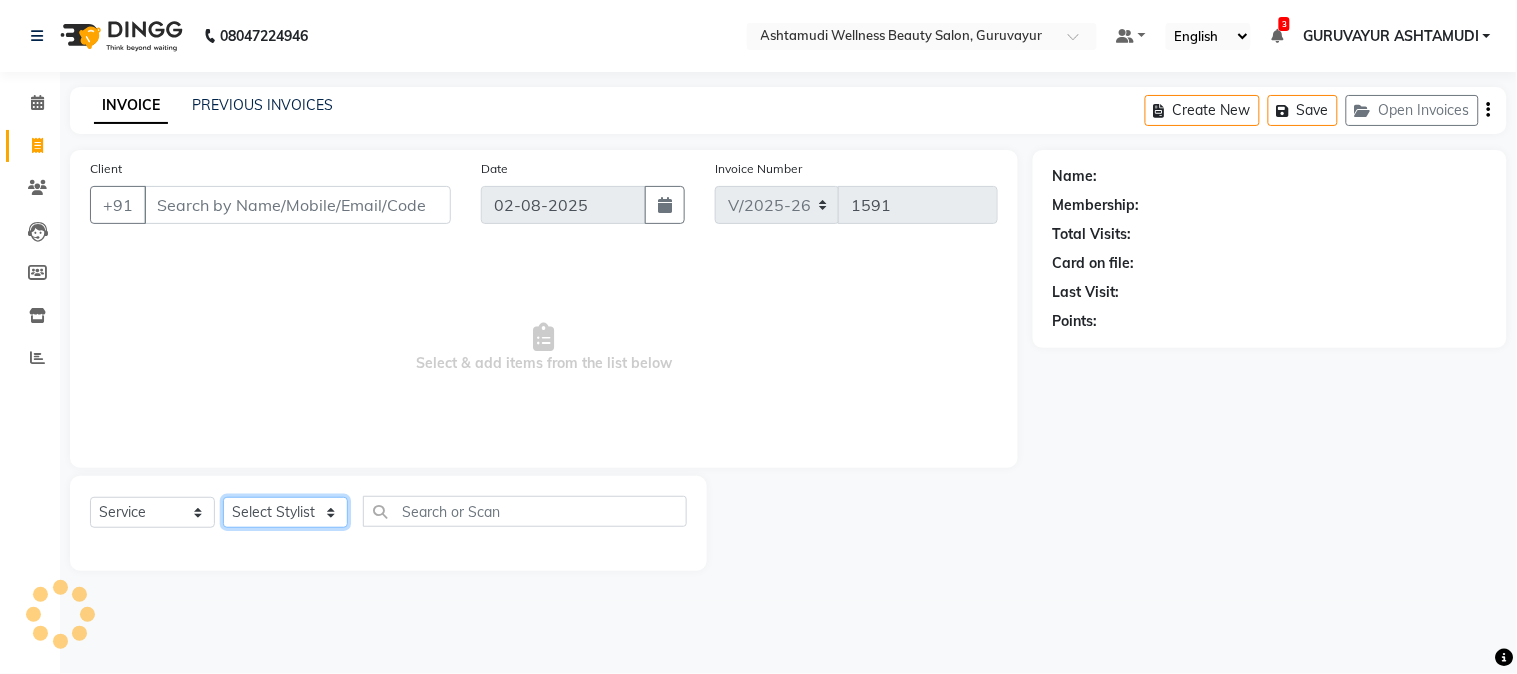 click on "Select Stylist [FIRST] [FIRST] [FIRST] [FIRST] GURUVAYUR ASHTAMUDI [FIRST] [FIRST] [FIRST] [FIRST] [FIRST] [FIRST] [FIRST] [FIRST] [FIRST] [FIRST]" 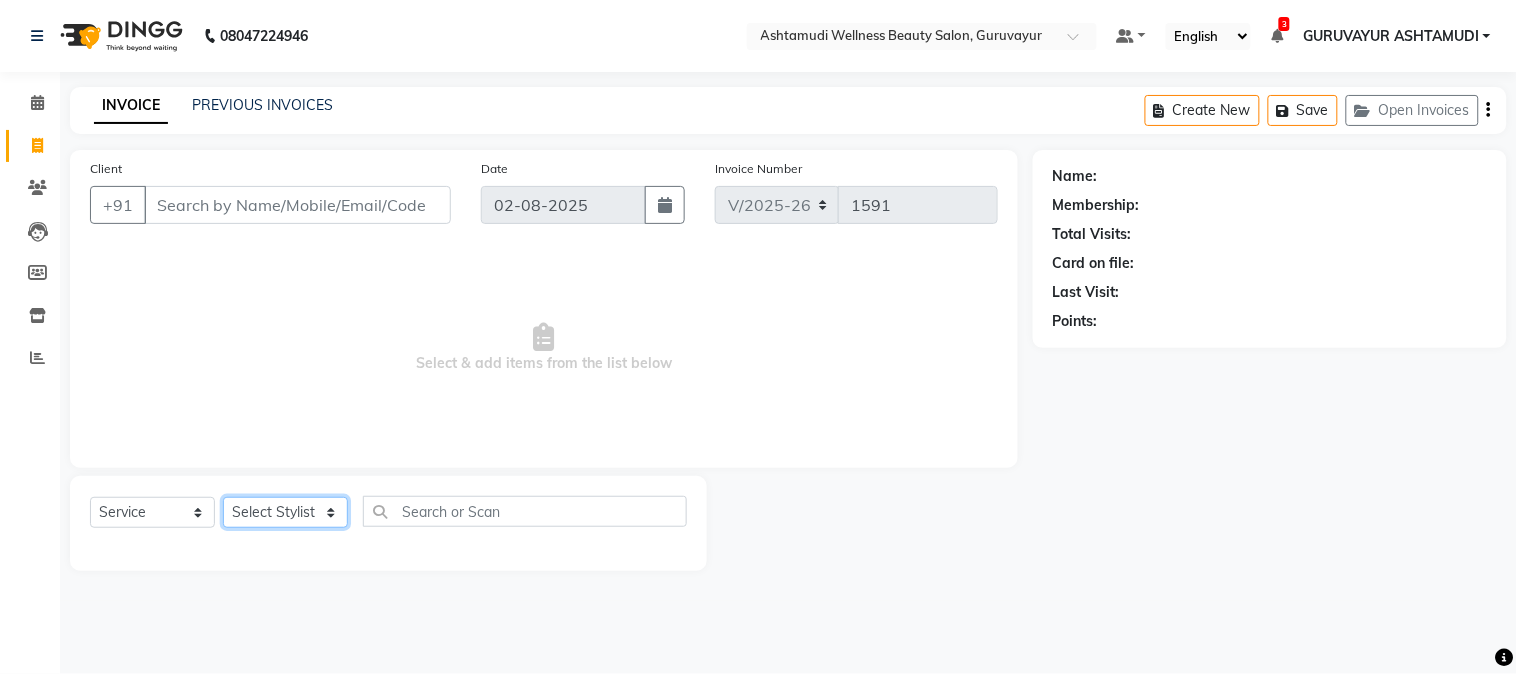 select on "27526" 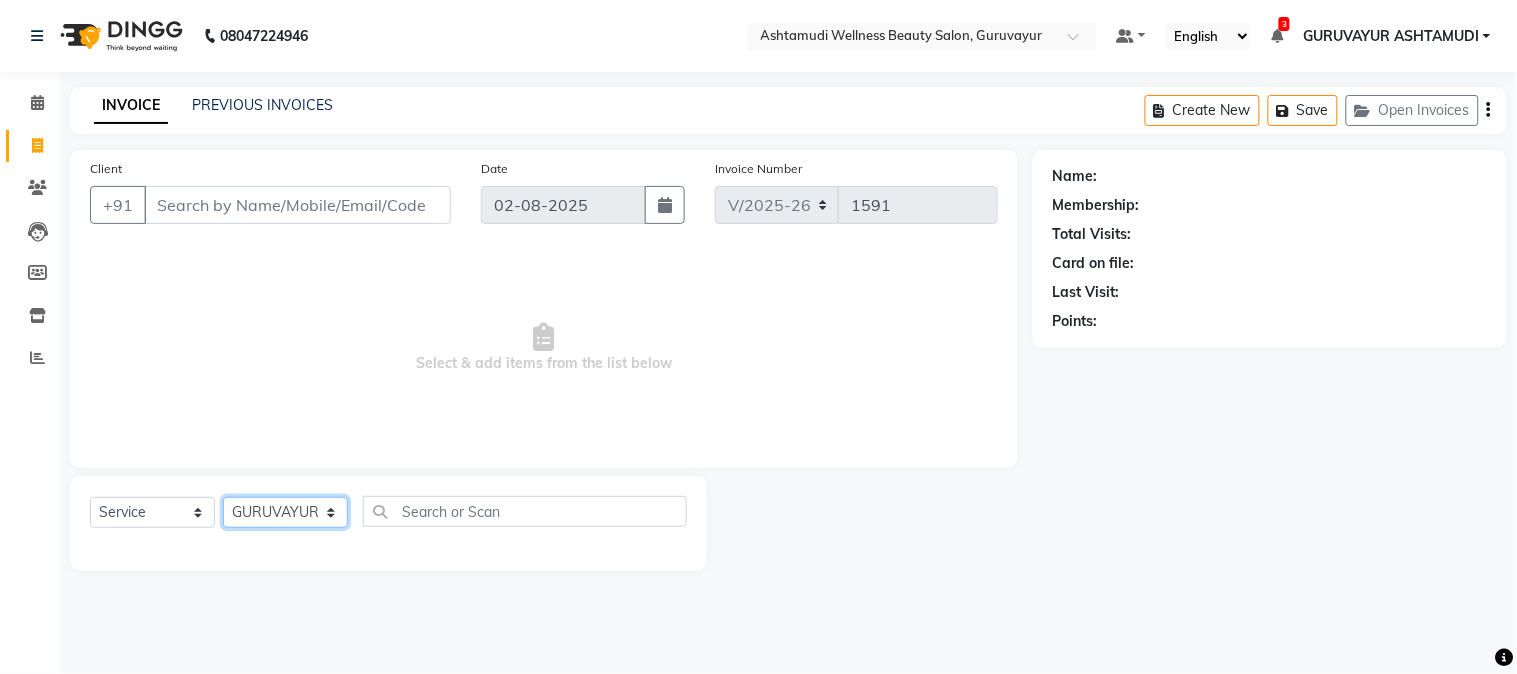 click on "Select Stylist [FIRST] [FIRST] [FIRST] [FIRST] GURUVAYUR ASHTAMUDI [FIRST] [FIRST] [FIRST] [FIRST] [FIRST] [FIRST] [FIRST] [FIRST] [FIRST] [FIRST]" 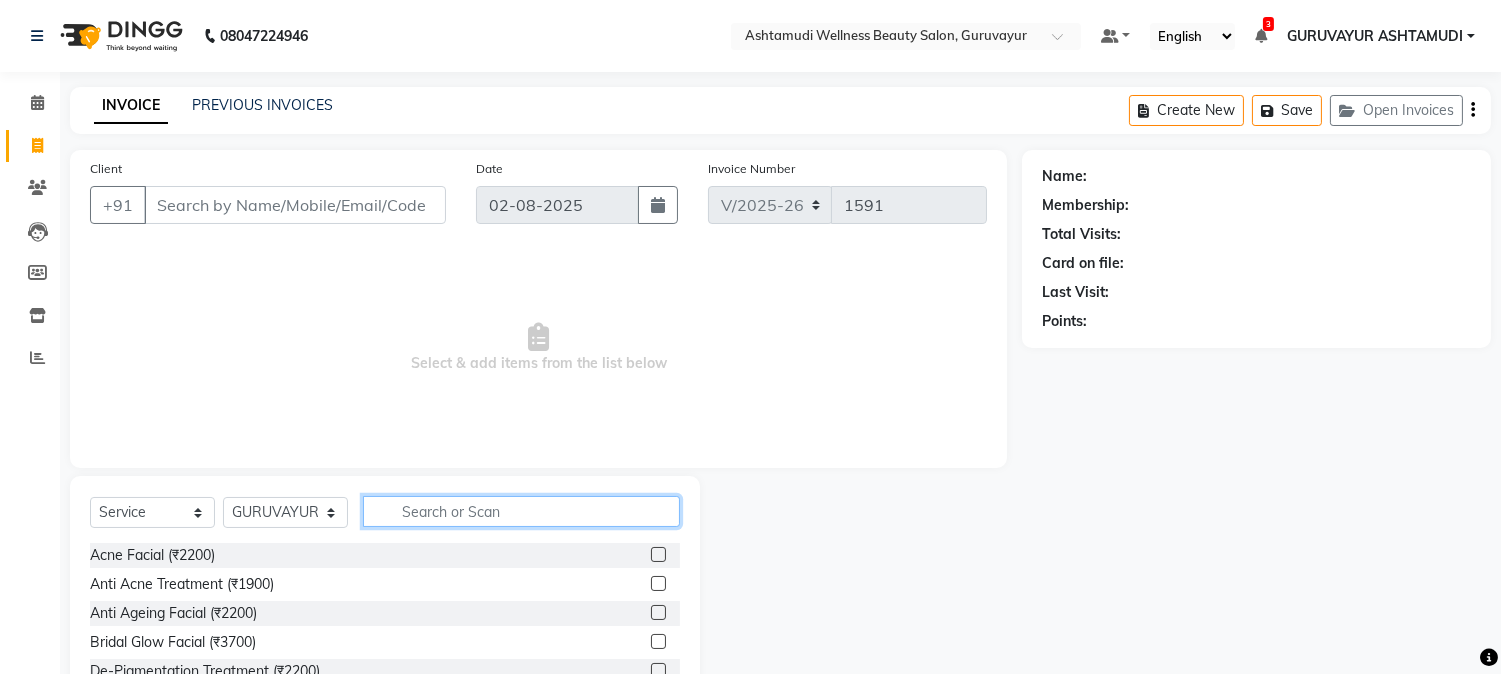 click 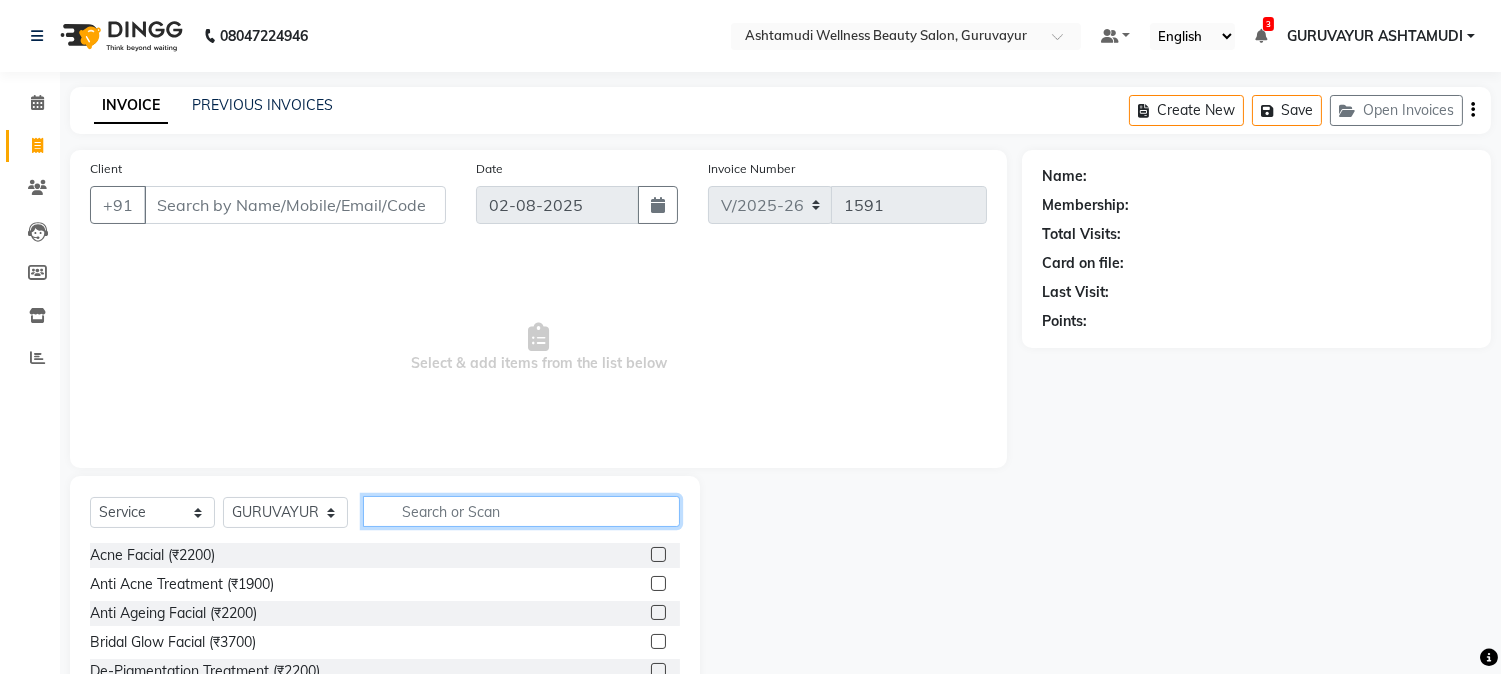 click 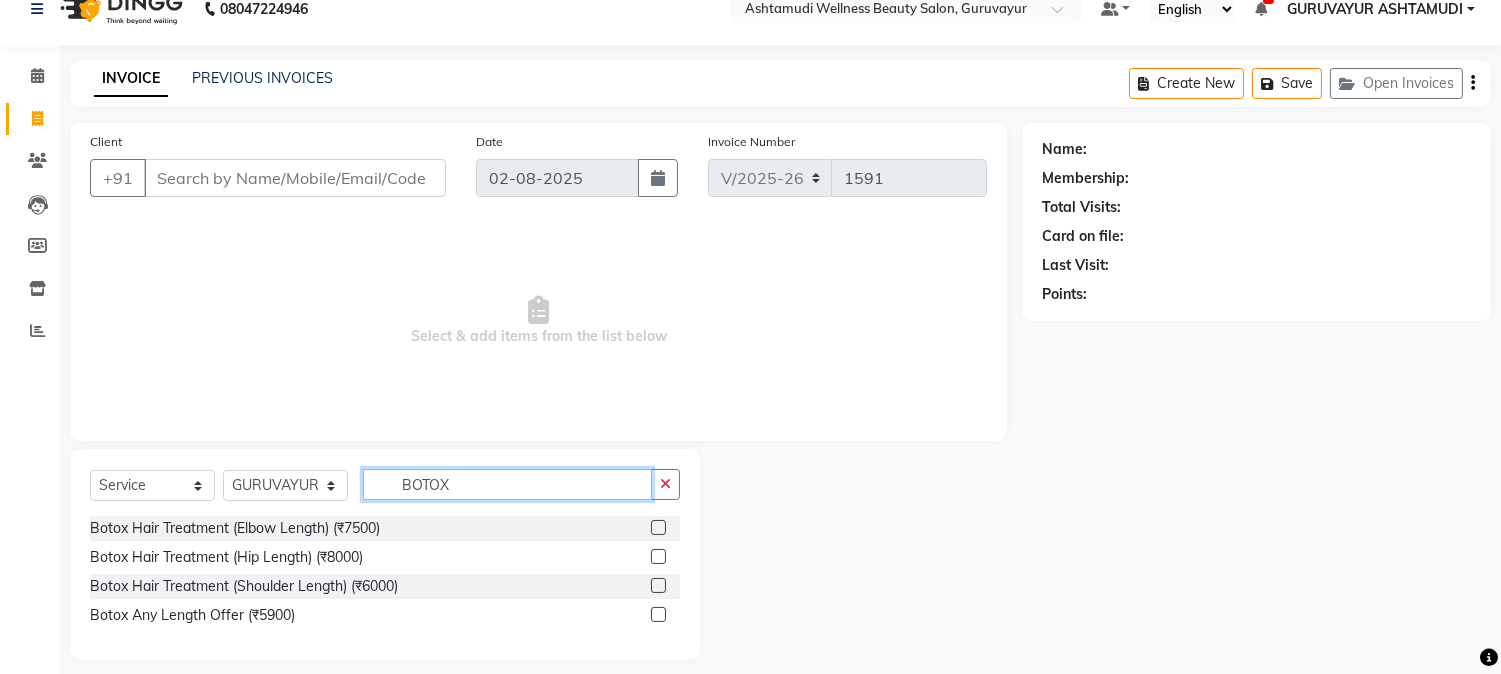 scroll, scrollTop: 43, scrollLeft: 0, axis: vertical 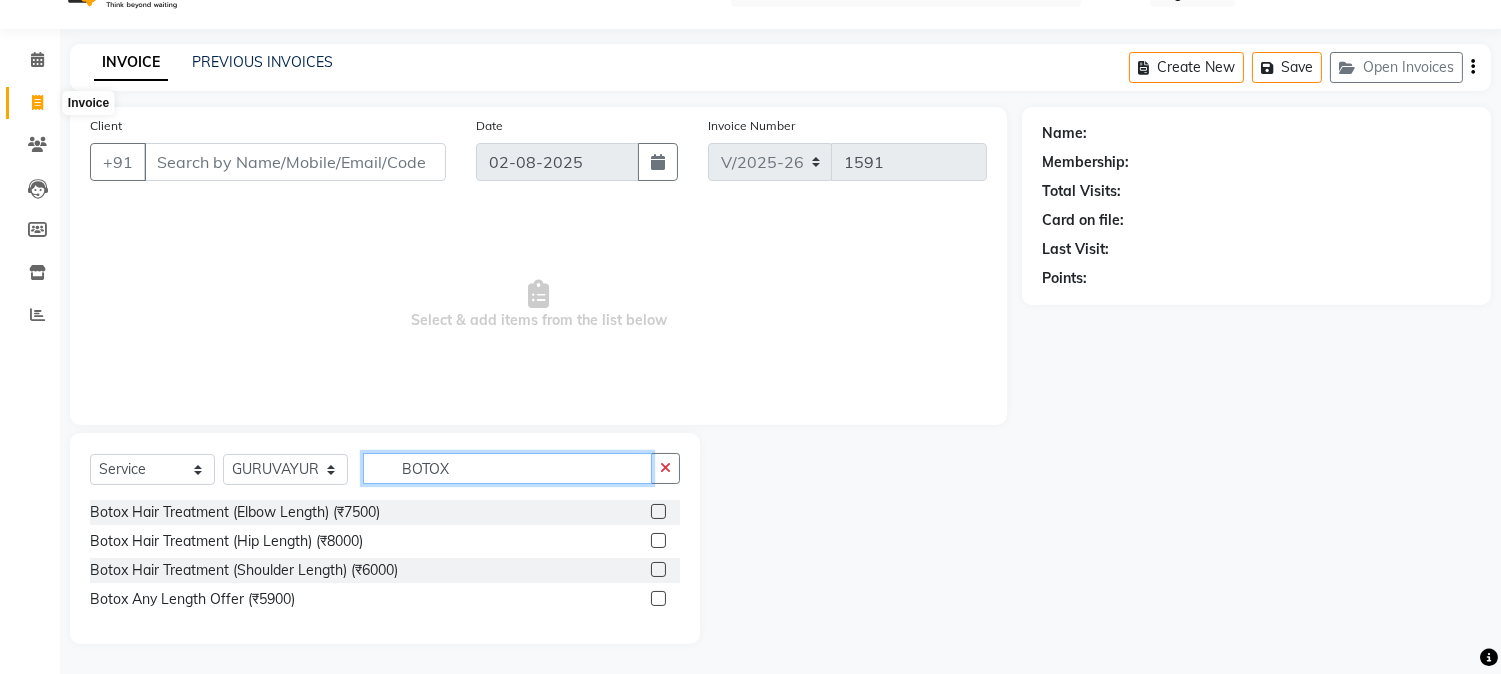 type on "BOTOX" 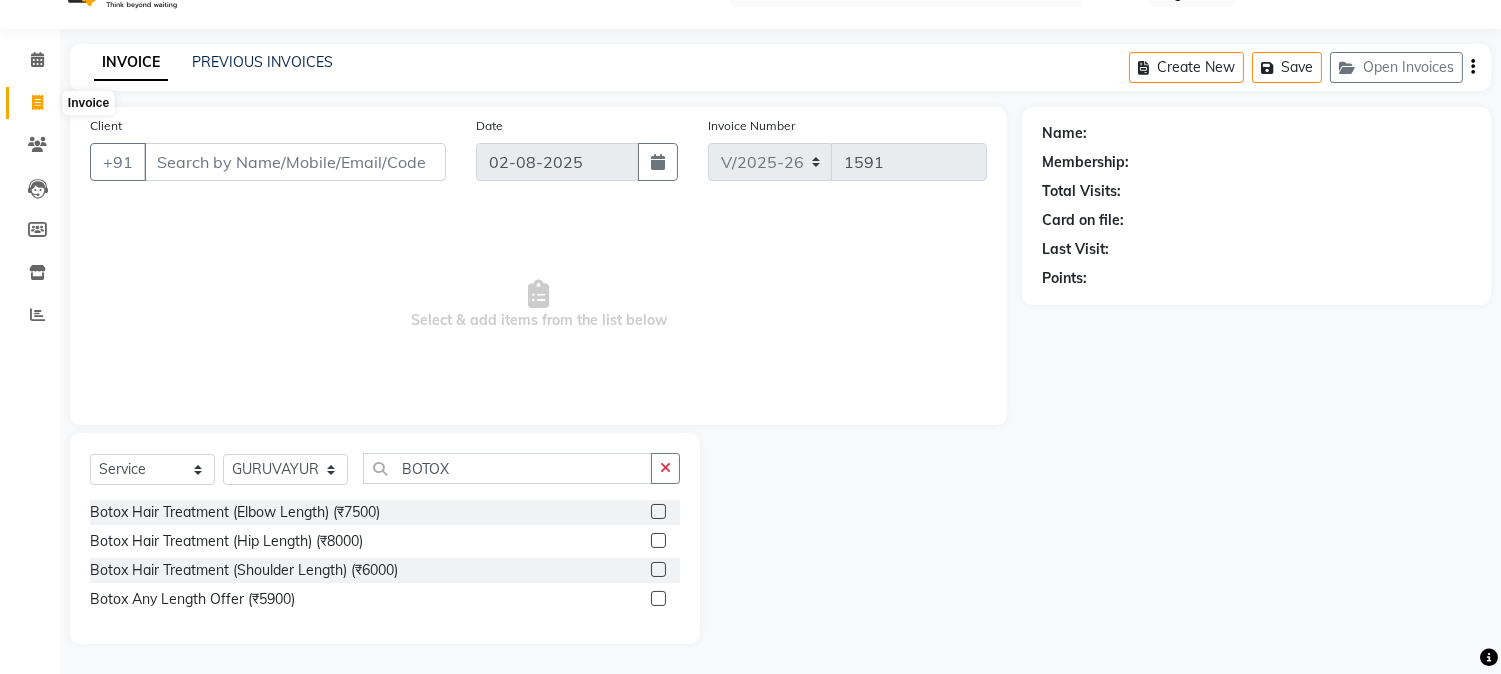 click 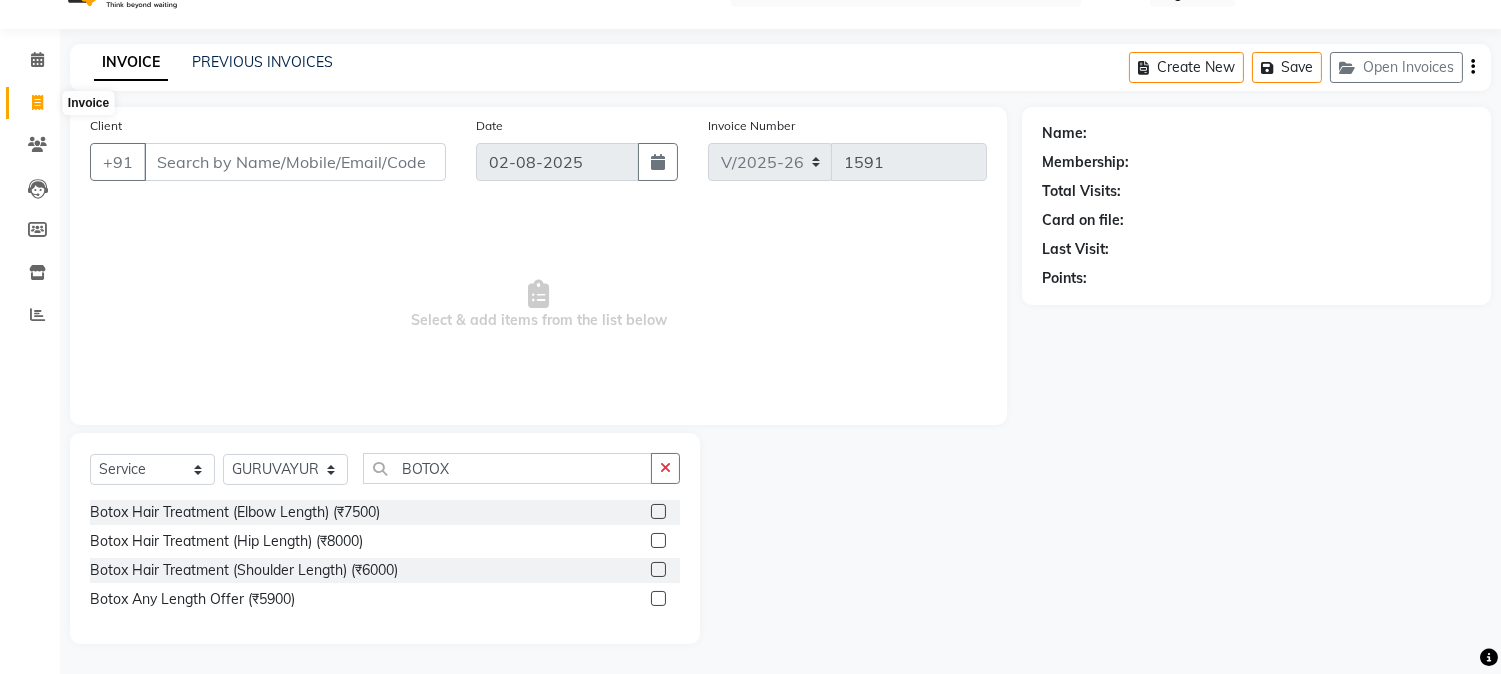 select on "service" 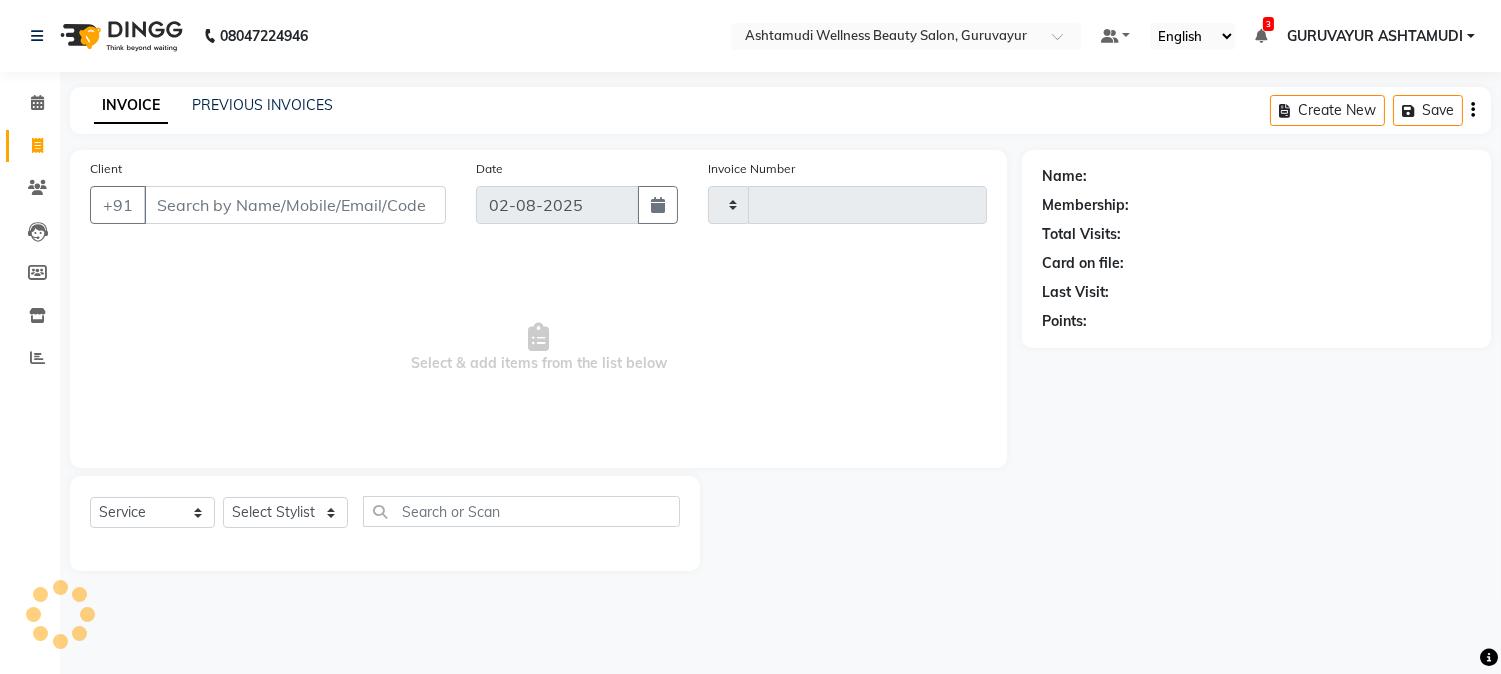 scroll, scrollTop: 0, scrollLeft: 0, axis: both 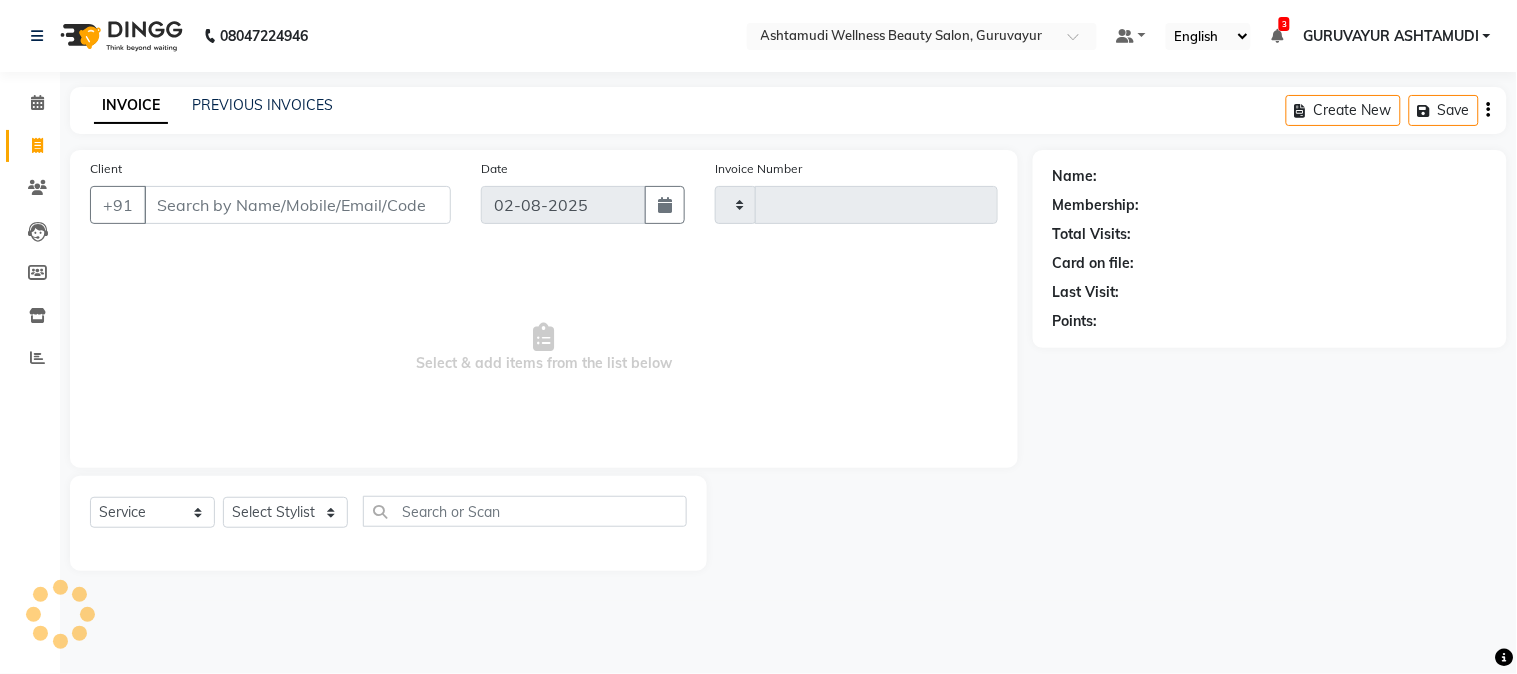 type on "1591" 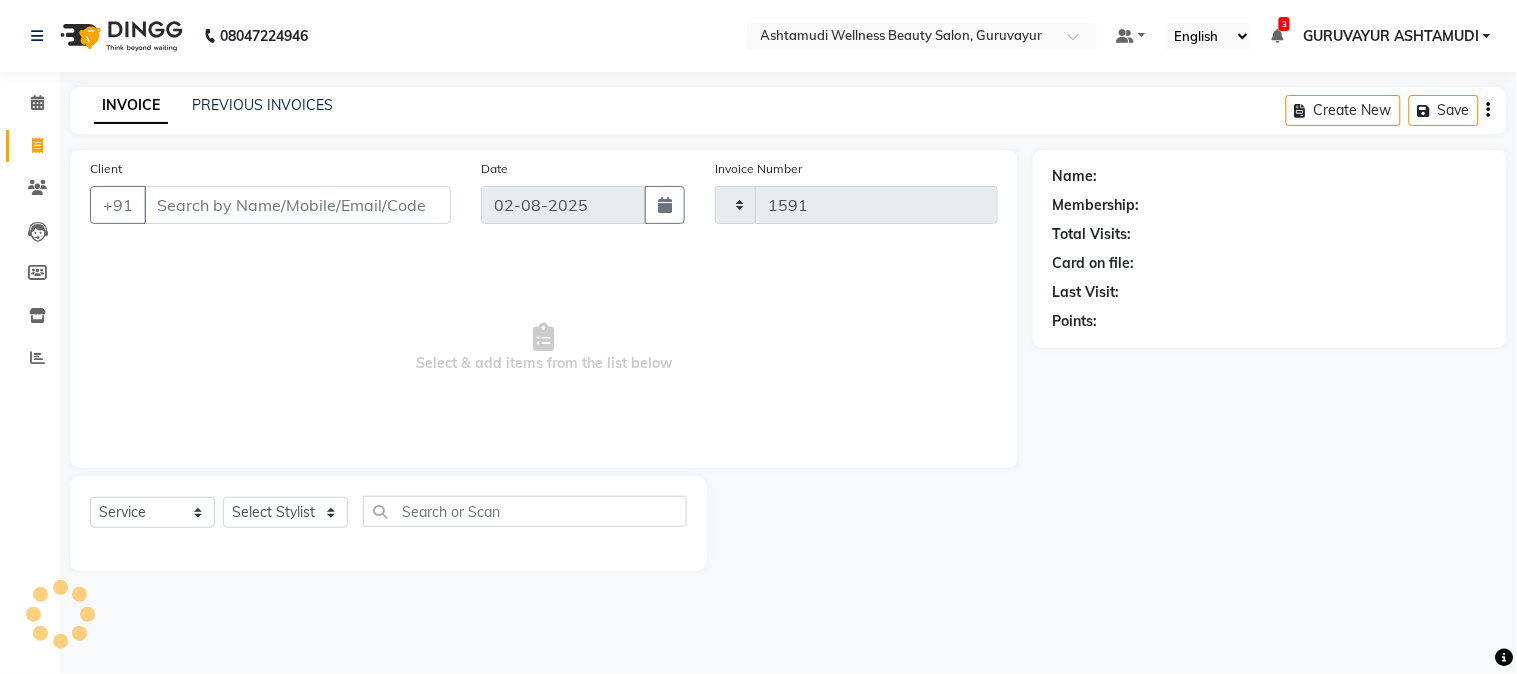 select on "4660" 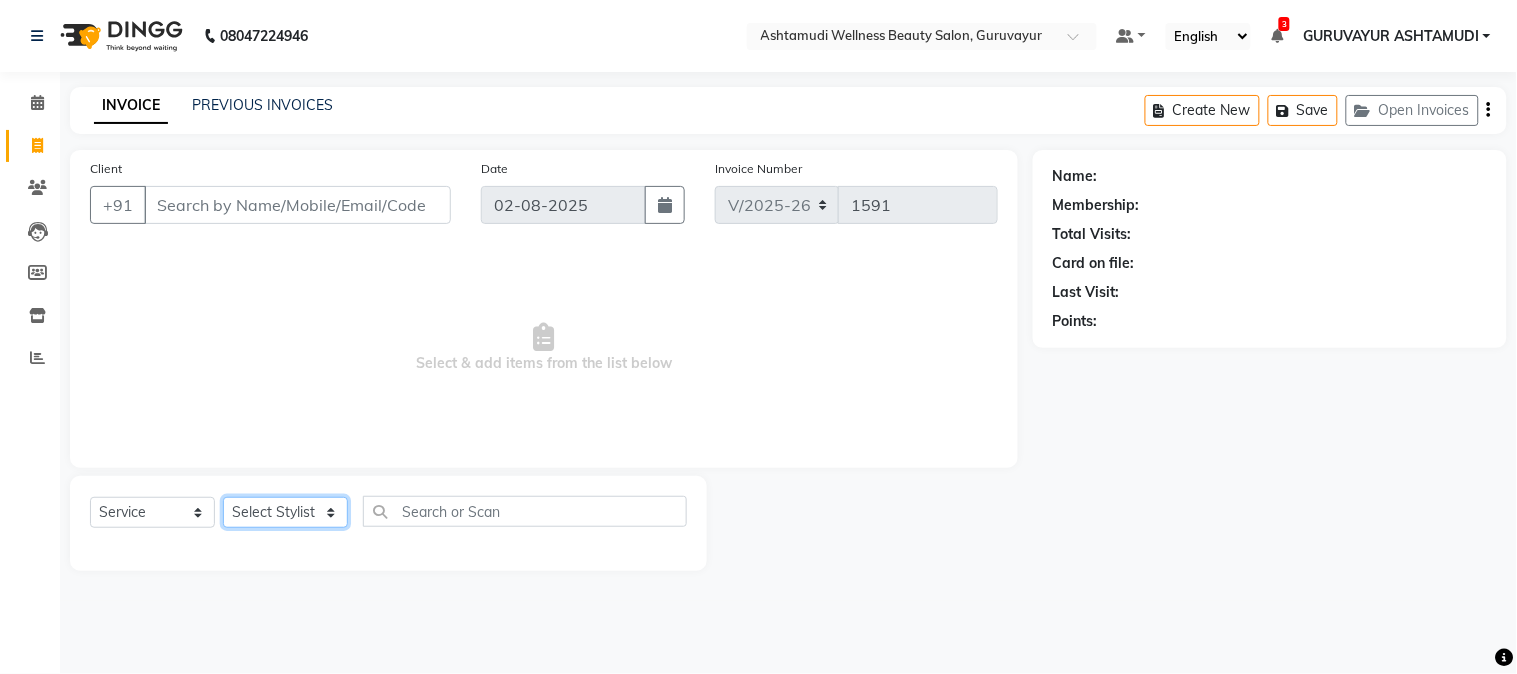 click on "Select Stylist" 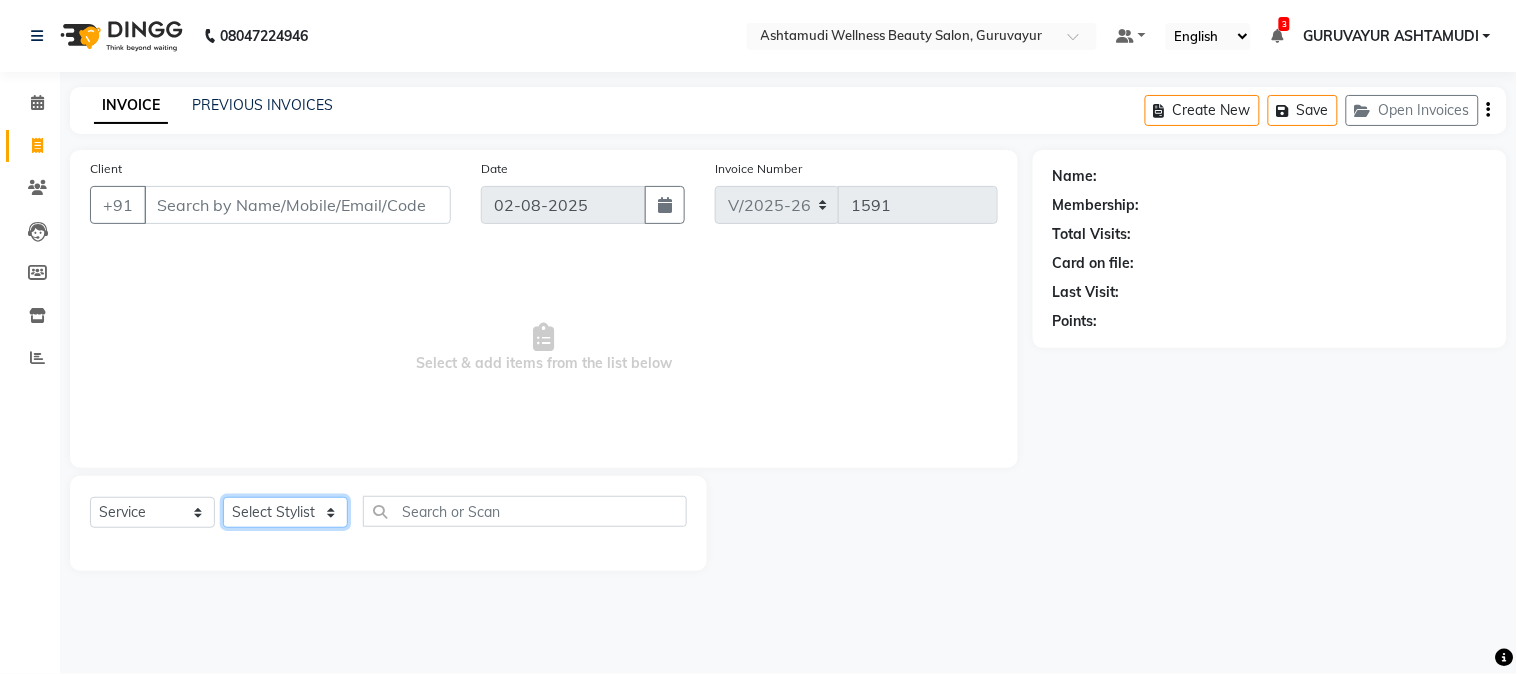 select on "87828" 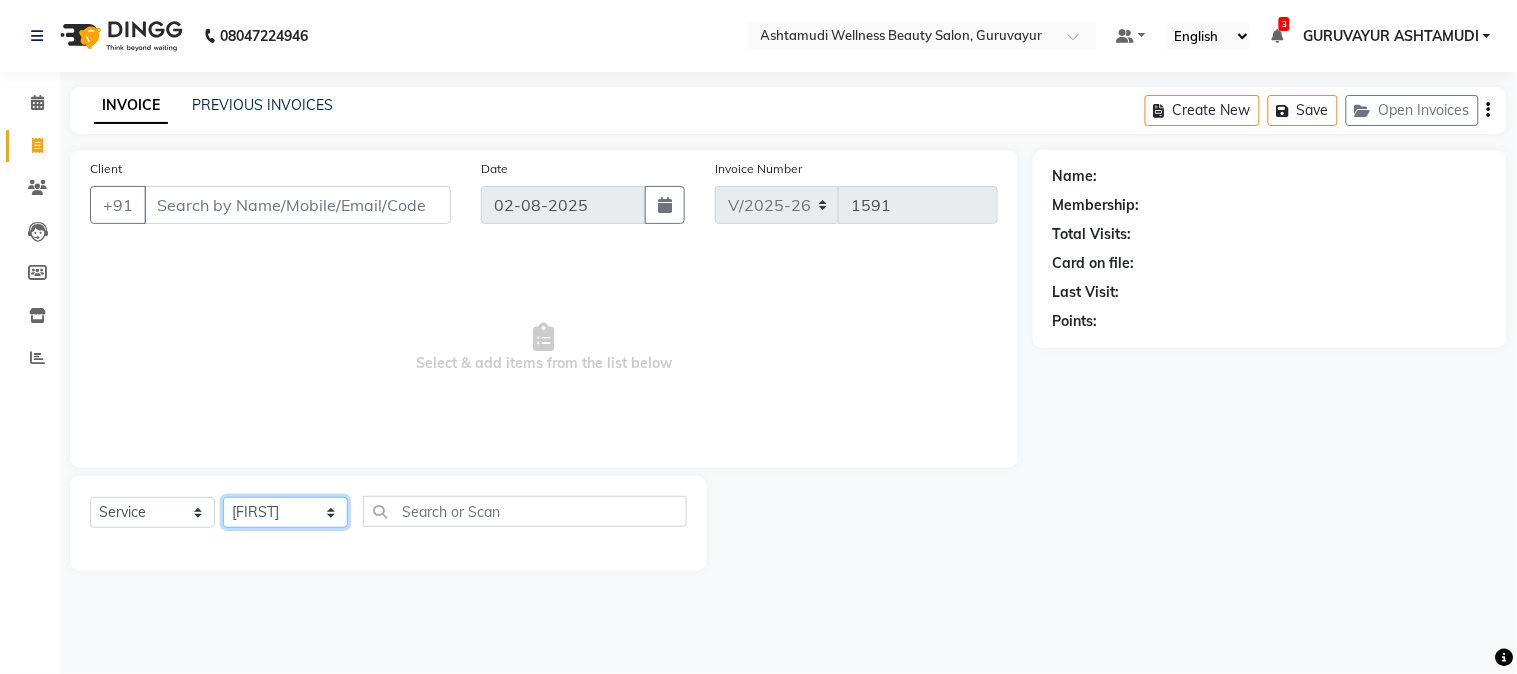 click on "Select Stylist [FIRST] [FIRST] [FIRST] [FIRST] GURUVAYUR ASHTAMUDI [FIRST] [FIRST] [FIRST] [FIRST] [FIRST] [FIRST] [FIRST] [FIRST] [FIRST] [FIRST]" 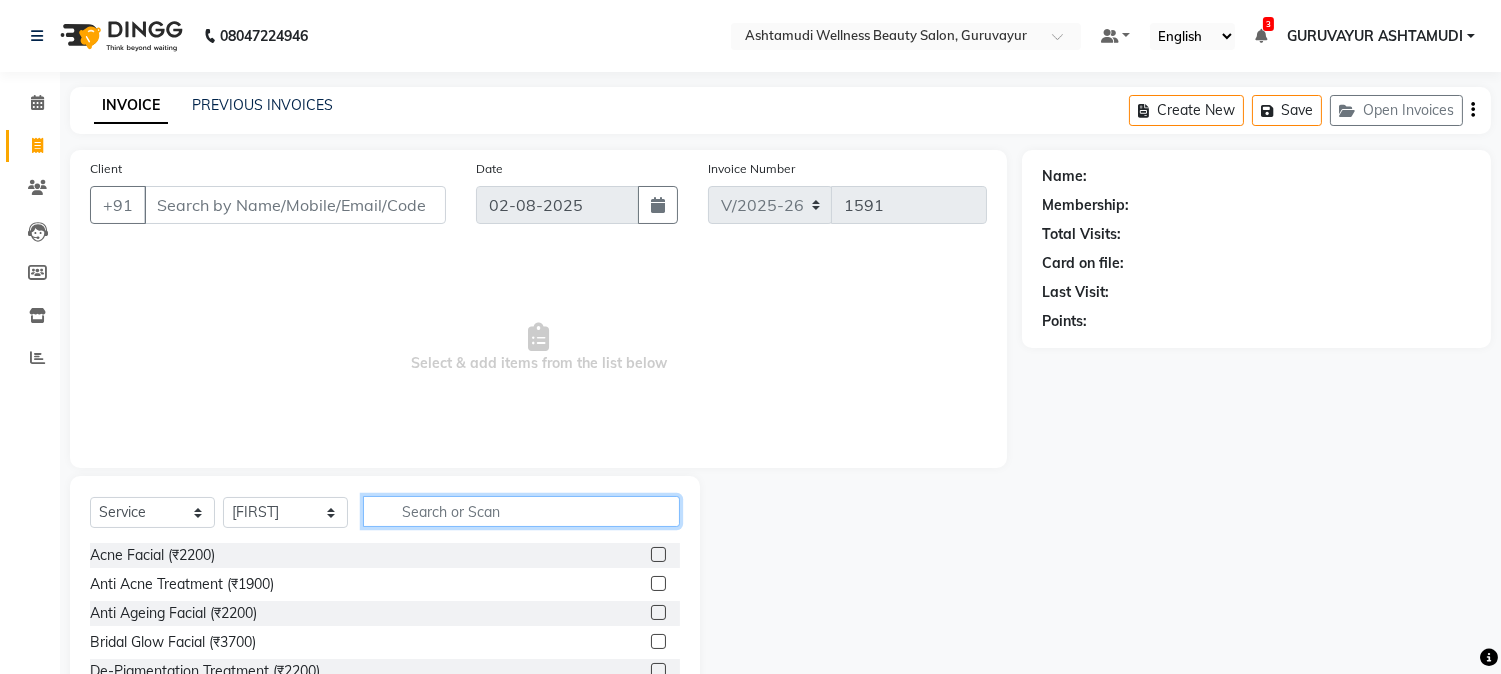 click 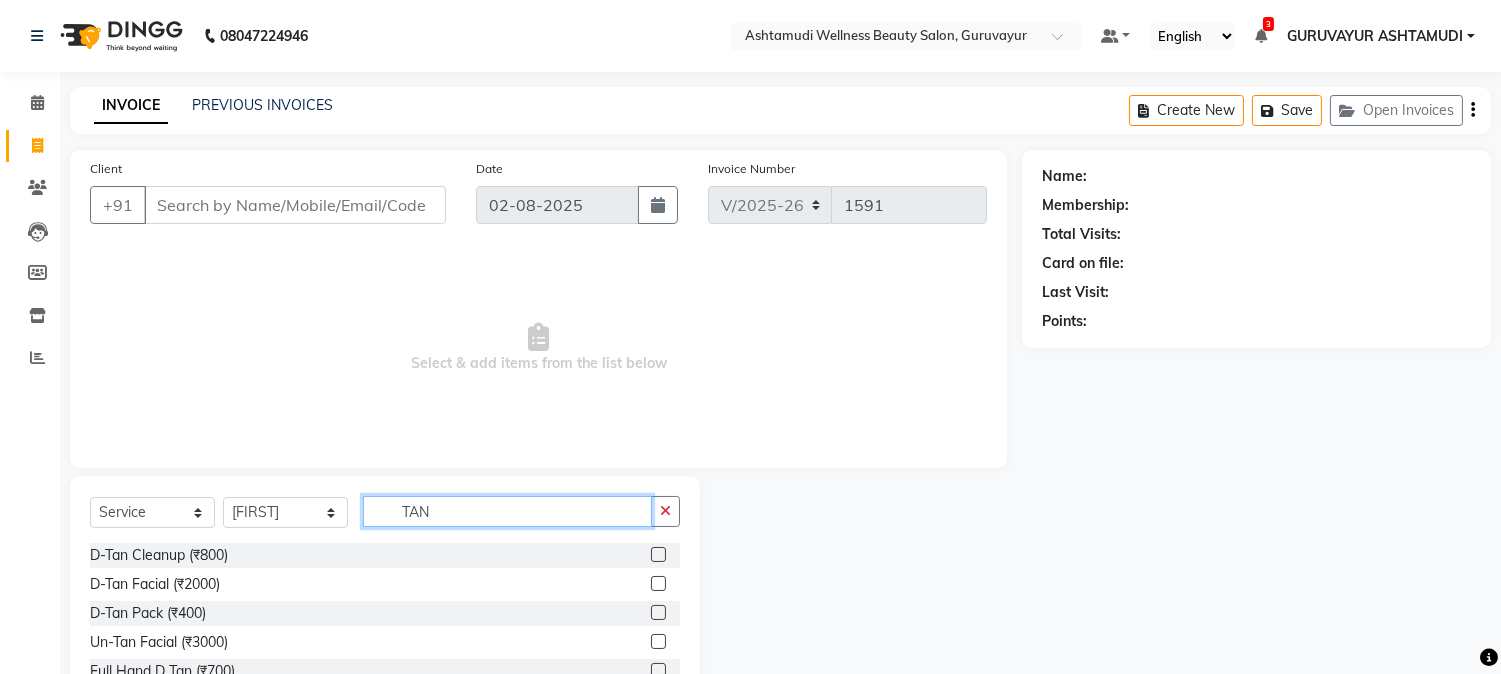 type on "TAN" 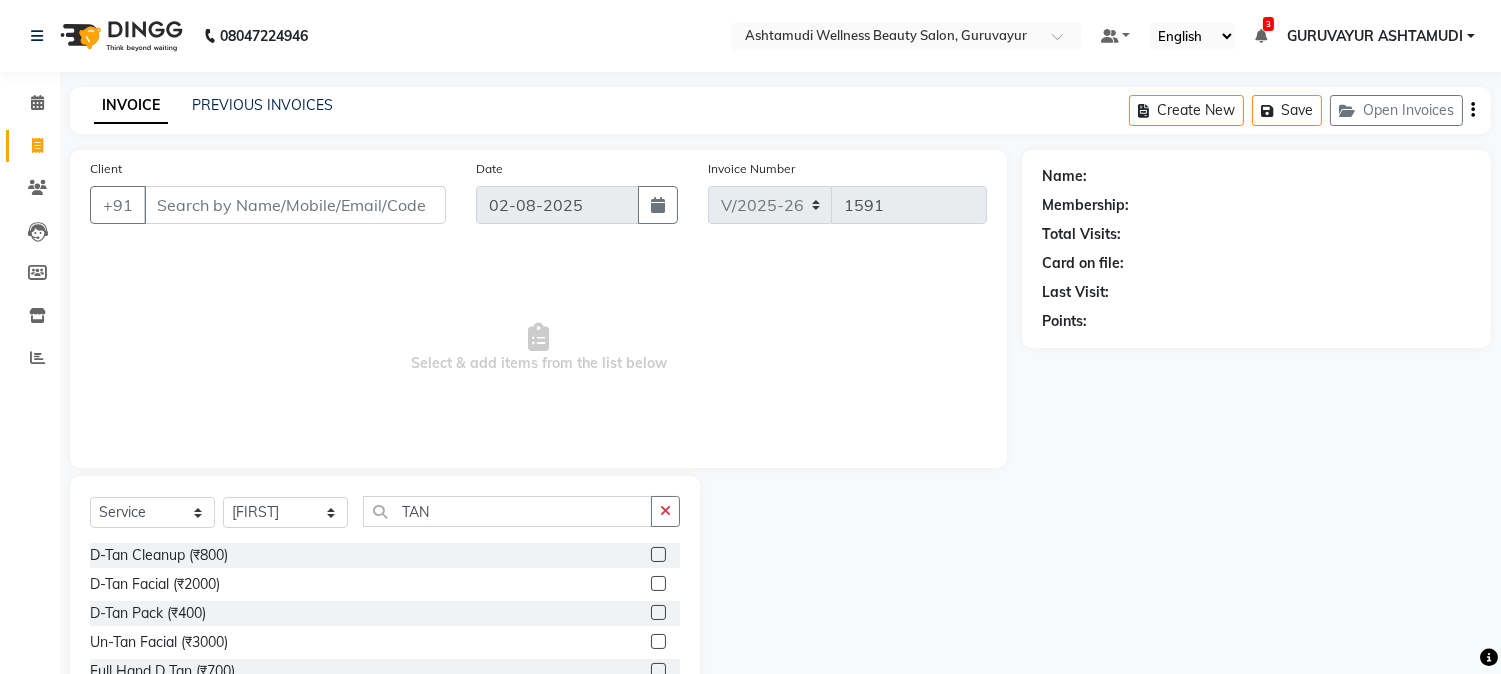 click 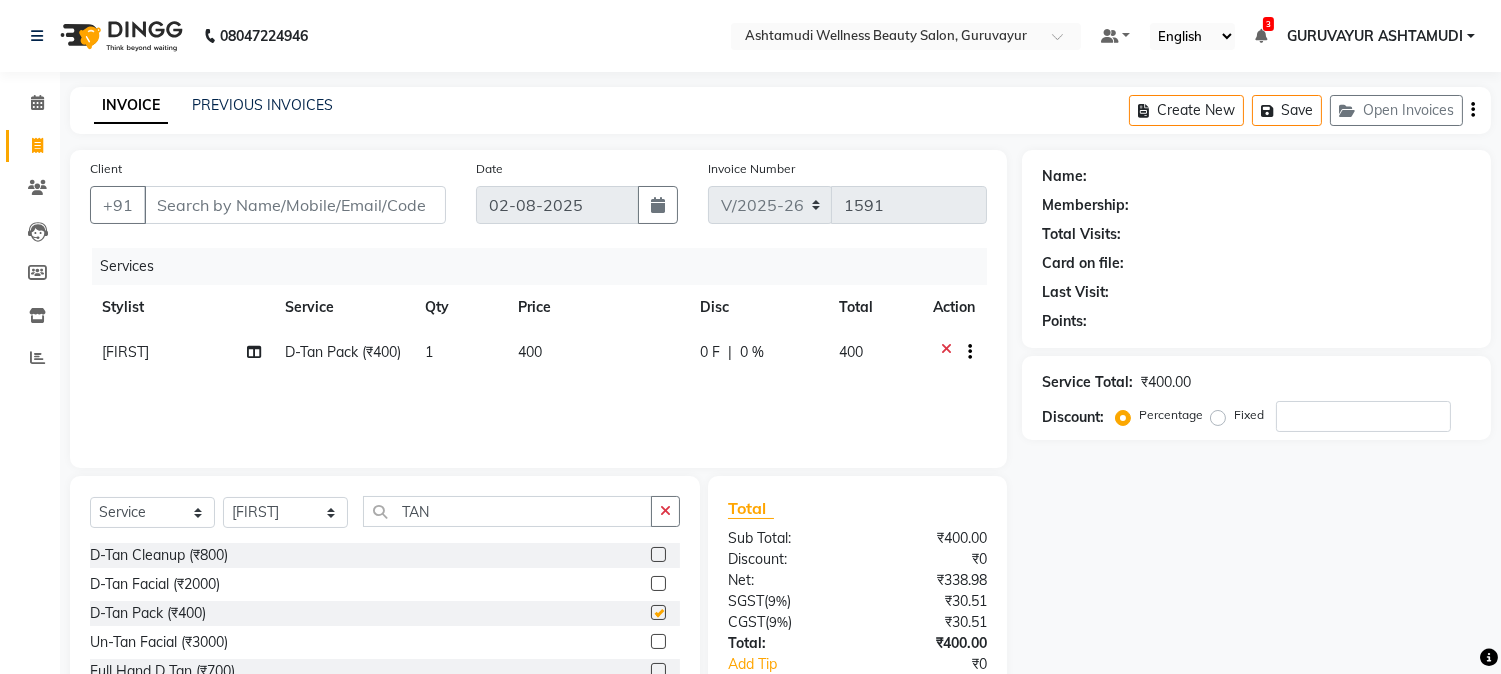 checkbox on "false" 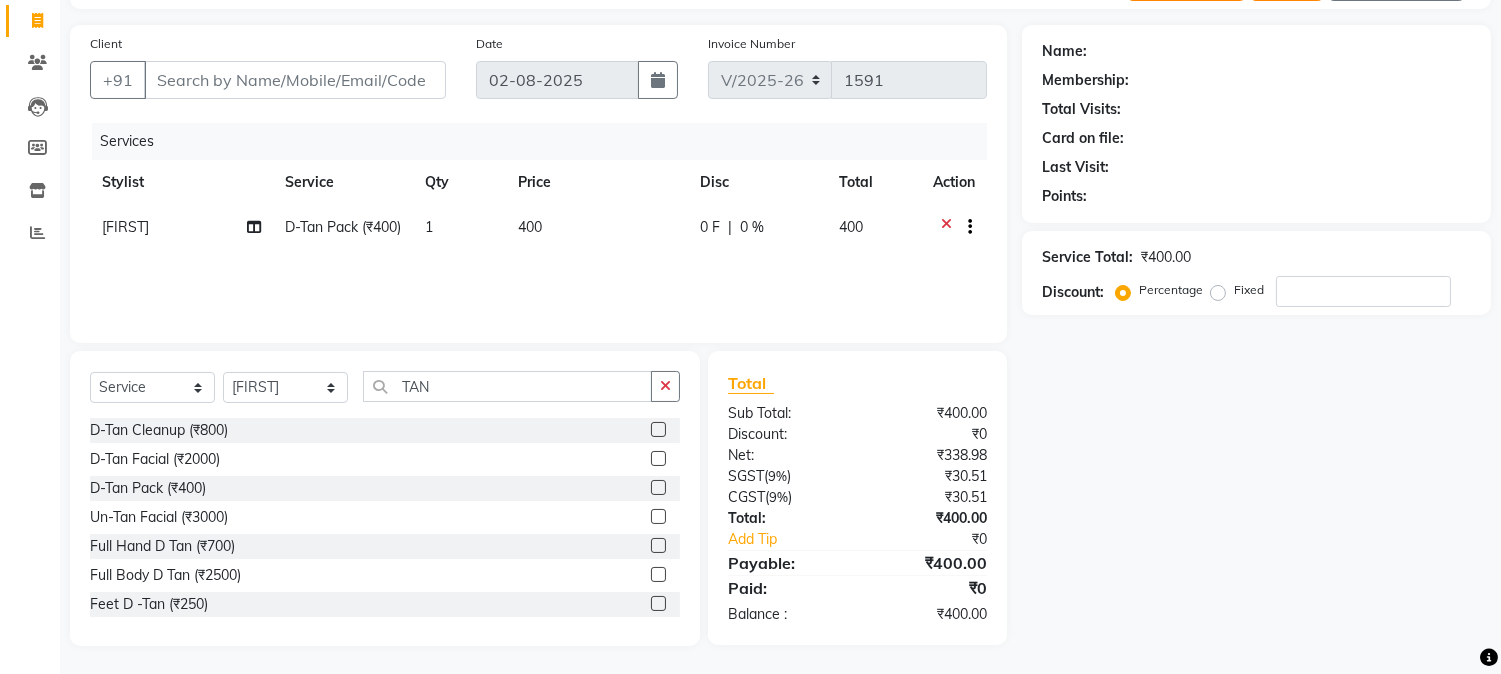 scroll, scrollTop: 126, scrollLeft: 0, axis: vertical 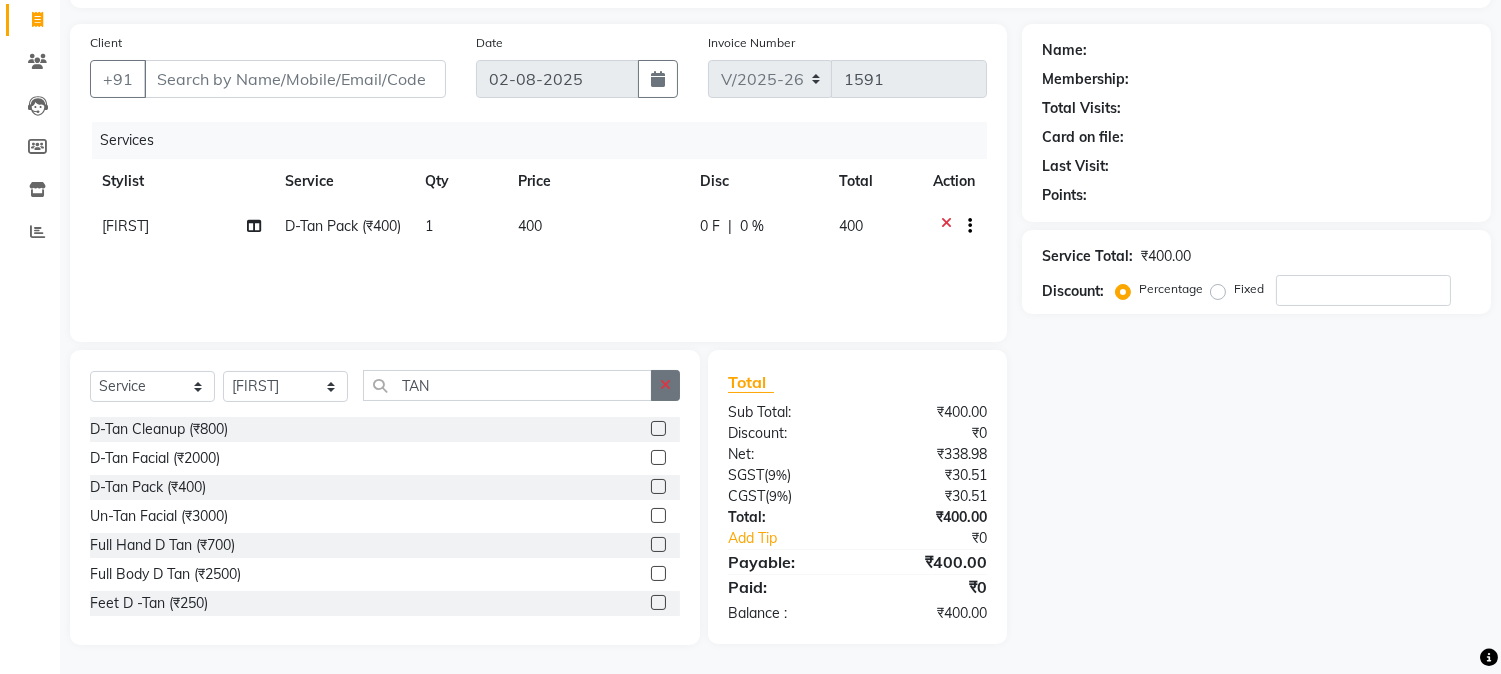 click 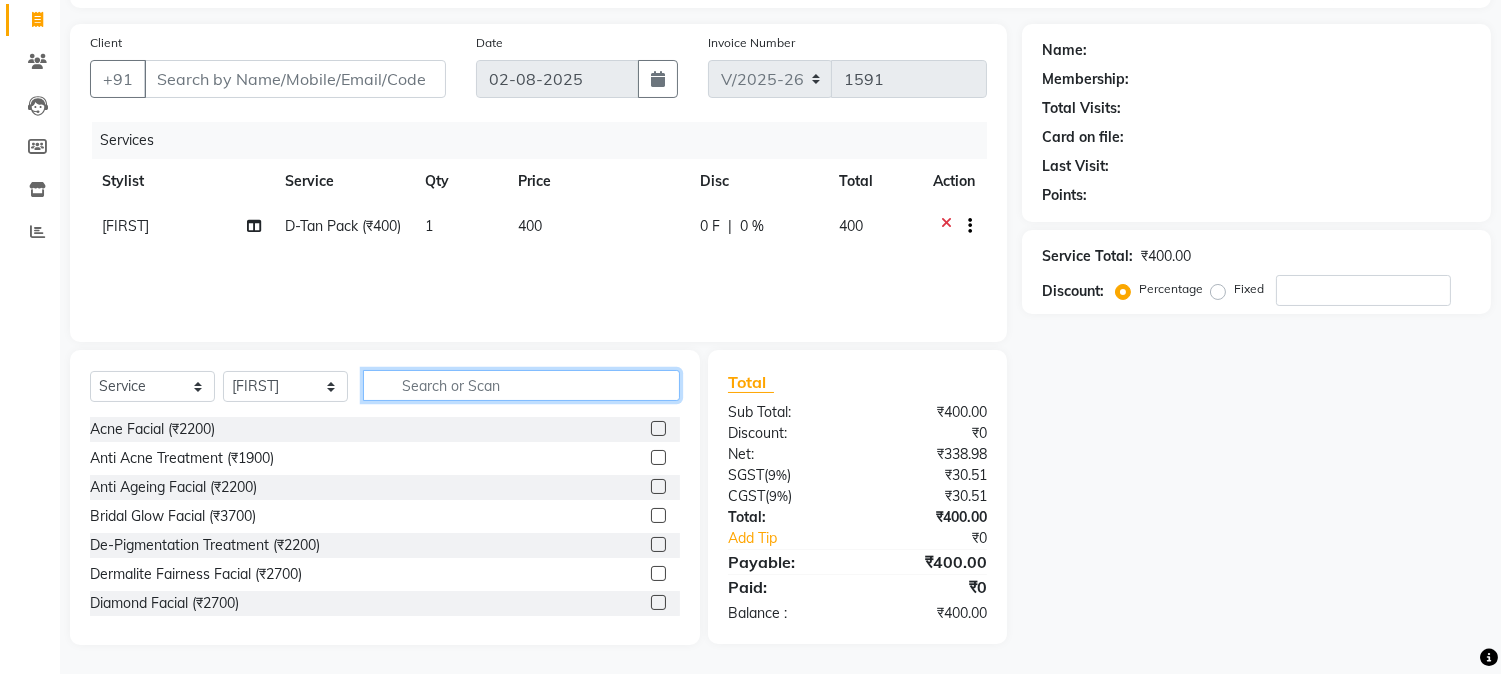 click 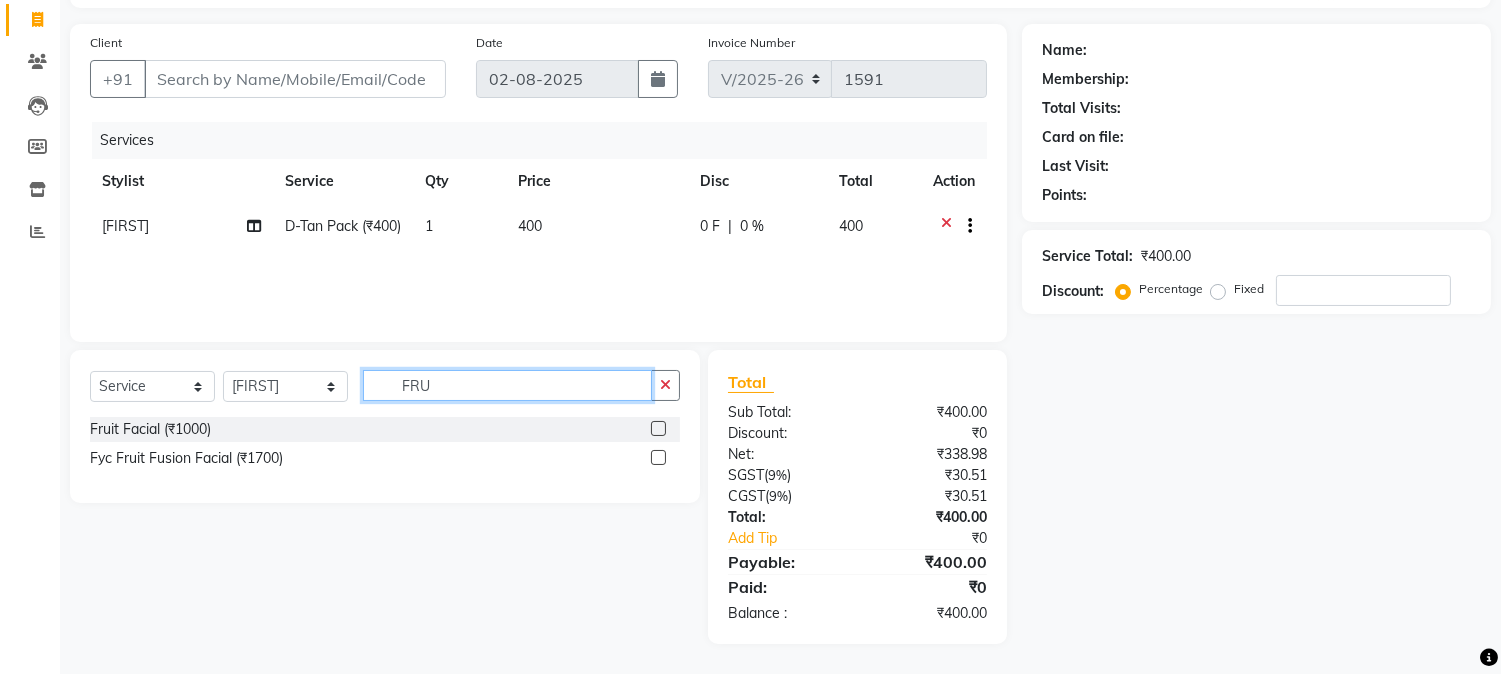scroll, scrollTop: 125, scrollLeft: 0, axis: vertical 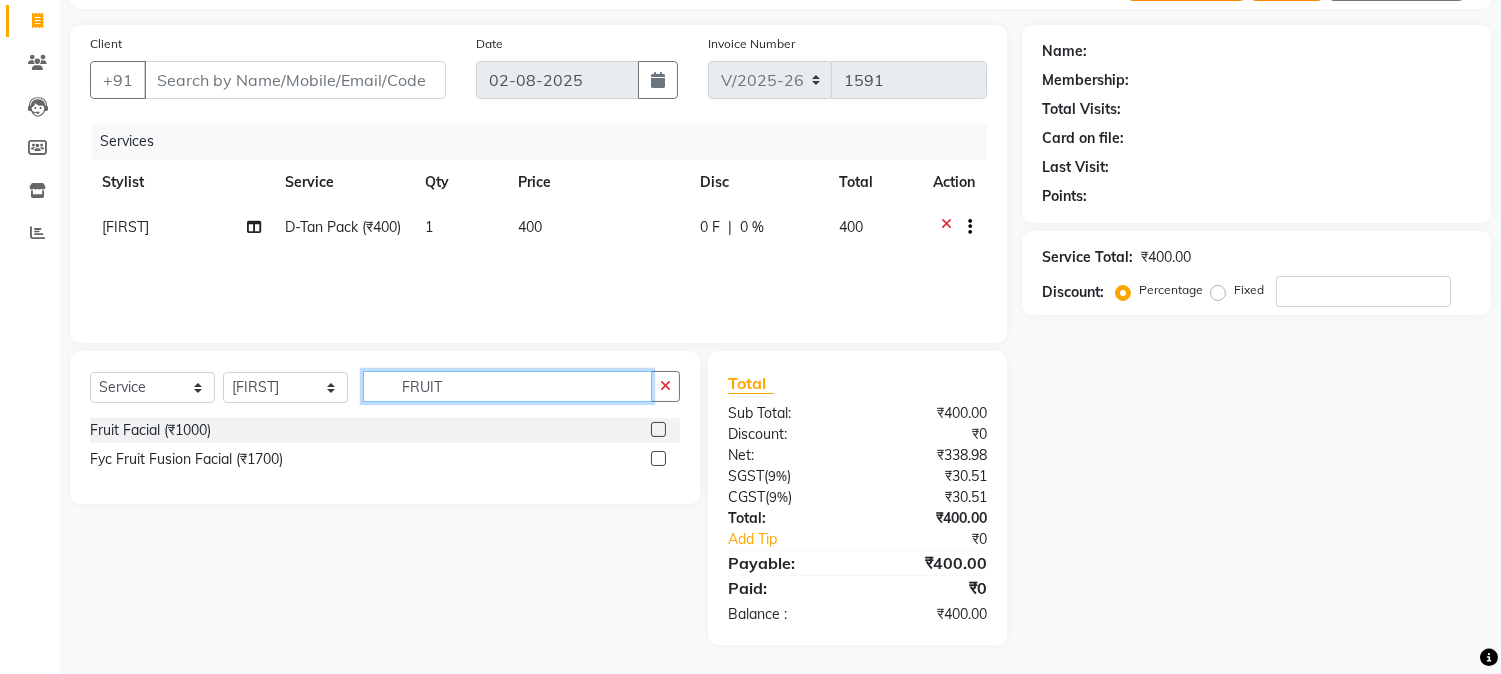 type on "FRUIT" 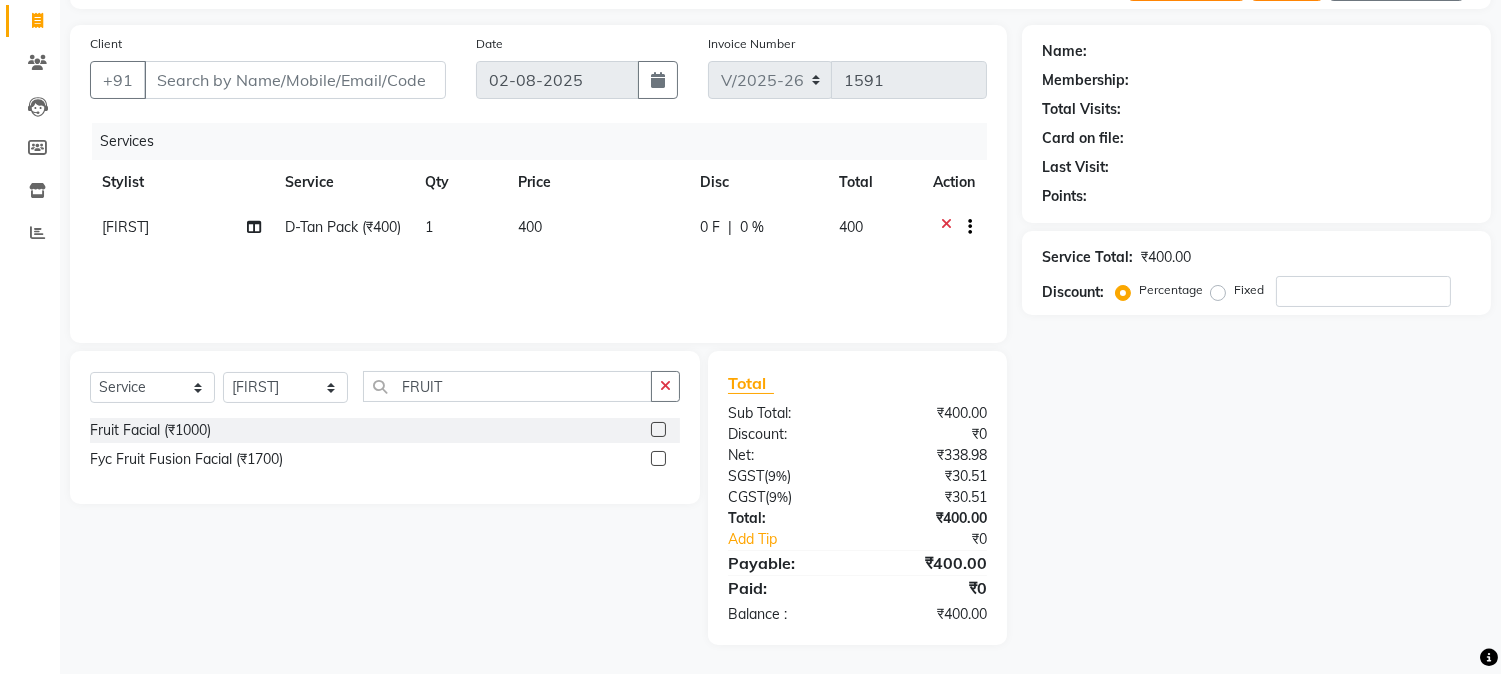 click 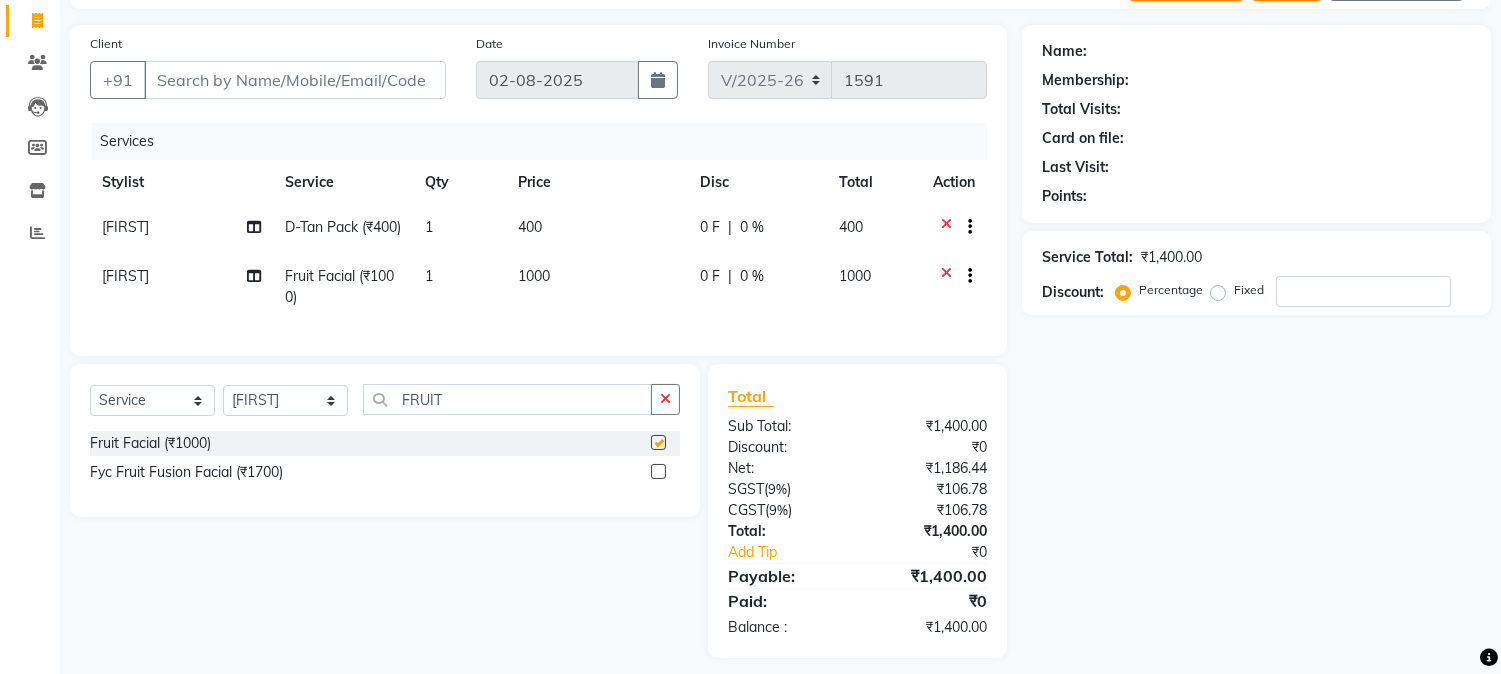 checkbox on "false" 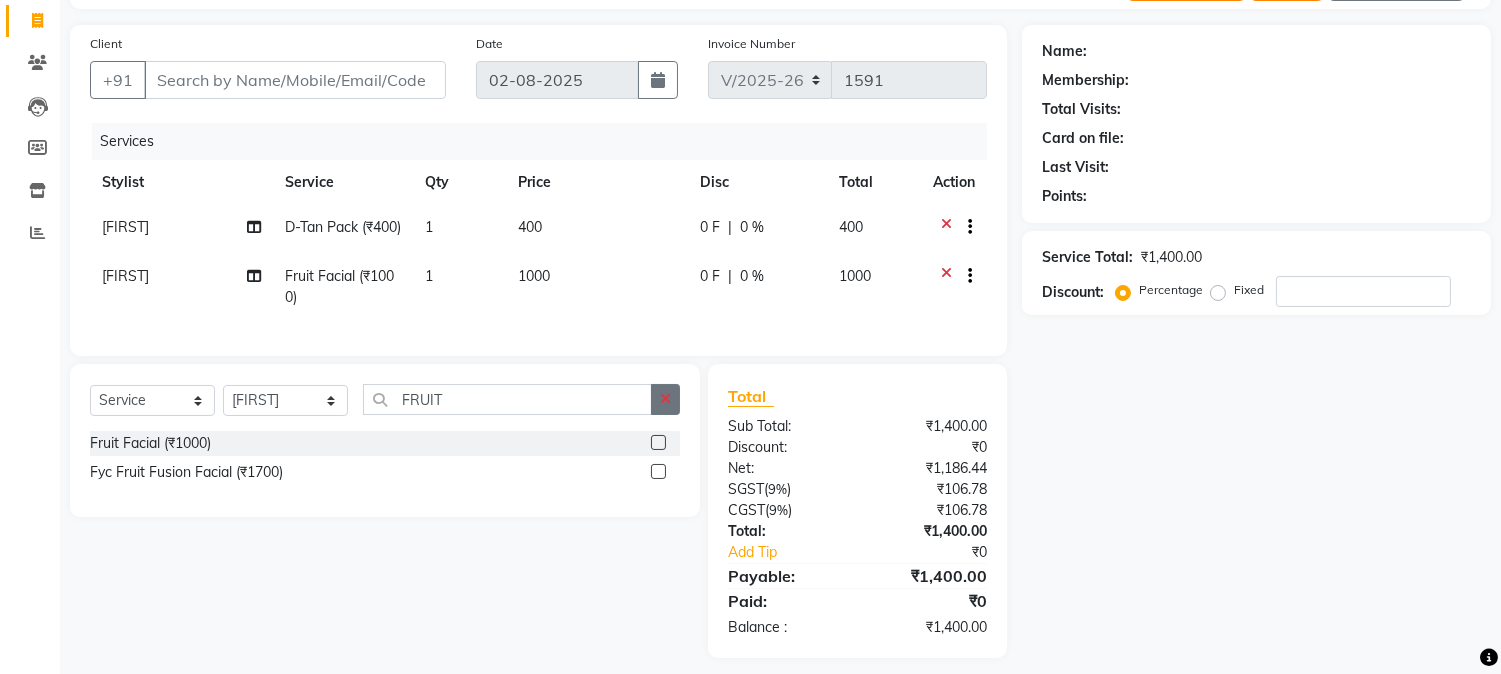 click 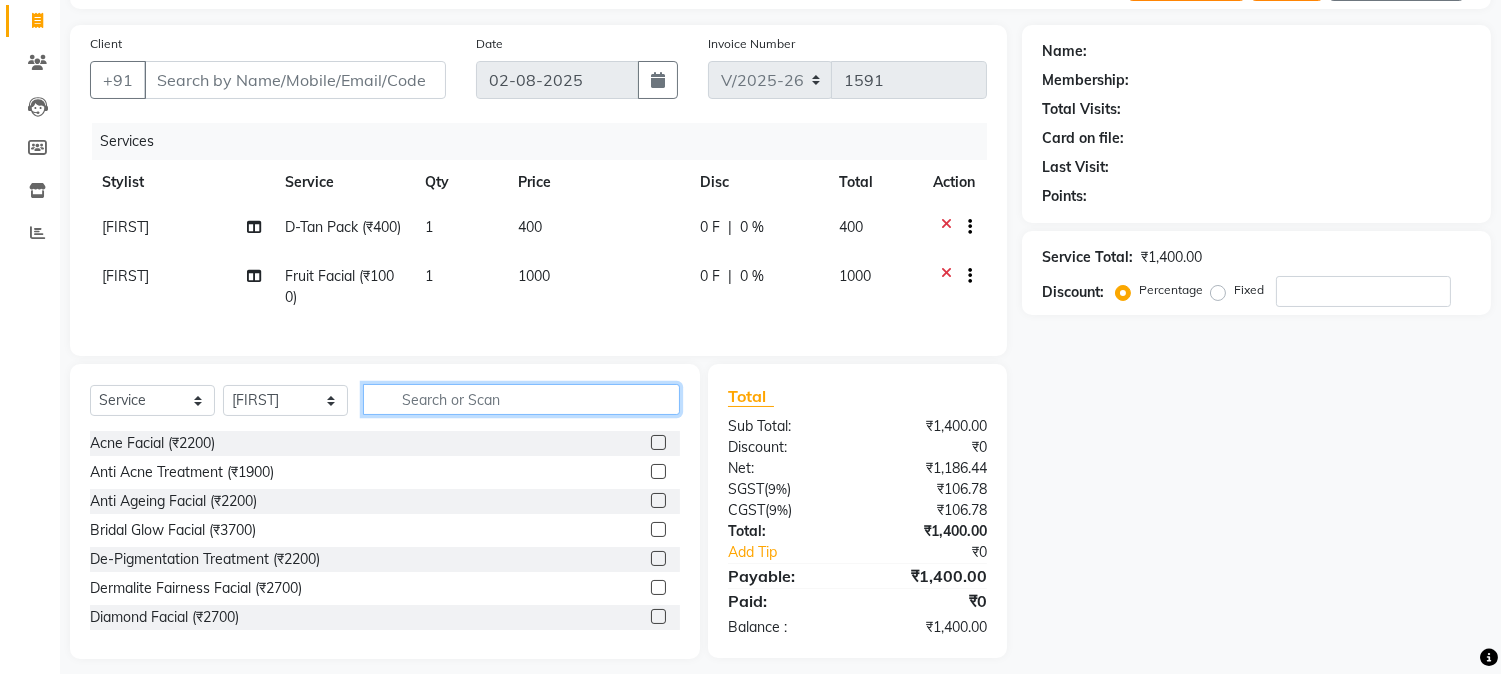 click 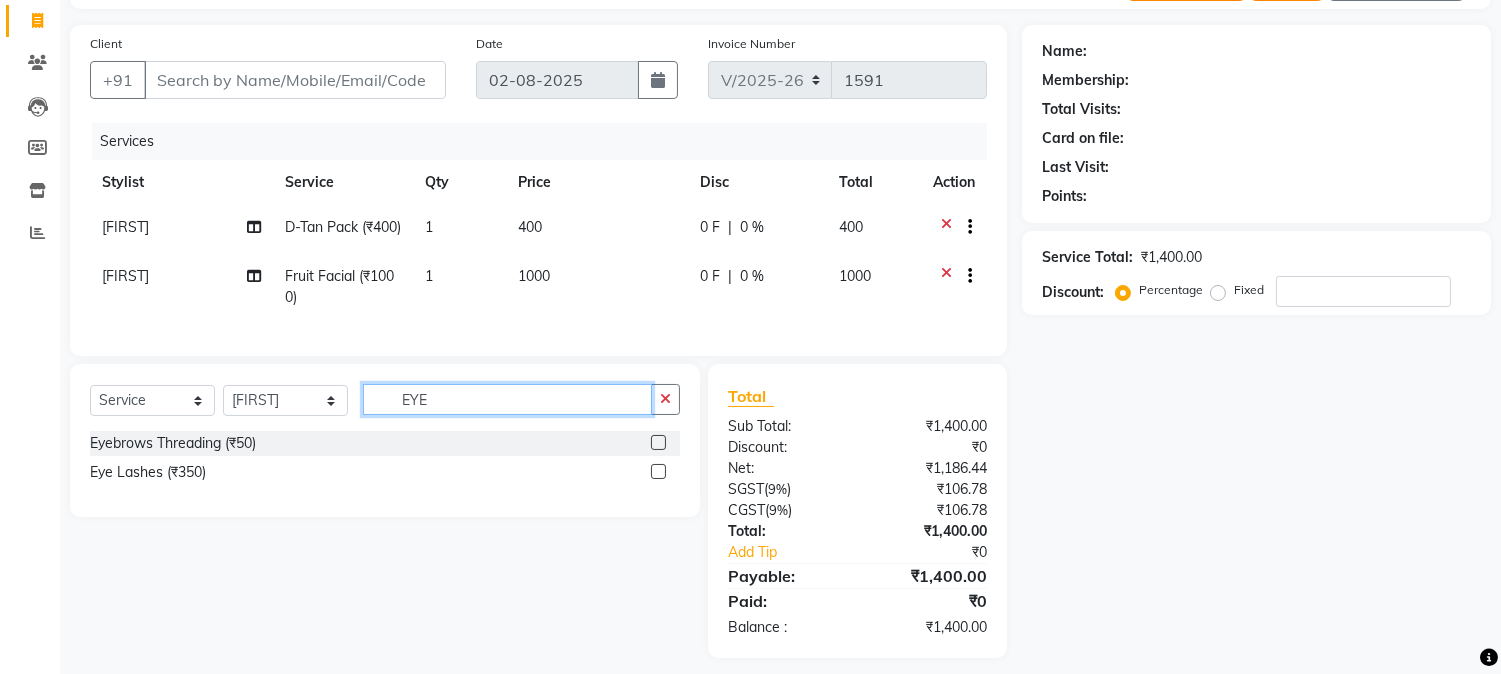 type on "EYE" 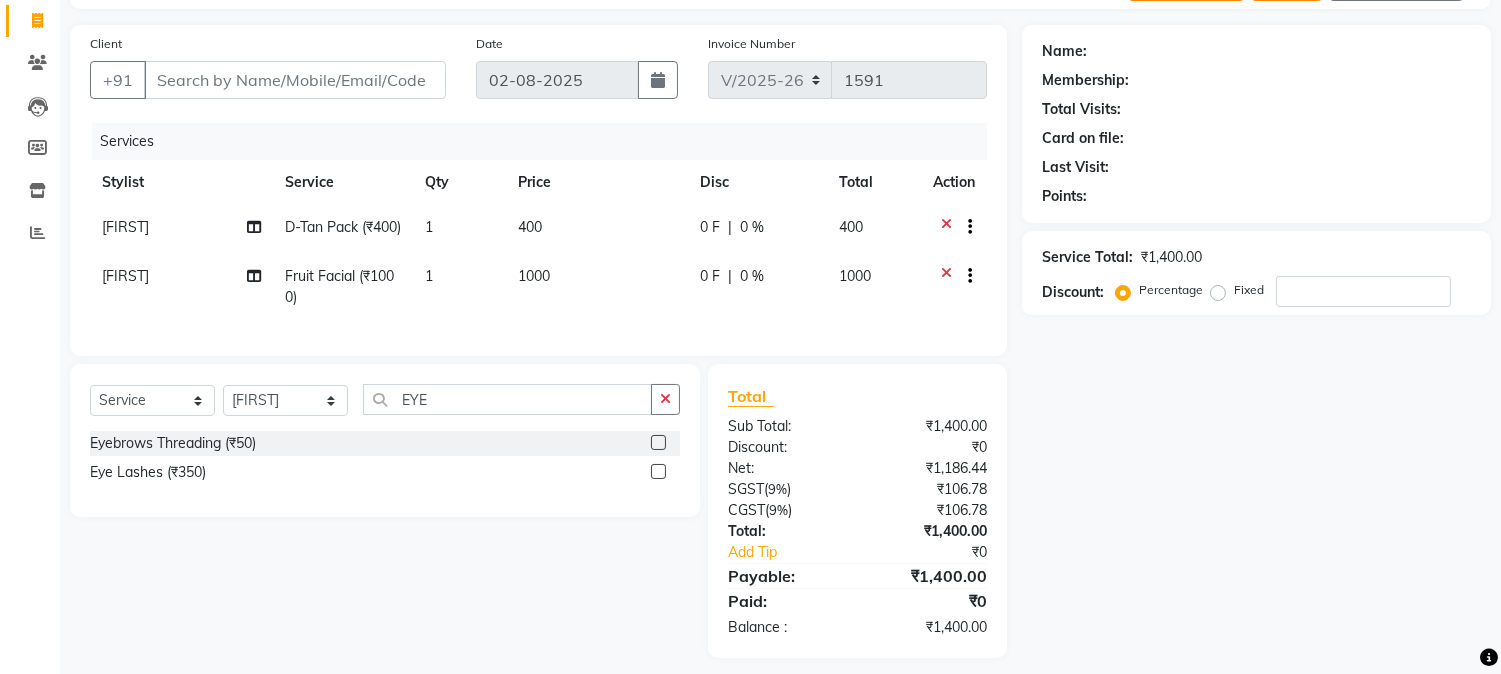 click 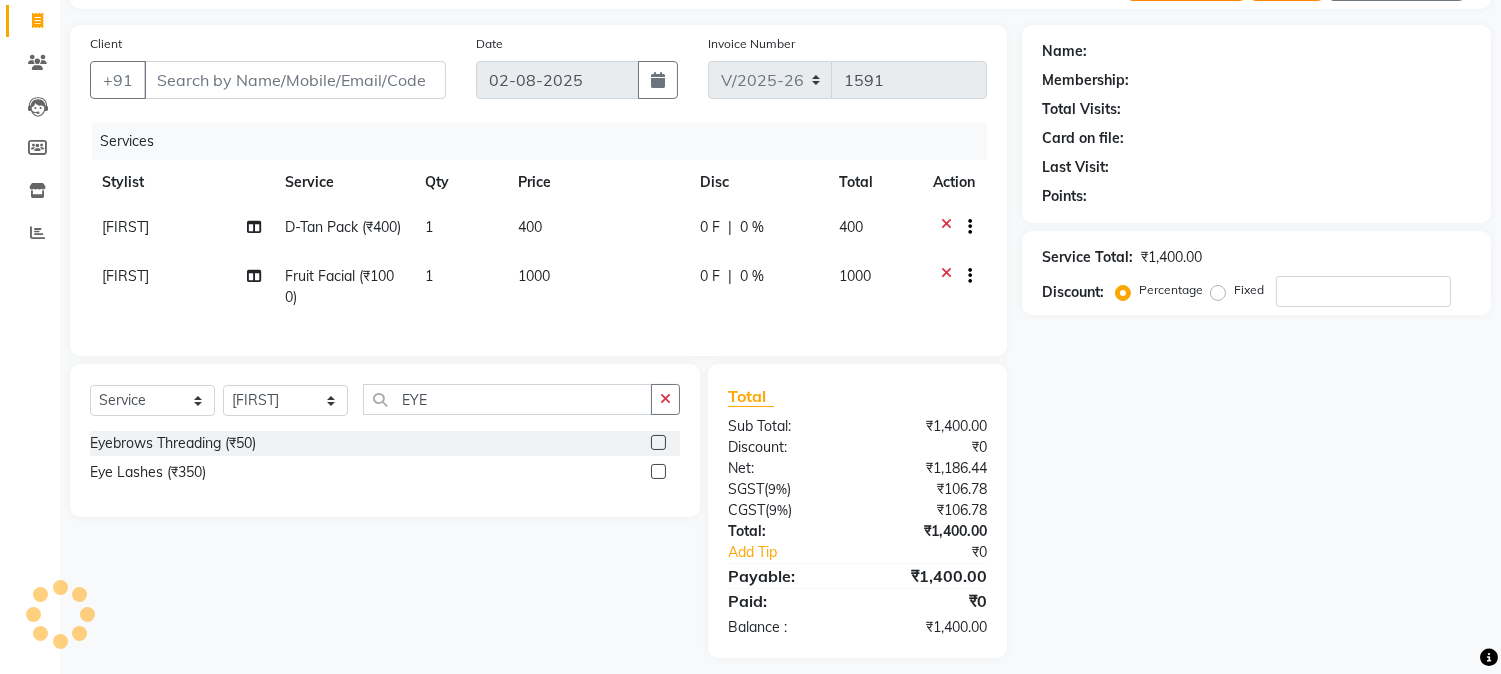 click 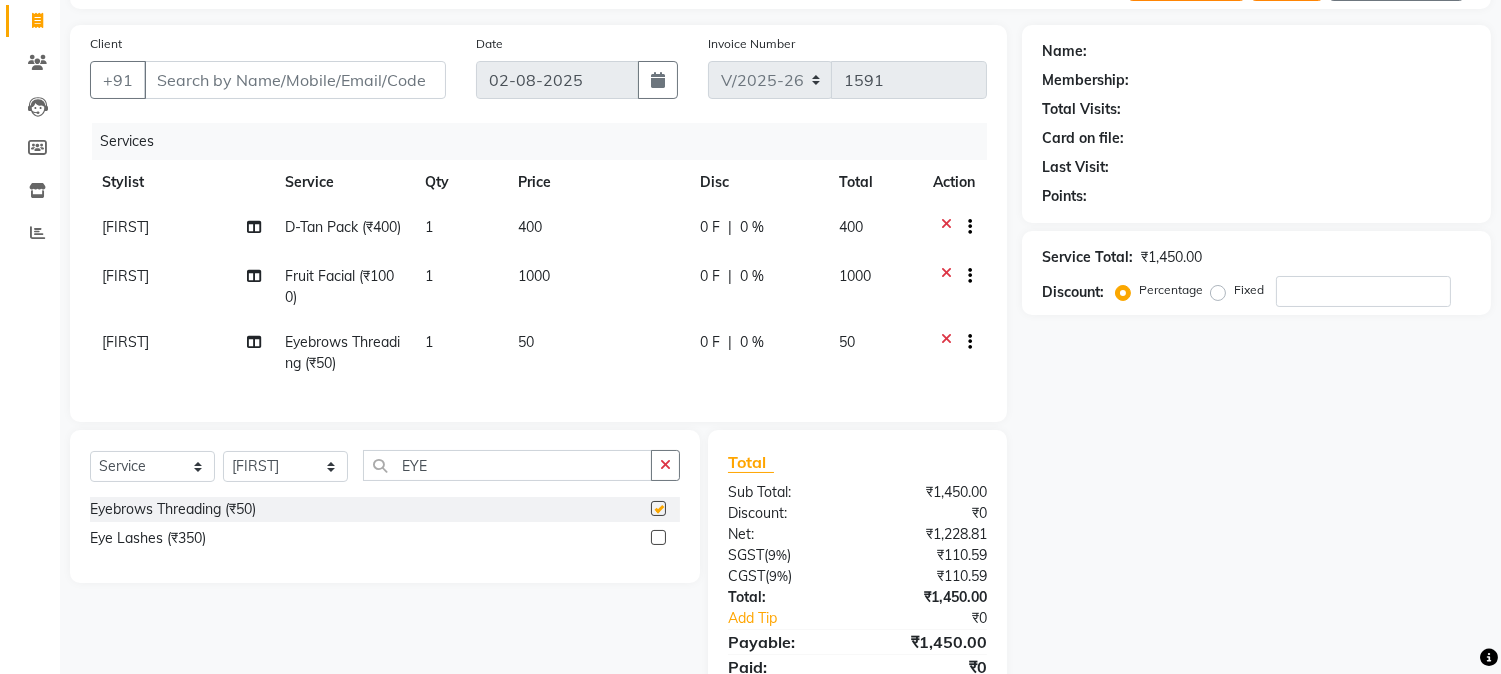 checkbox on "false" 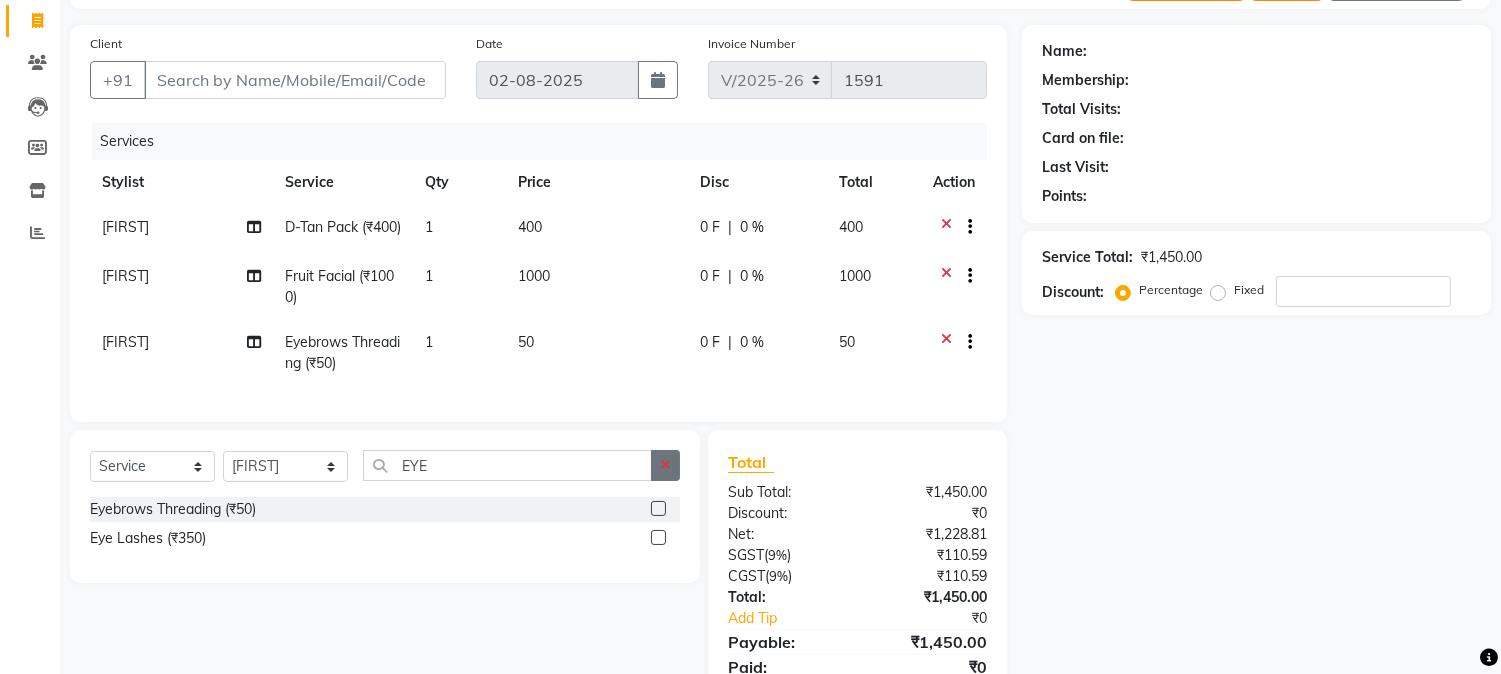 click 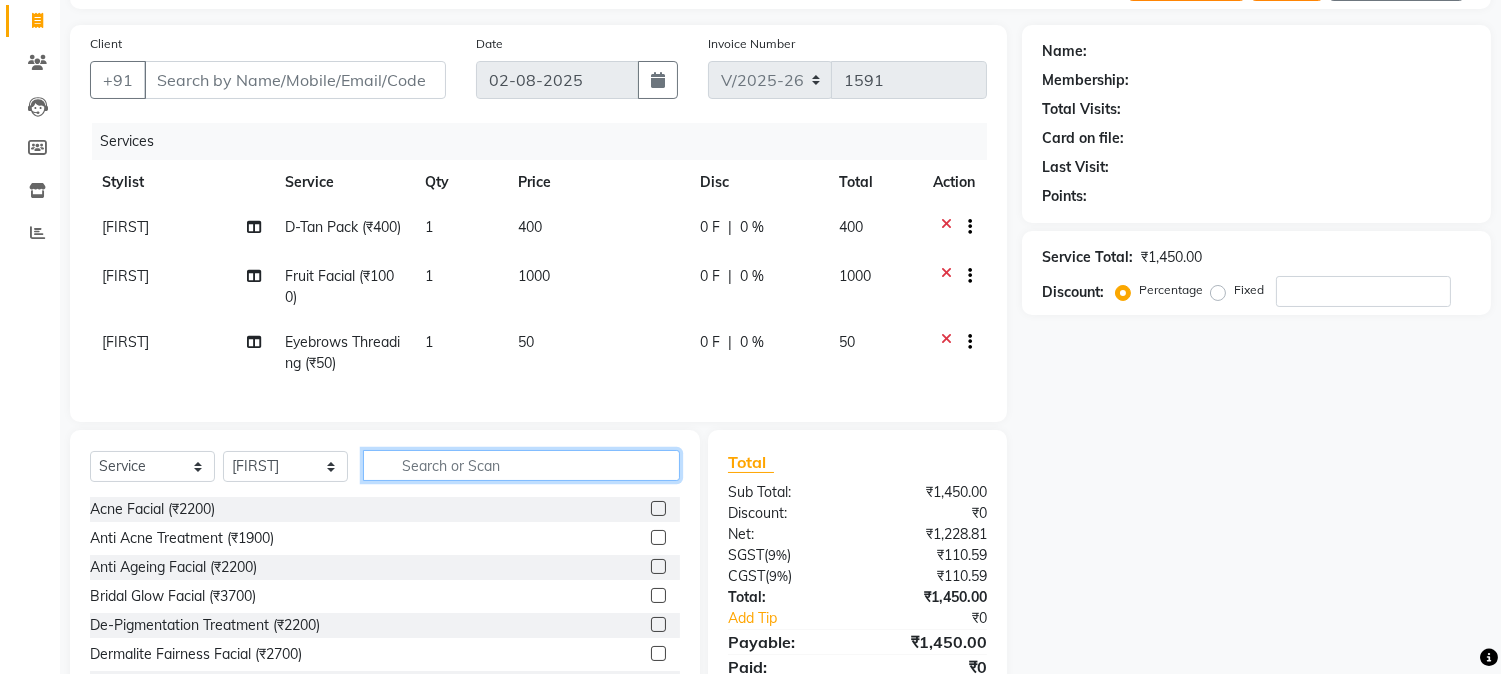 click 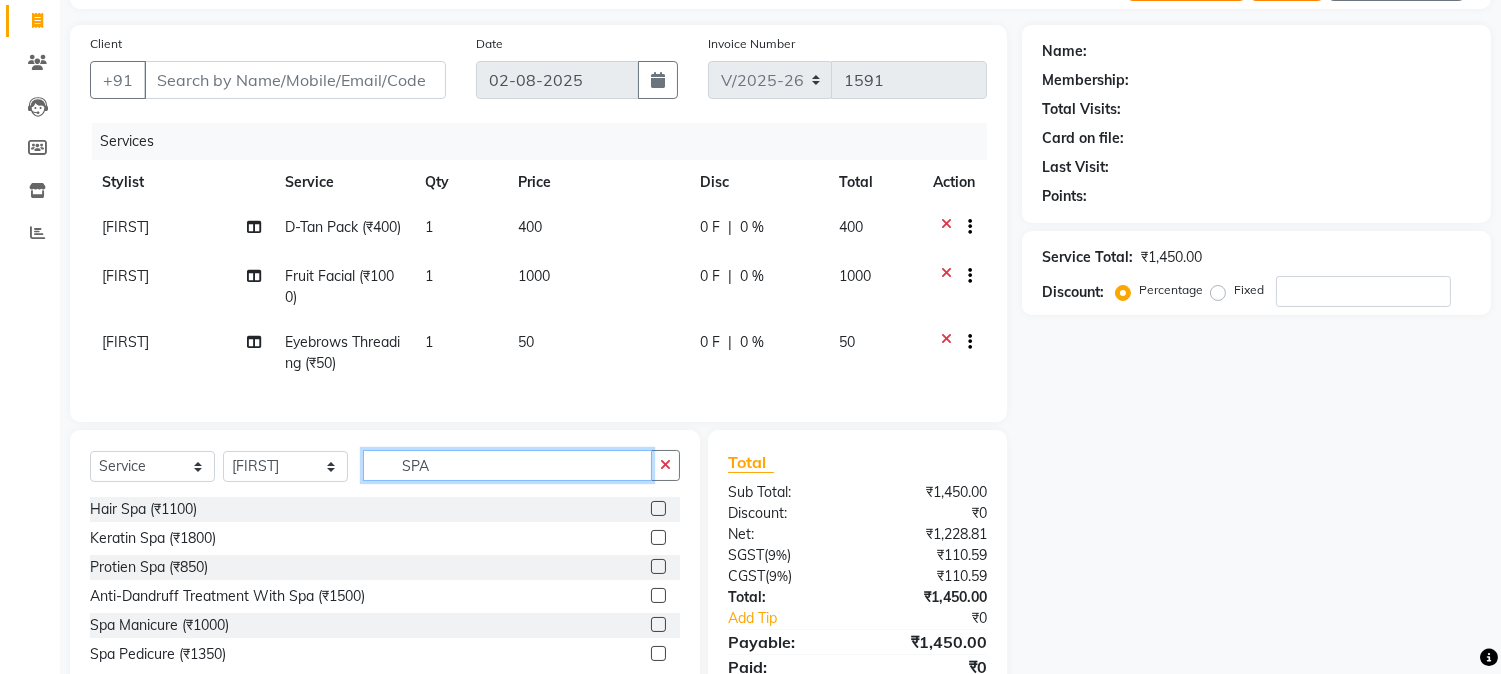 type on "SPA" 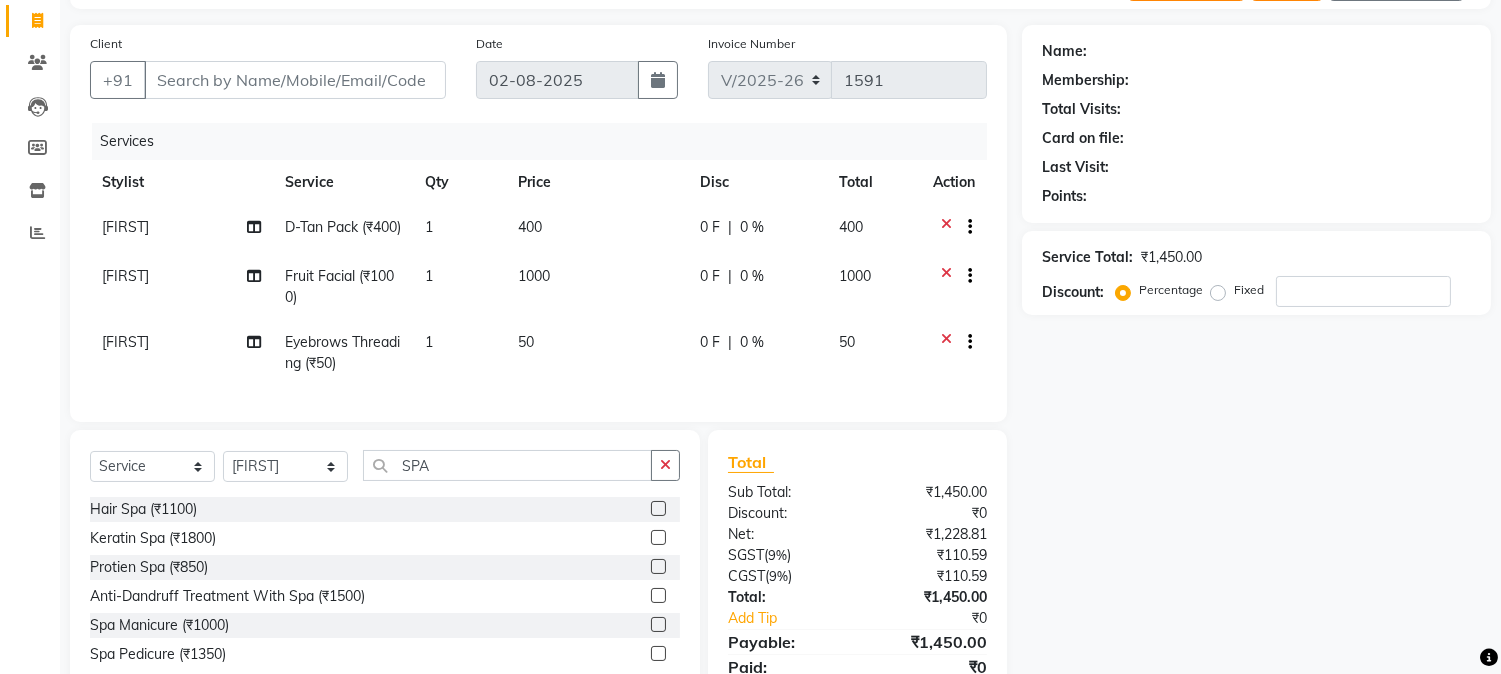 click 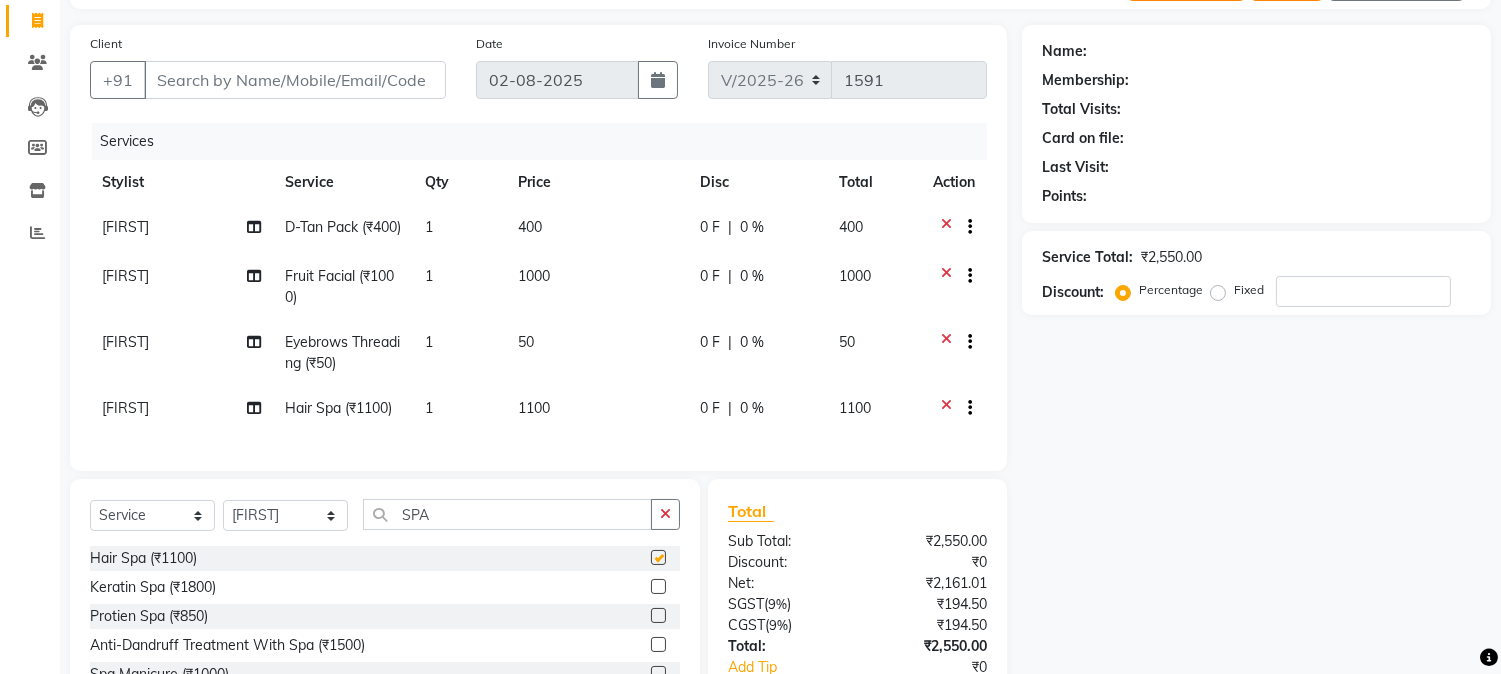 checkbox on "false" 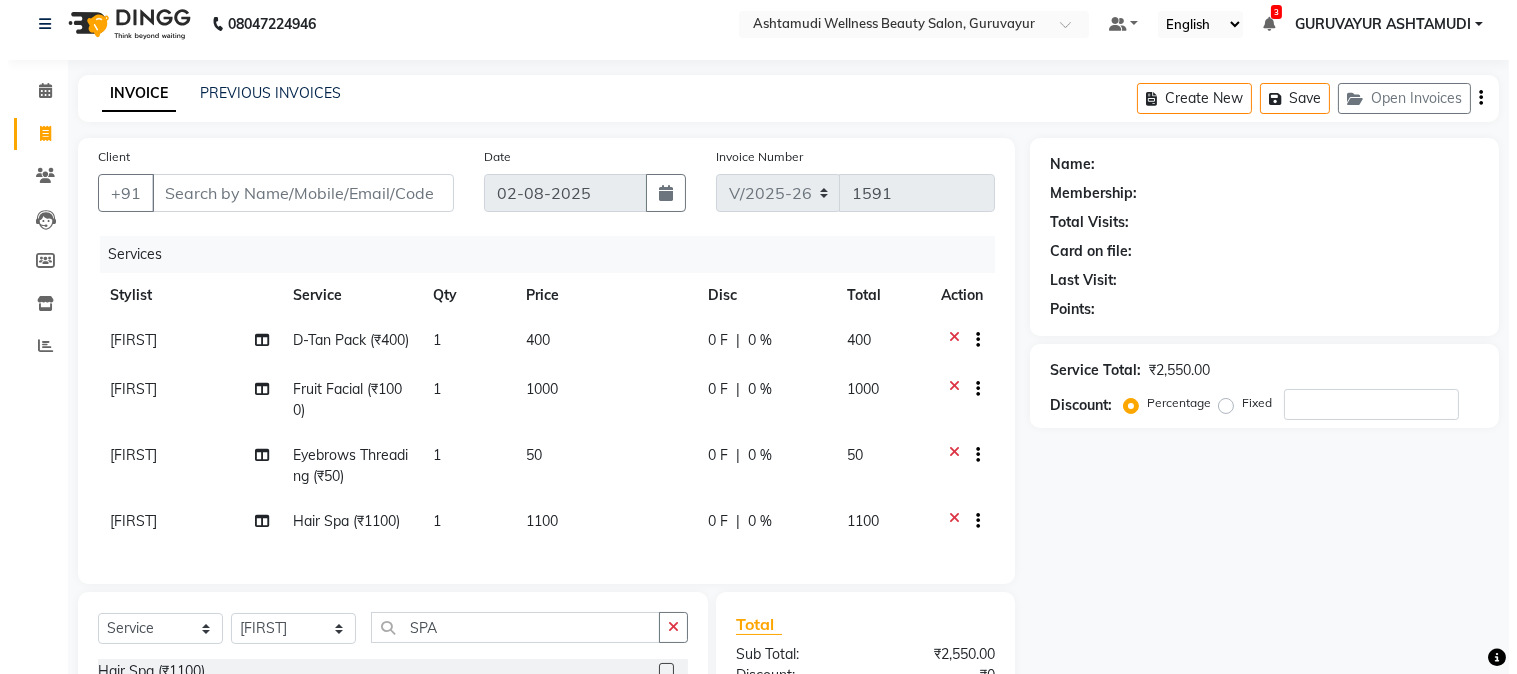 scroll, scrollTop: 0, scrollLeft: 0, axis: both 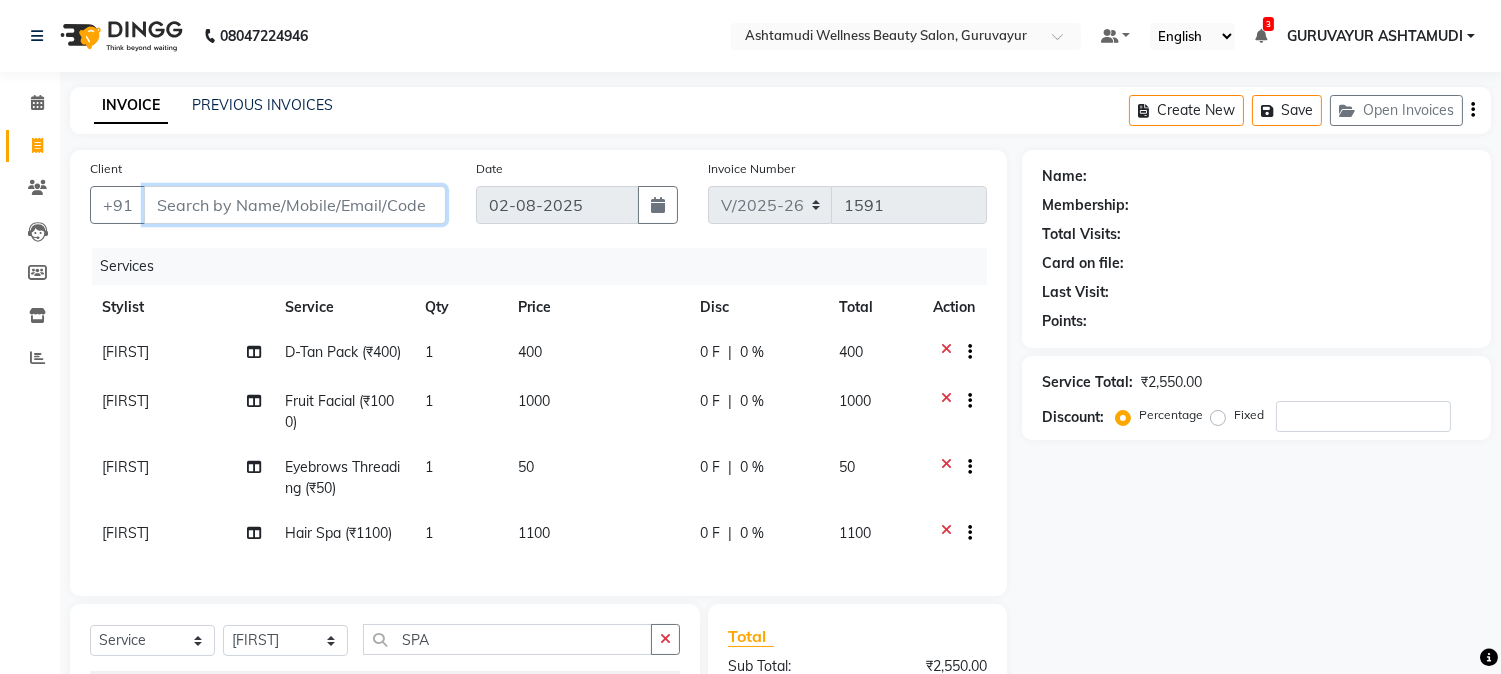 click on "Client" at bounding box center (295, 205) 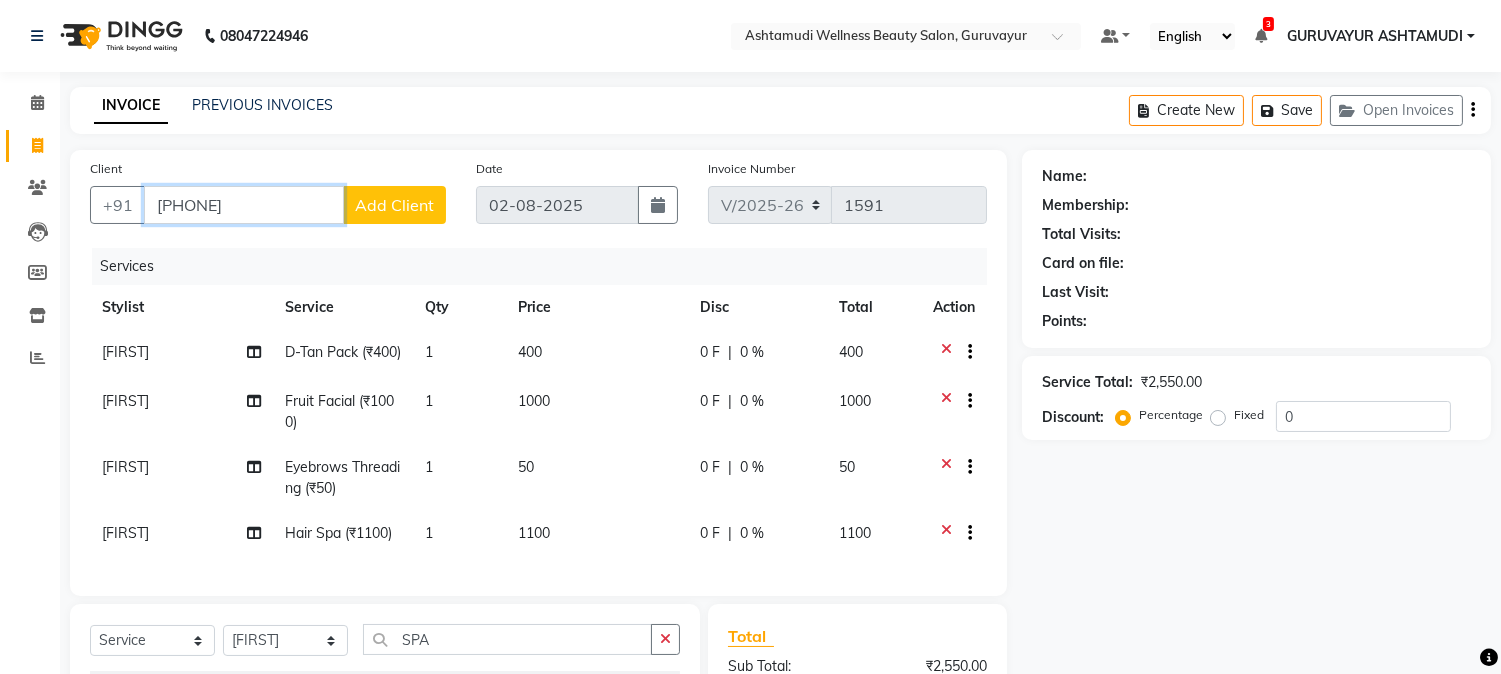 type on "[PHONE]" 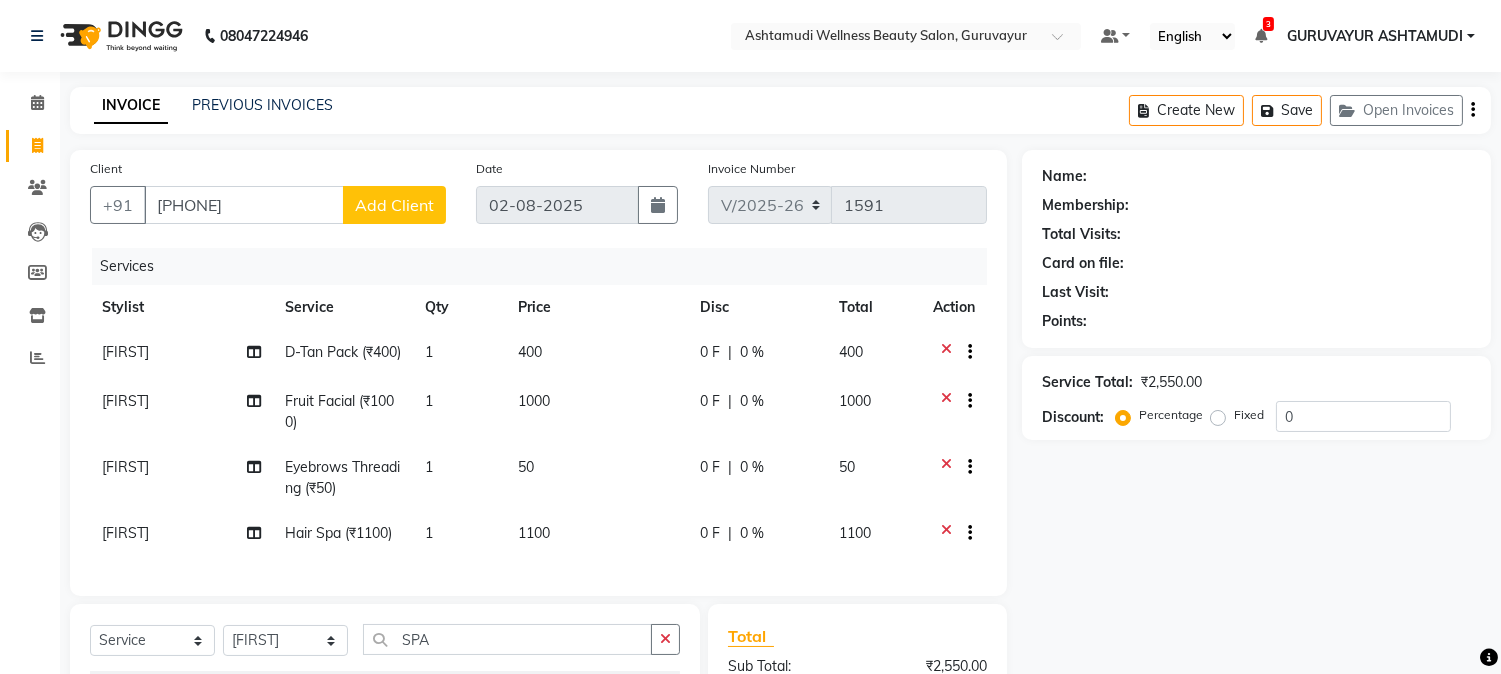 click on "Add Client" 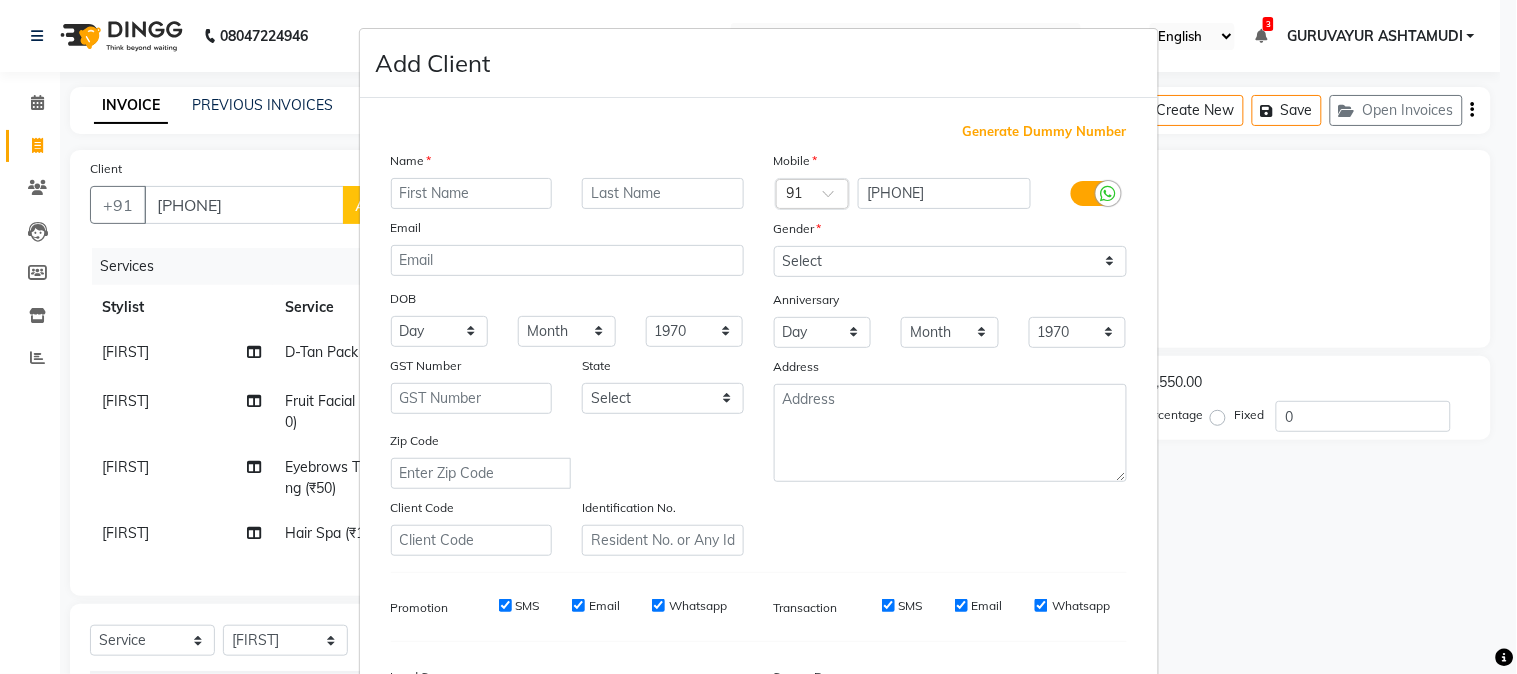 click at bounding box center [472, 193] 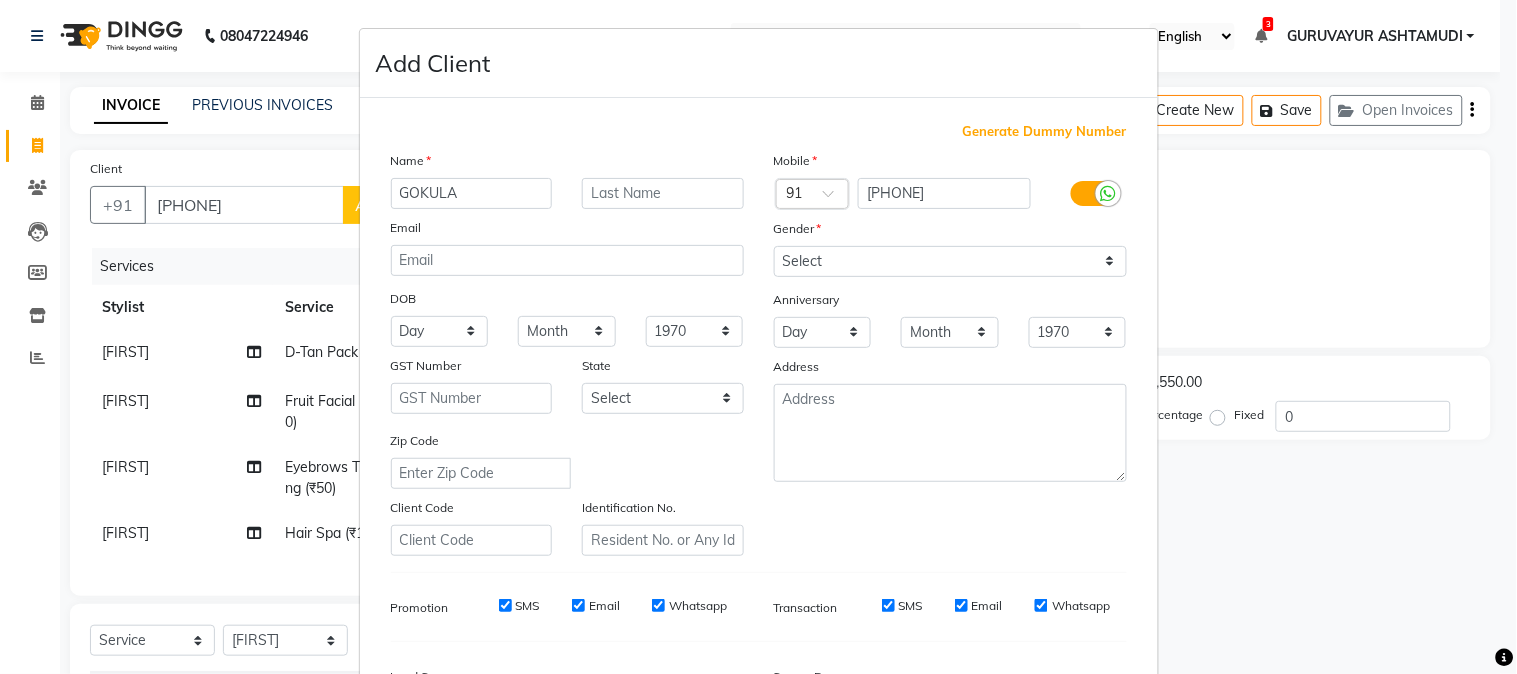 type on "GOKULA" 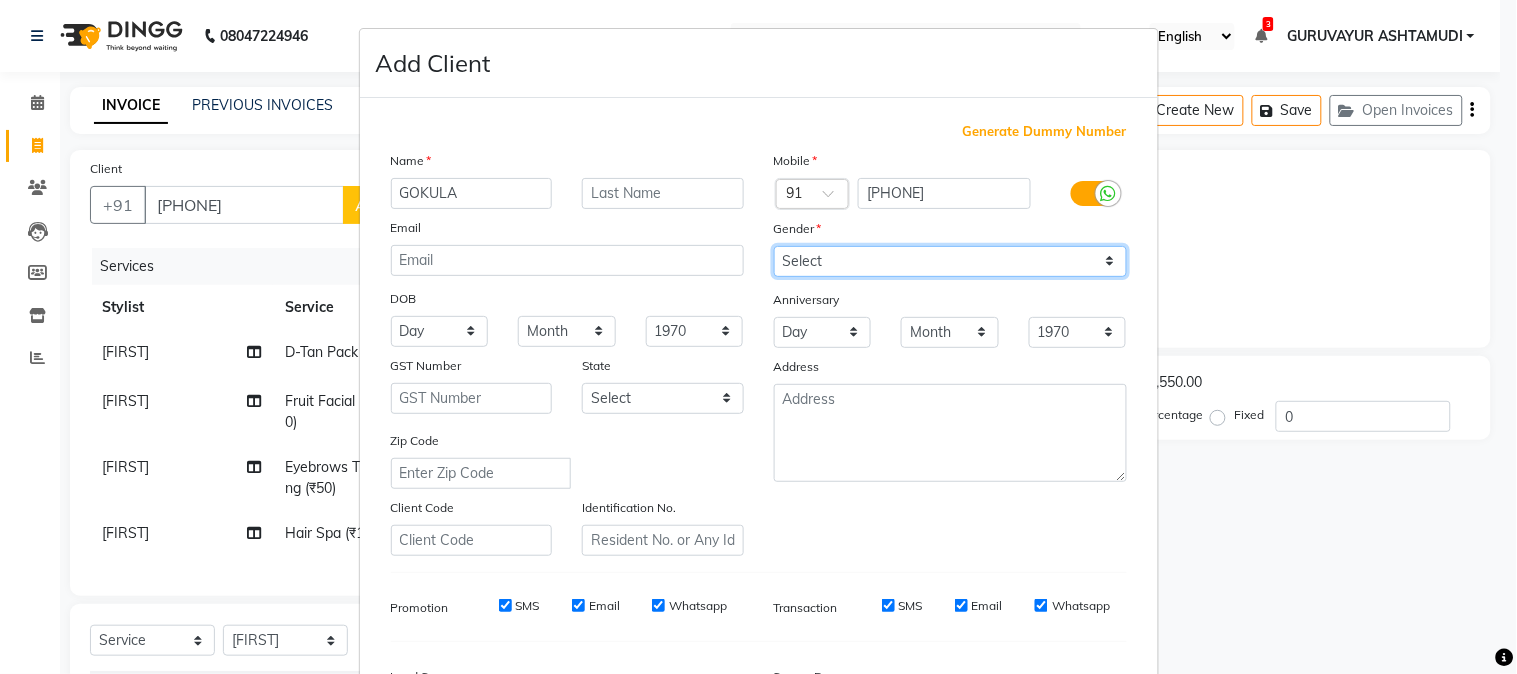 click on "Select Male Female Other Prefer Not To Say" at bounding box center (950, 261) 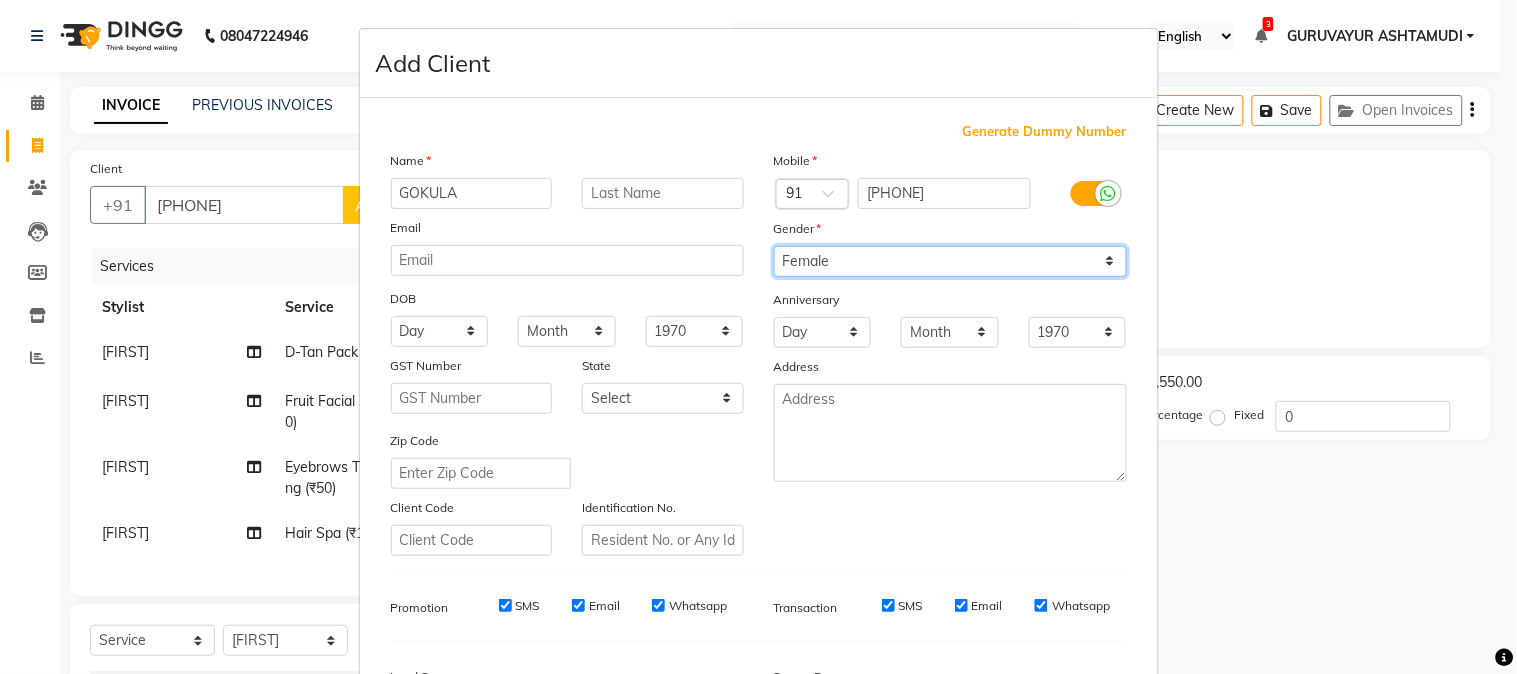 click on "Select Male Female Other Prefer Not To Say" at bounding box center [950, 261] 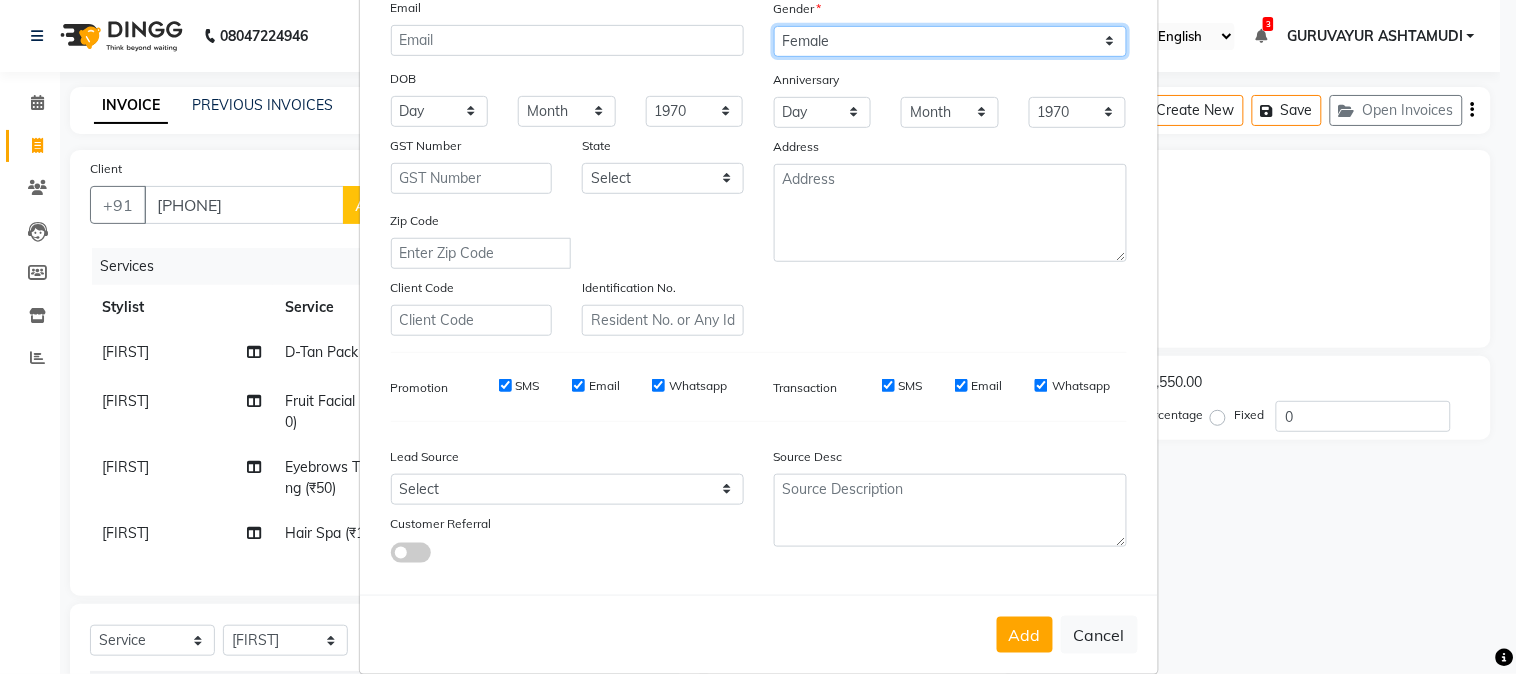 scroll, scrollTop: 222, scrollLeft: 0, axis: vertical 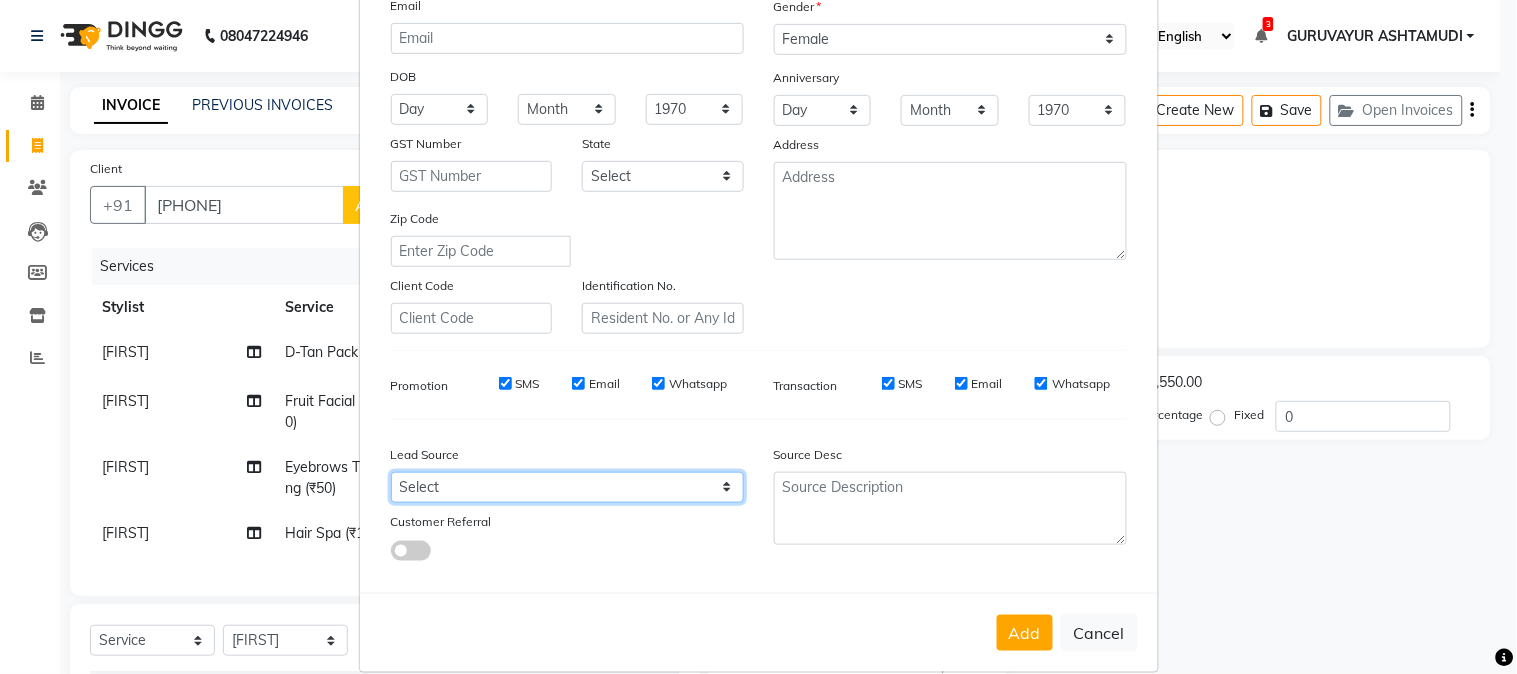 click on "Select Walk-in Referral Internet Friend Word of Mouth Advertisement Facebook JustDial Google Other Instagram  YouTube  WhatsApp" at bounding box center (567, 487) 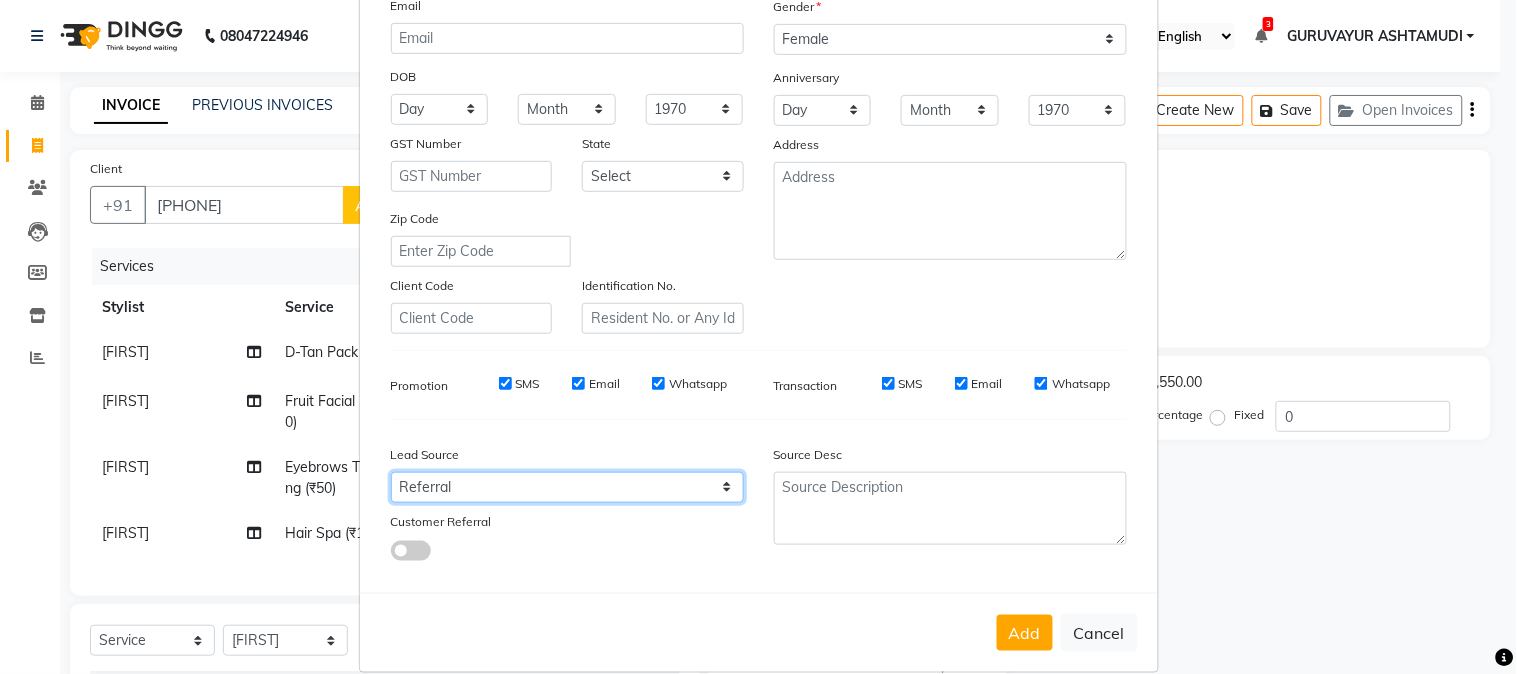 click on "Select Walk-in Referral Internet Friend Word of Mouth Advertisement Facebook JustDial Google Other Instagram  YouTube  WhatsApp" at bounding box center [567, 487] 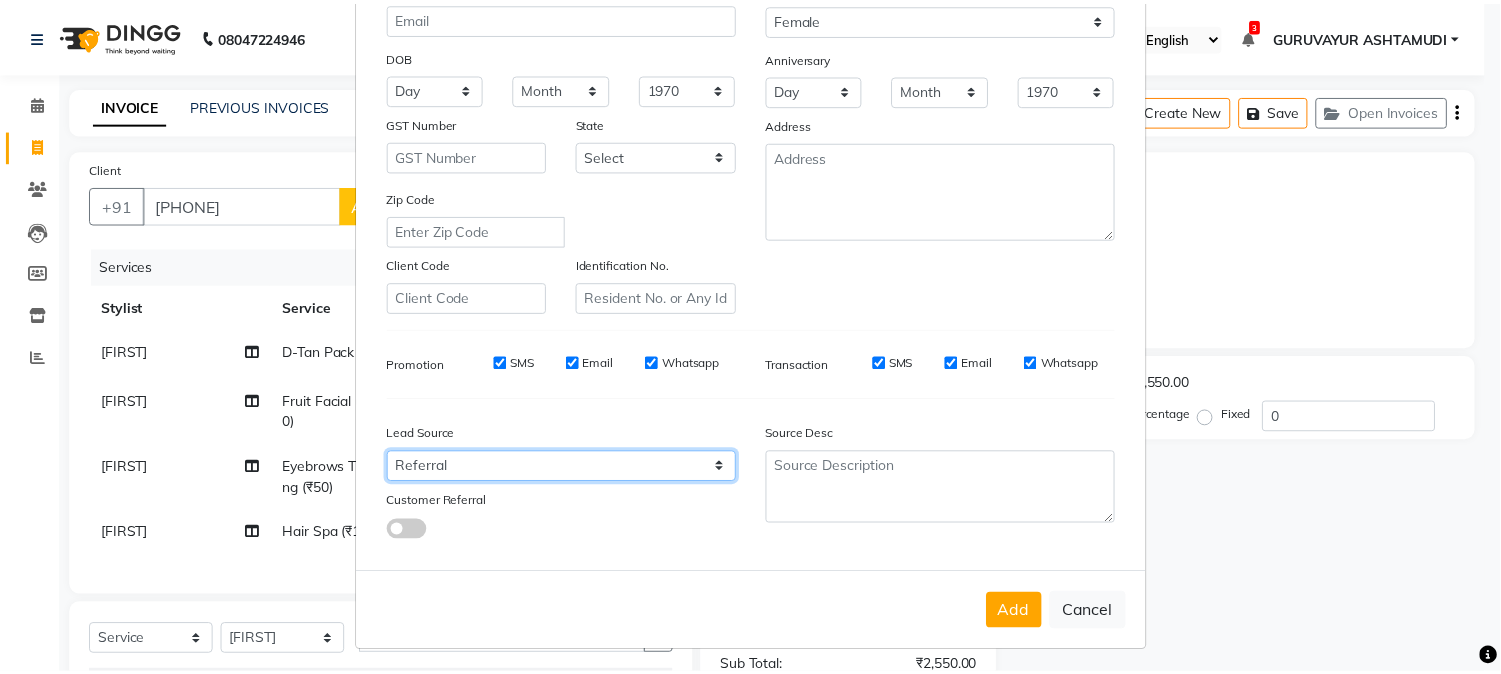 scroll, scrollTop: 250, scrollLeft: 0, axis: vertical 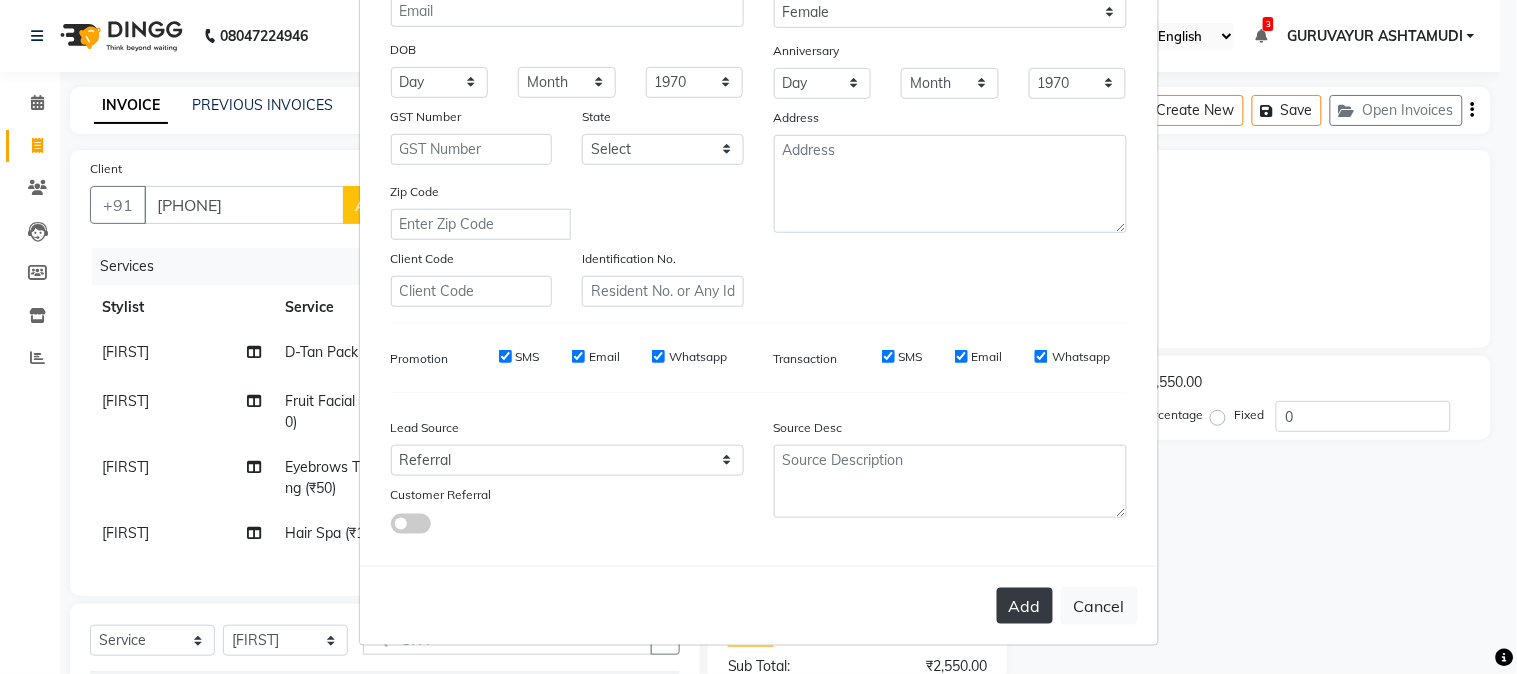 click on "Add" at bounding box center (1025, 606) 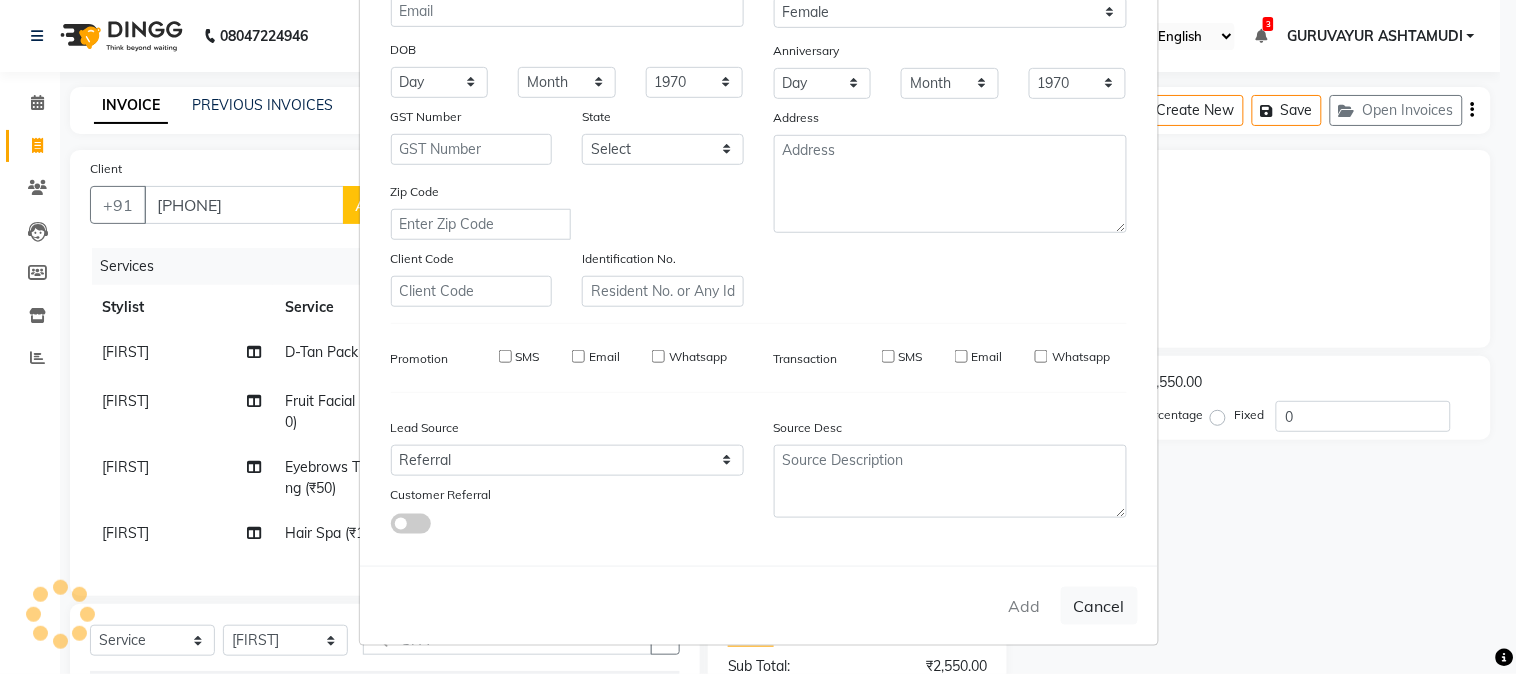 type 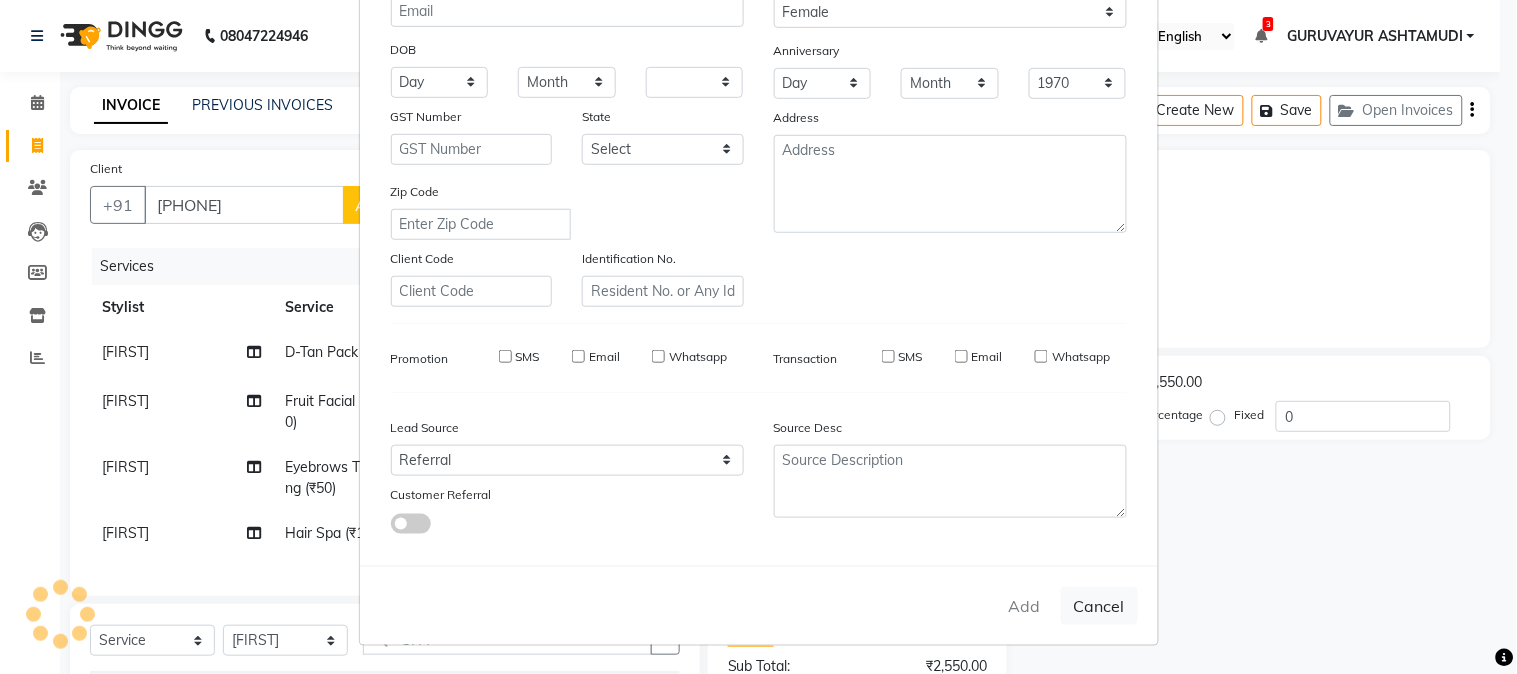 select 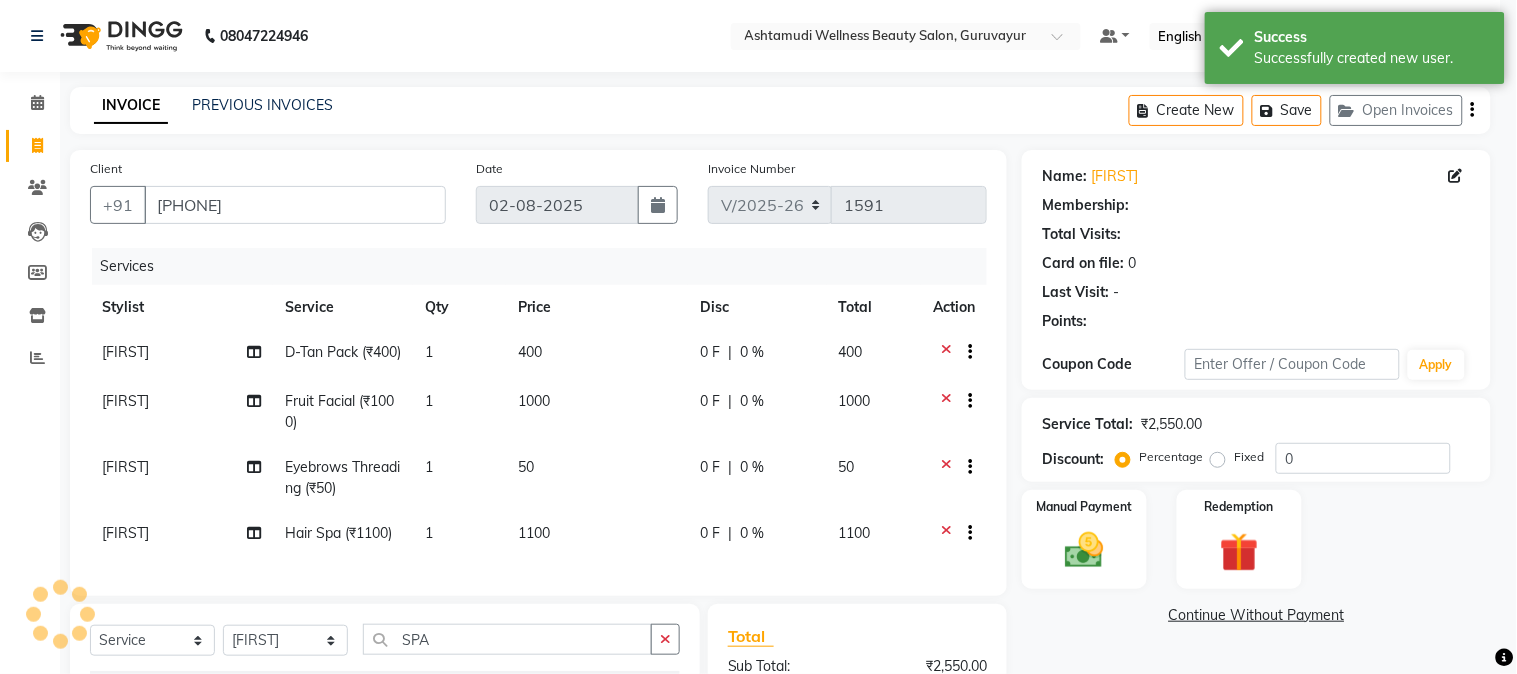 select on "1: Object" 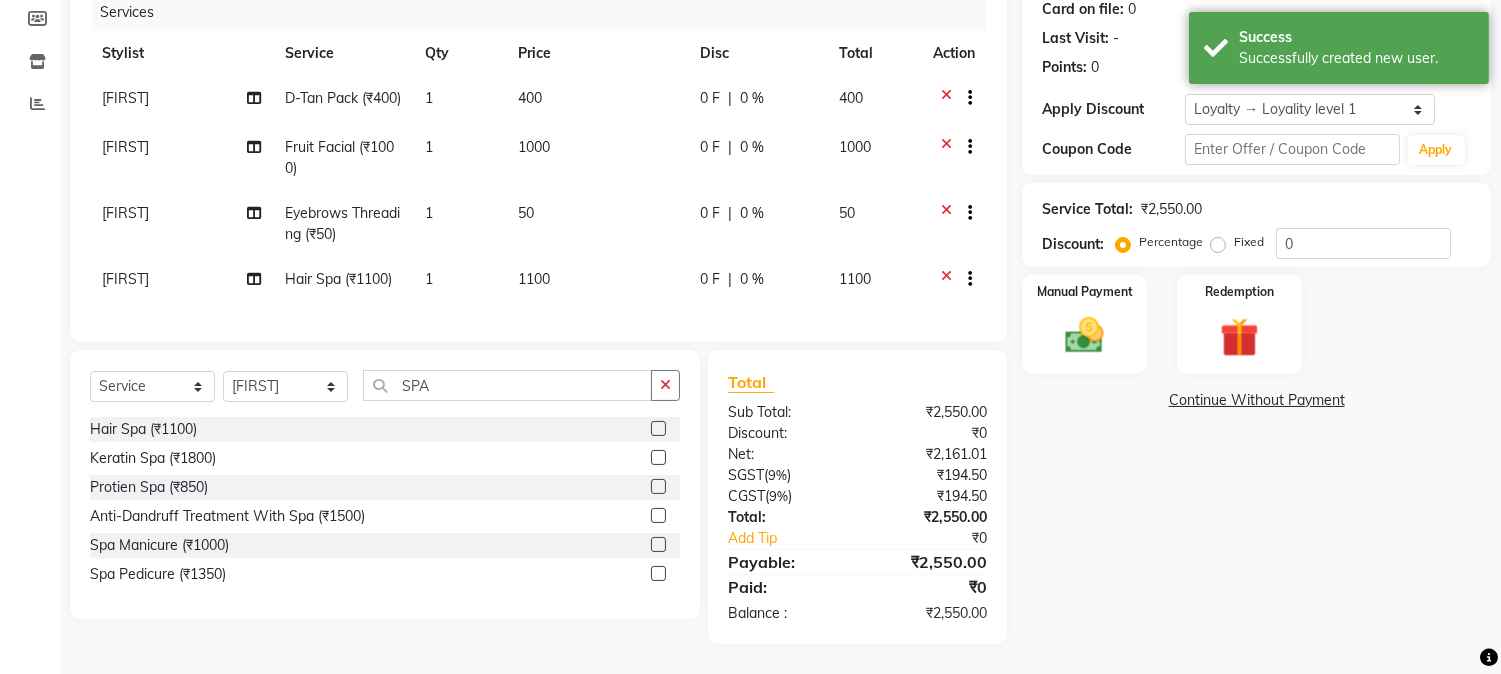 scroll, scrollTop: 287, scrollLeft: 0, axis: vertical 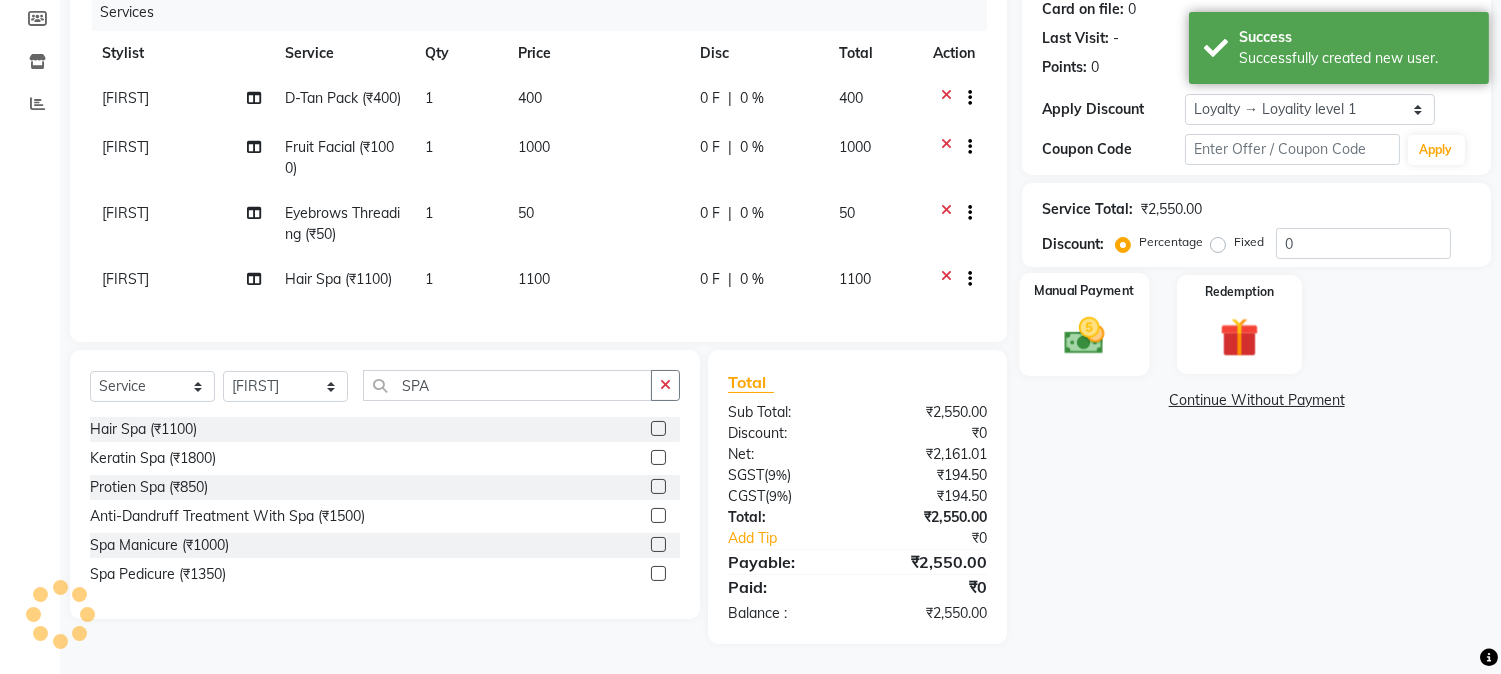 click 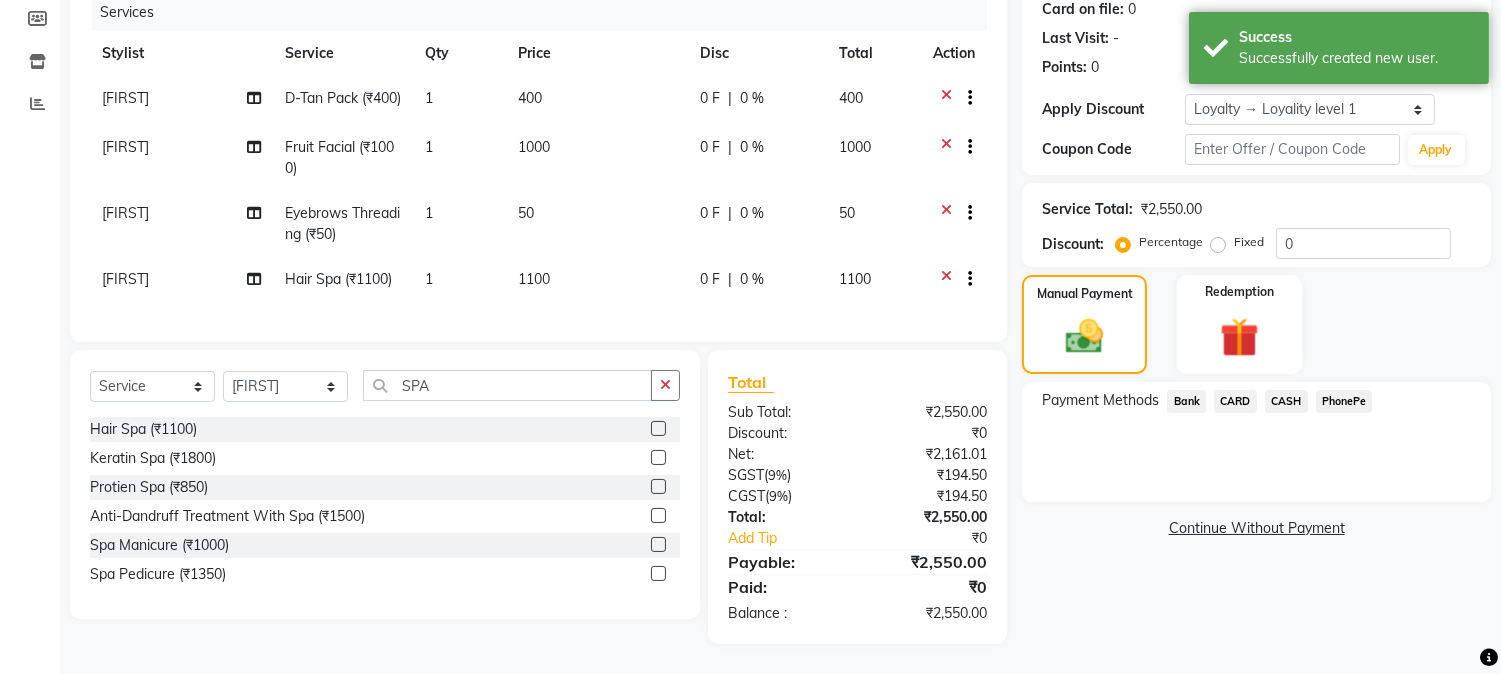 click on "PhonePe" 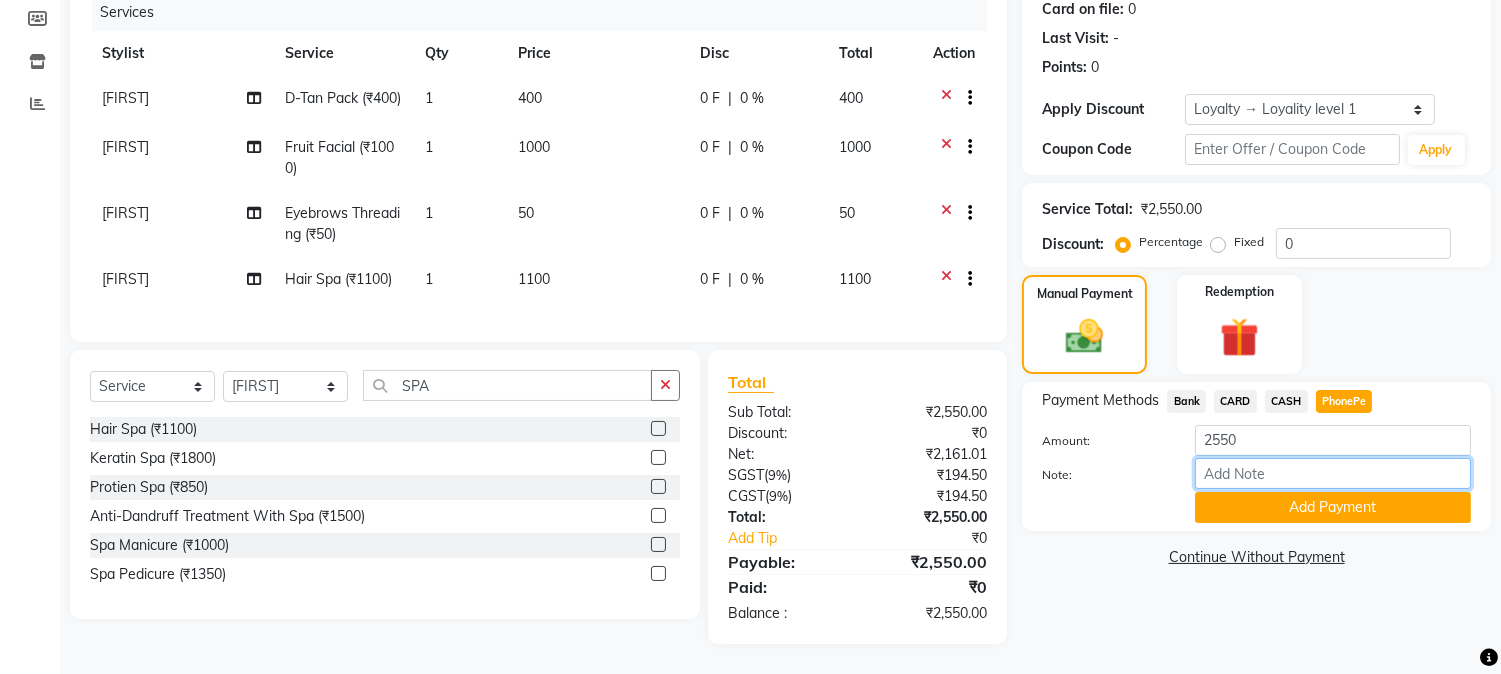 click on "Note:" at bounding box center (1333, 473) 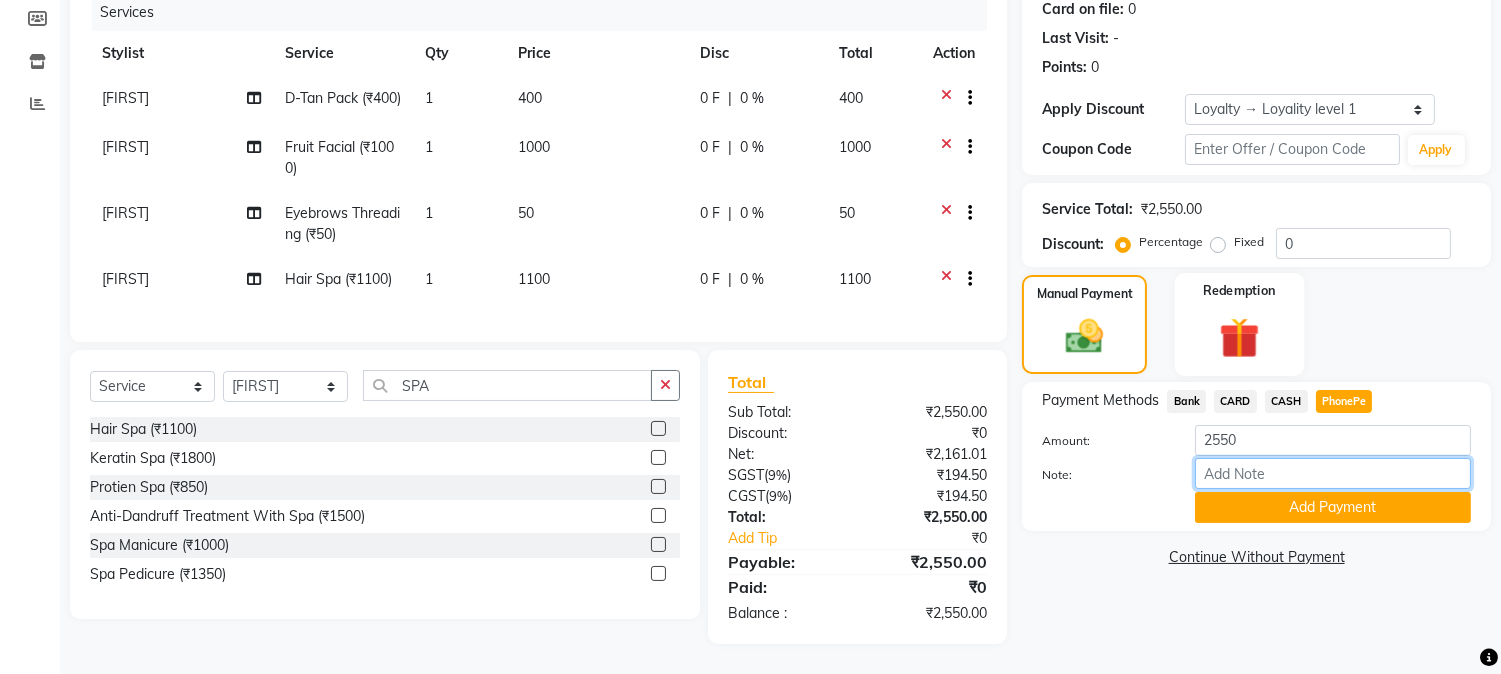 type on "[FIRST]" 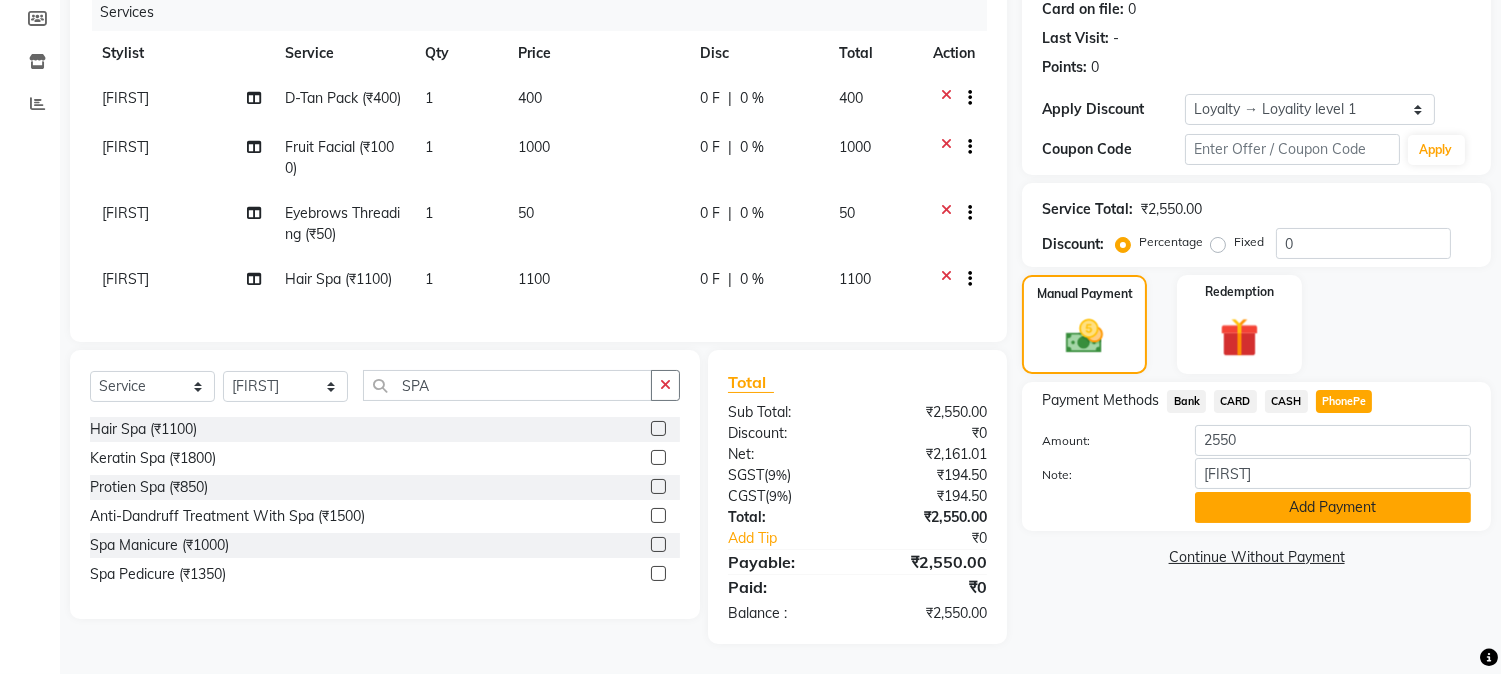 click on "Add Payment" 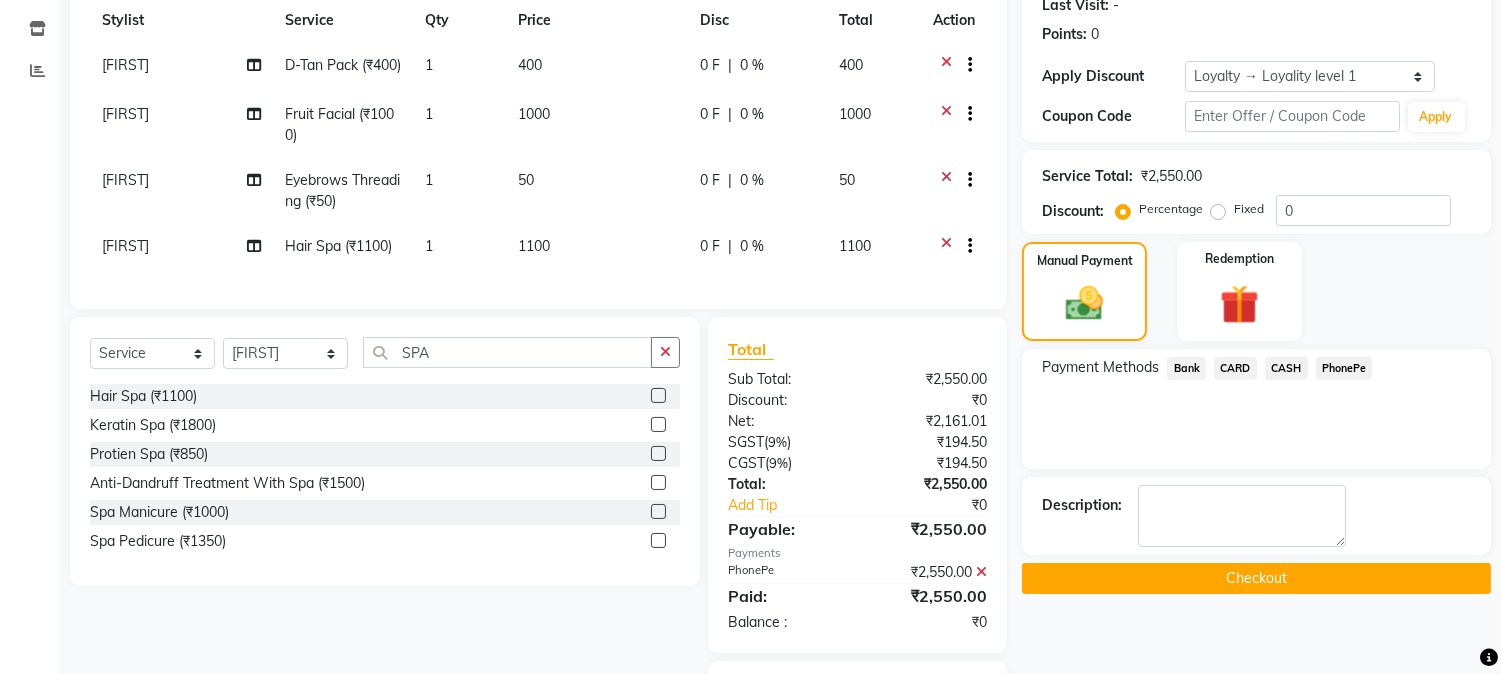 click on "Checkout" 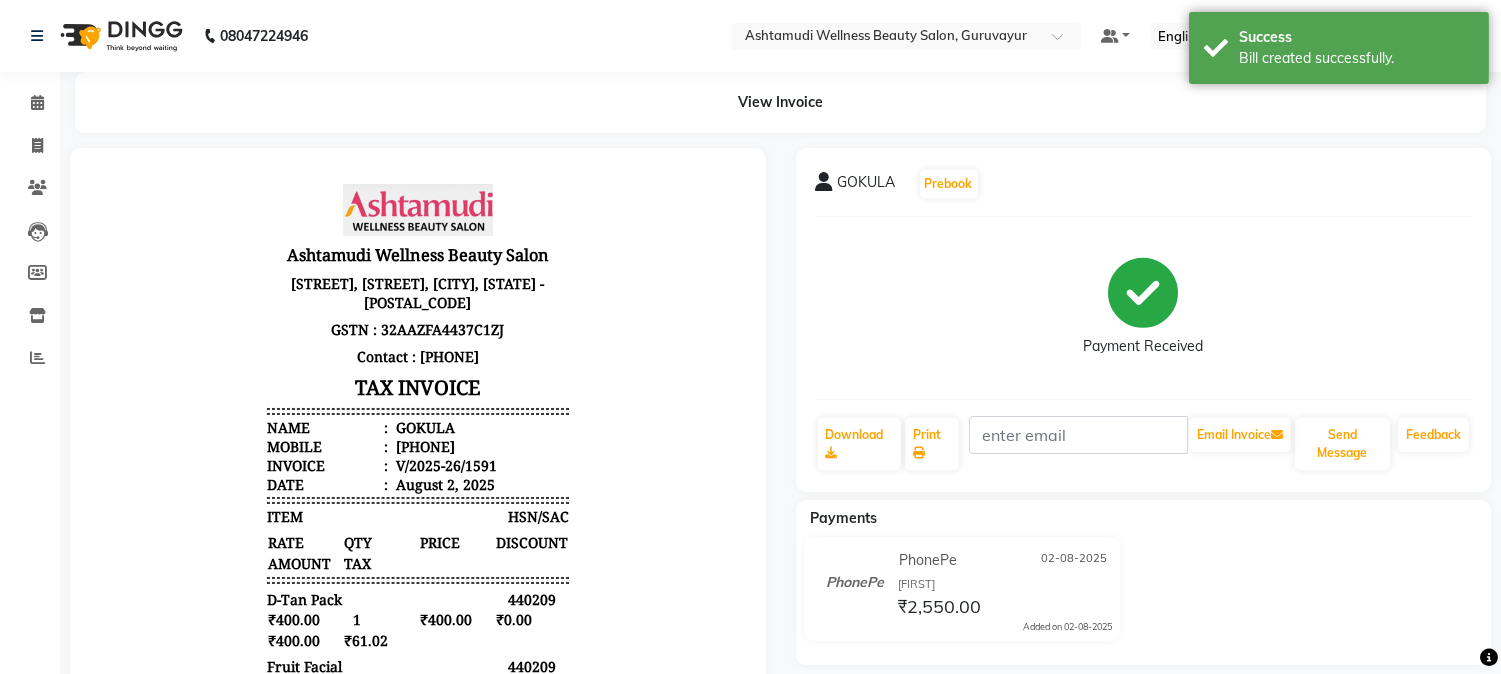 scroll, scrollTop: 0, scrollLeft: 0, axis: both 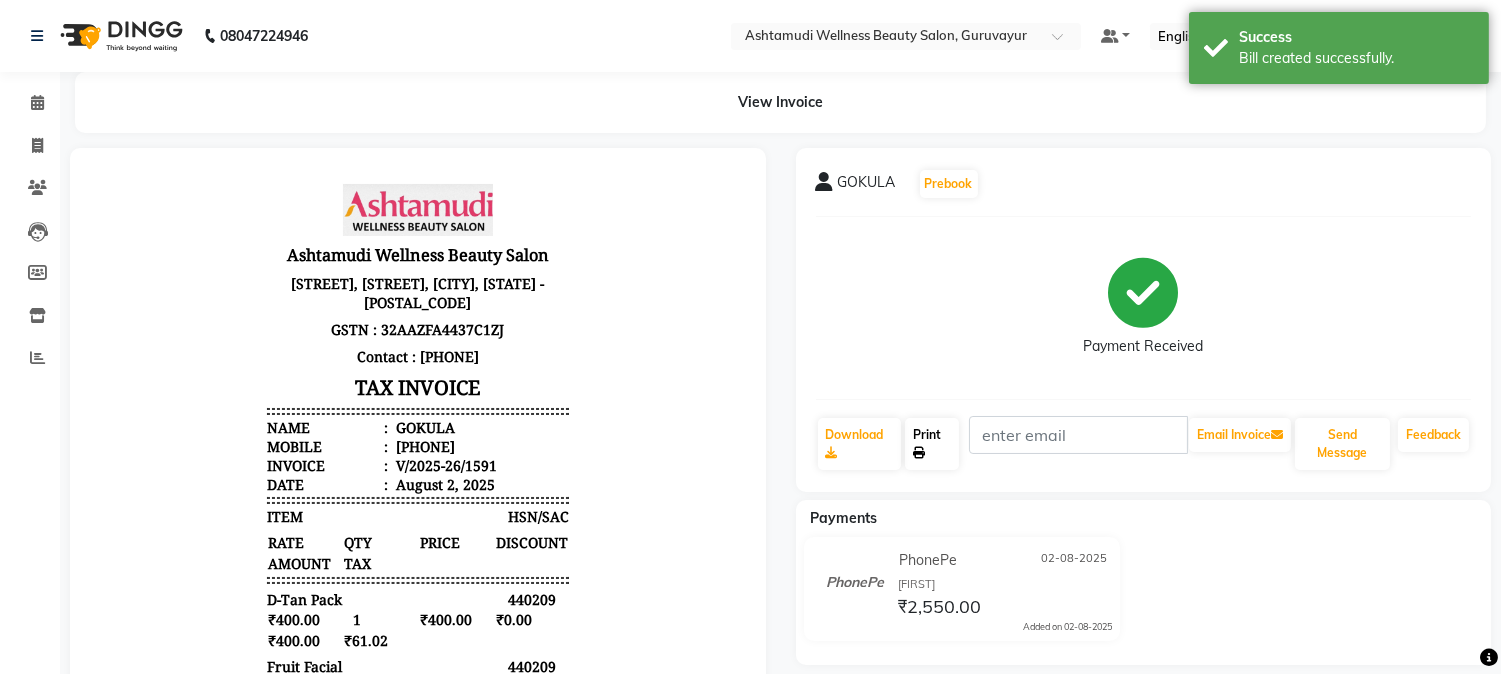 click on "Print" 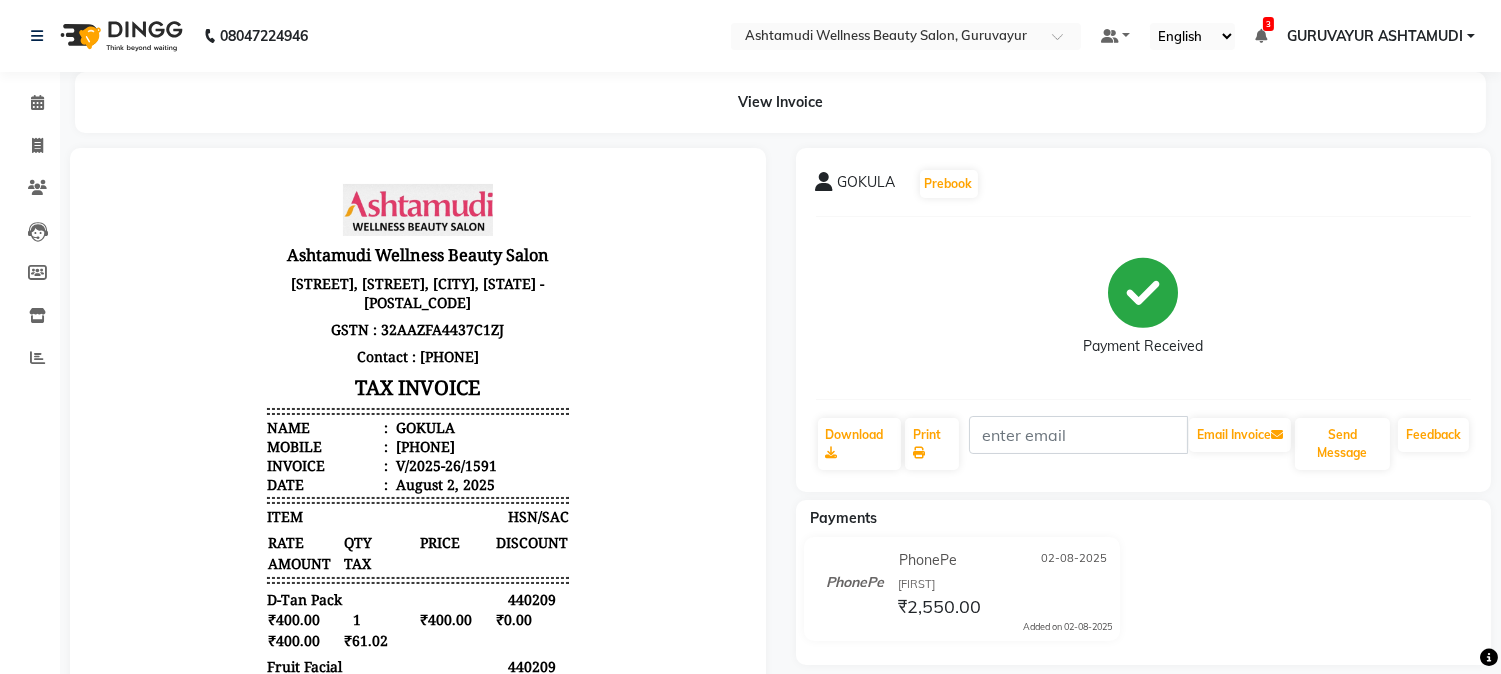 click on "View Invoice" 